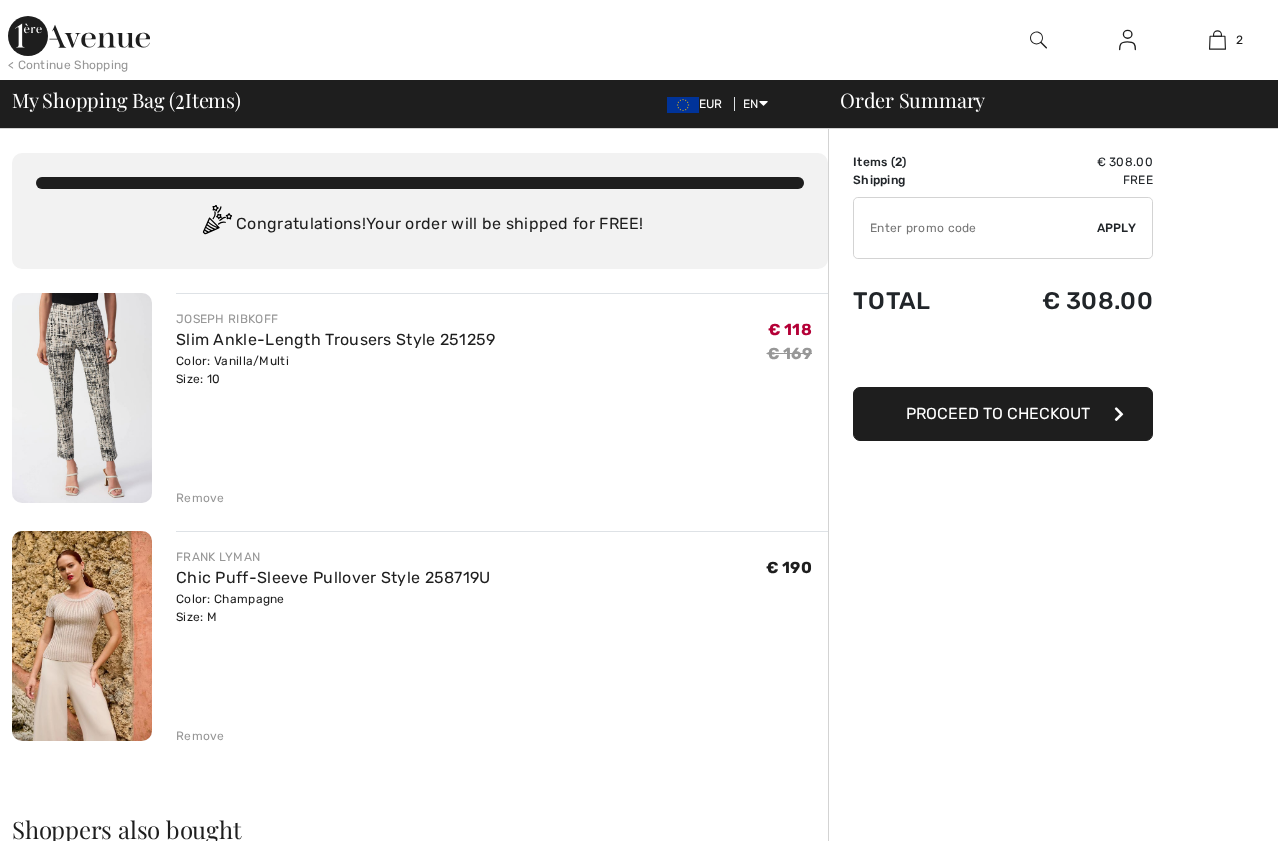 scroll, scrollTop: 0, scrollLeft: 0, axis: both 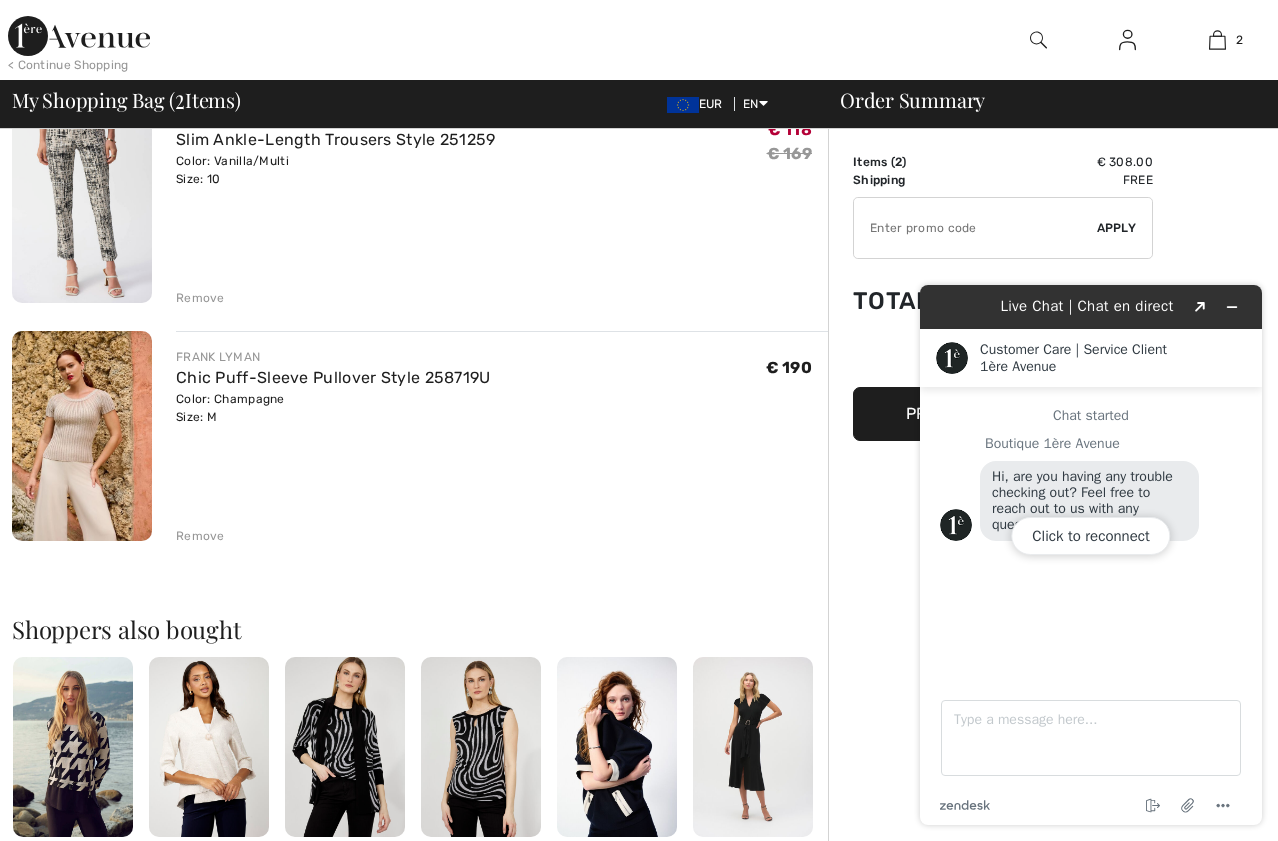 click at bounding box center [82, 198] 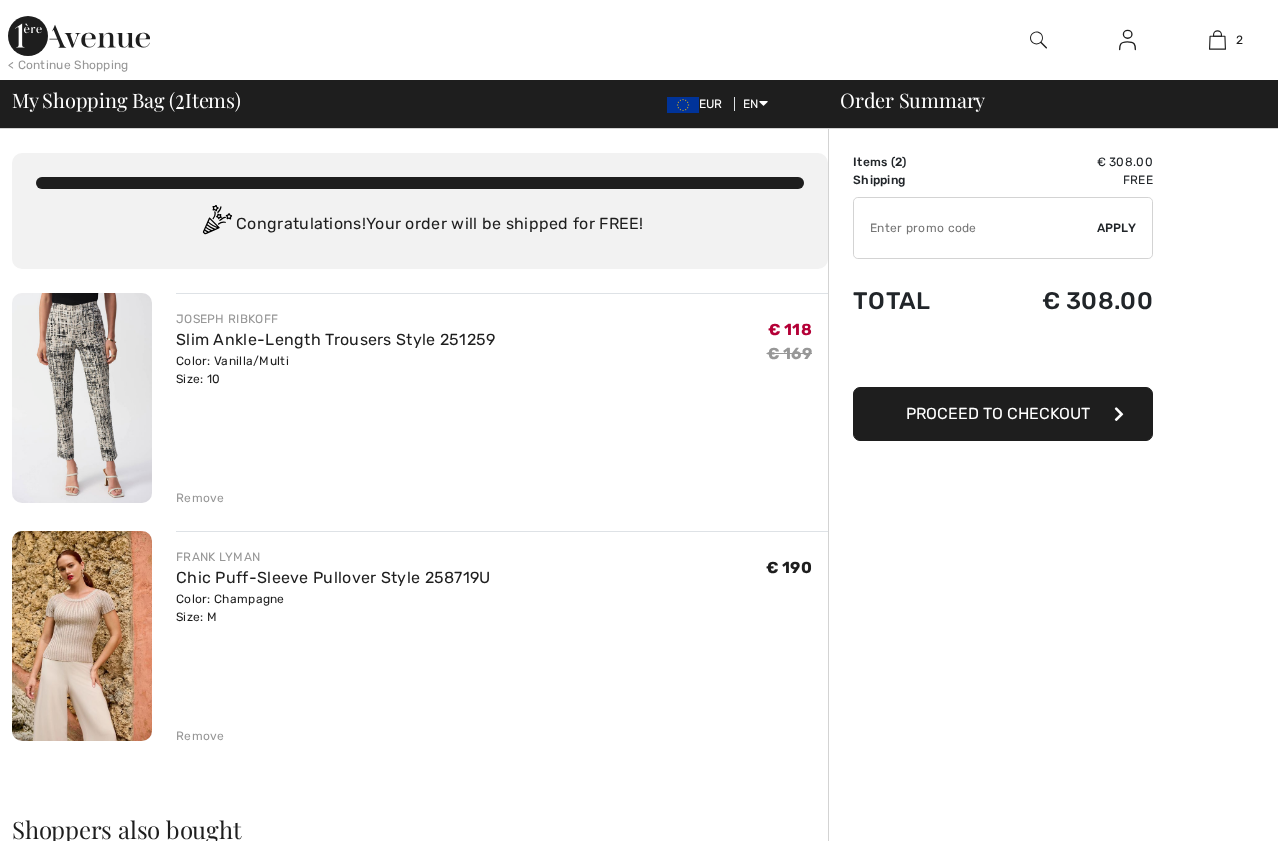 scroll, scrollTop: 0, scrollLeft: 0, axis: both 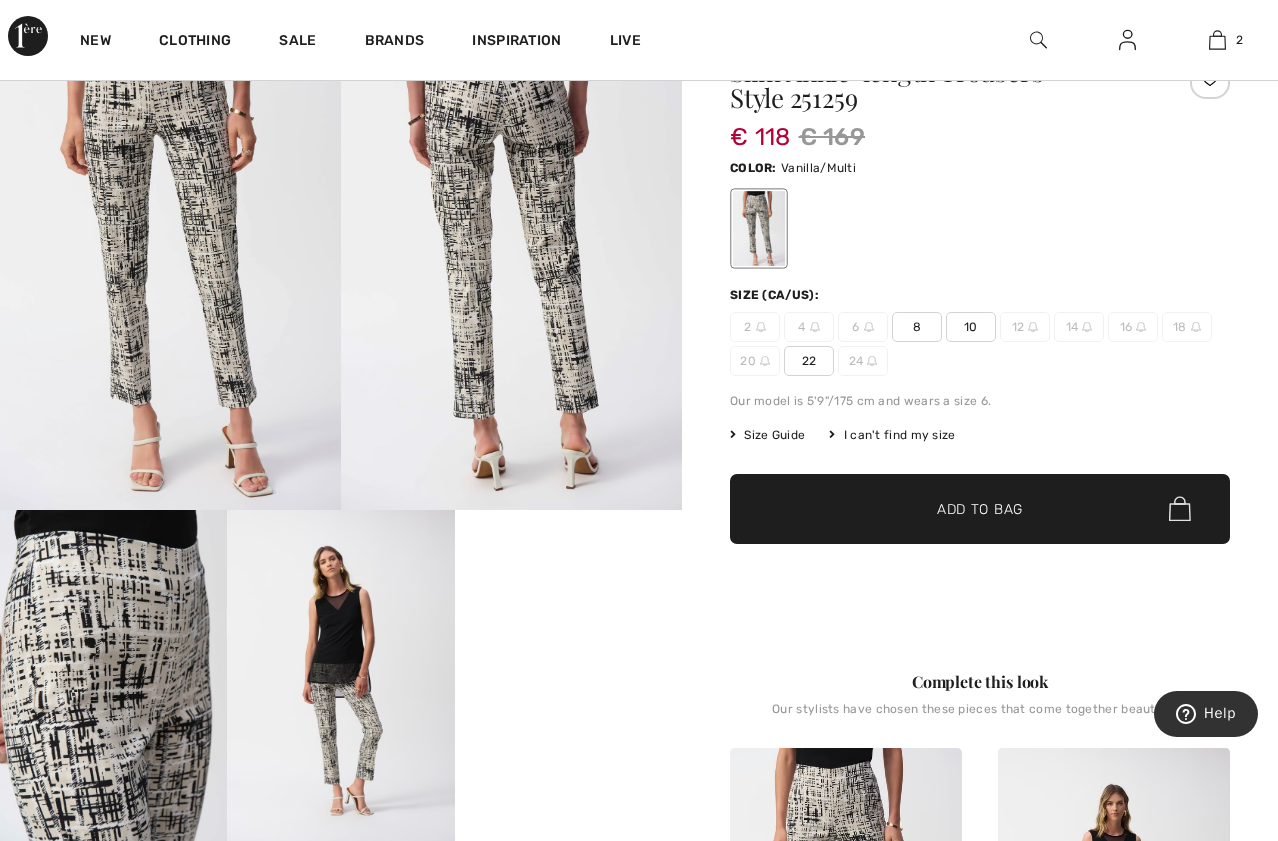 click on "10" at bounding box center (971, 327) 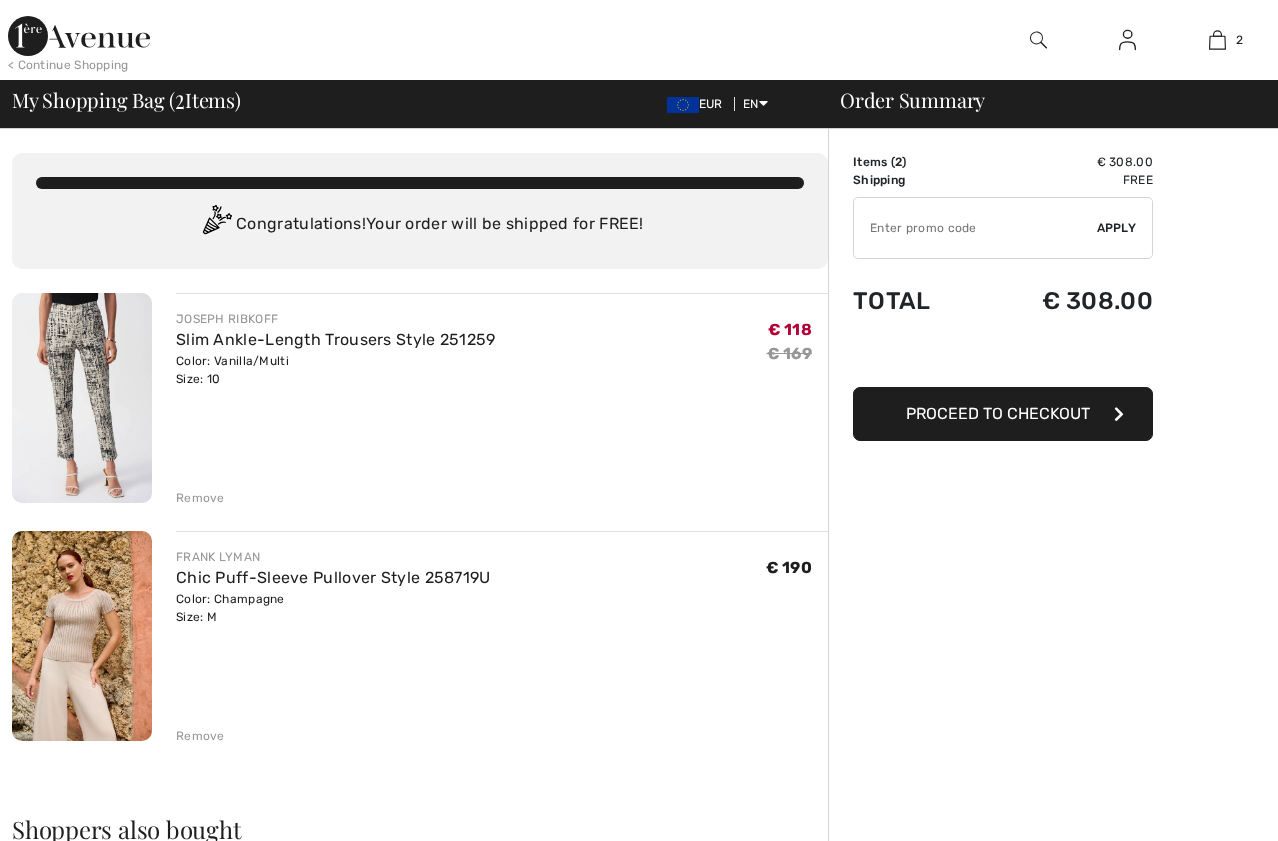 scroll, scrollTop: 0, scrollLeft: 0, axis: both 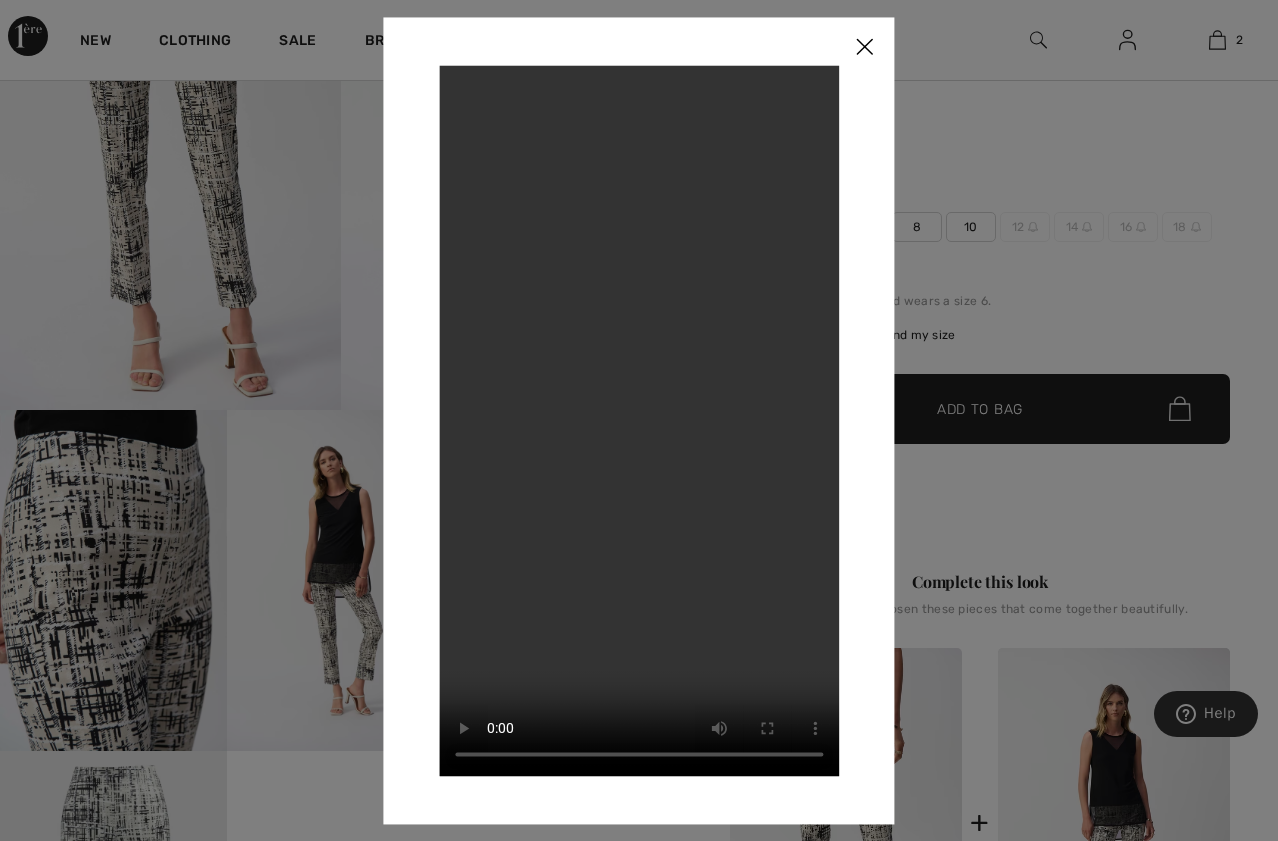 click at bounding box center [865, 48] 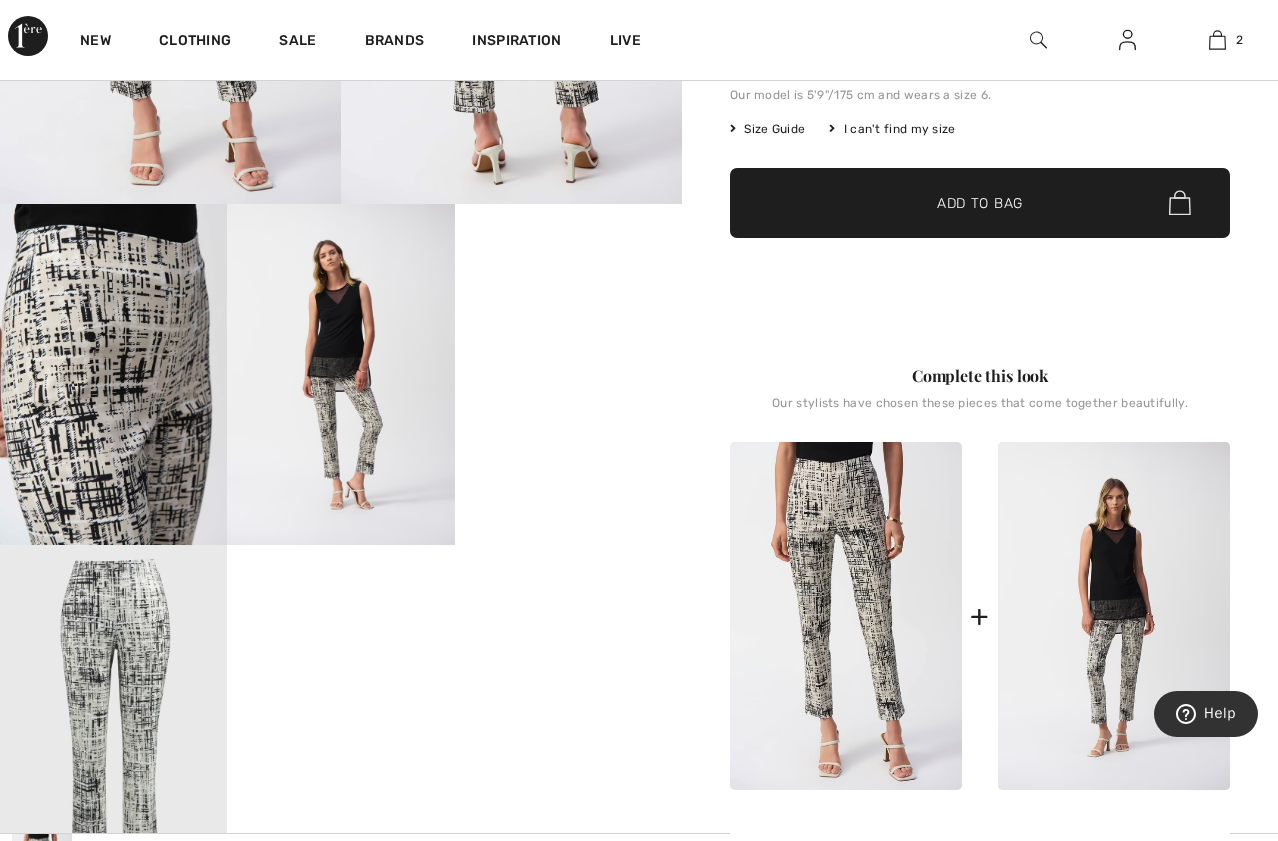 scroll, scrollTop: 700, scrollLeft: 0, axis: vertical 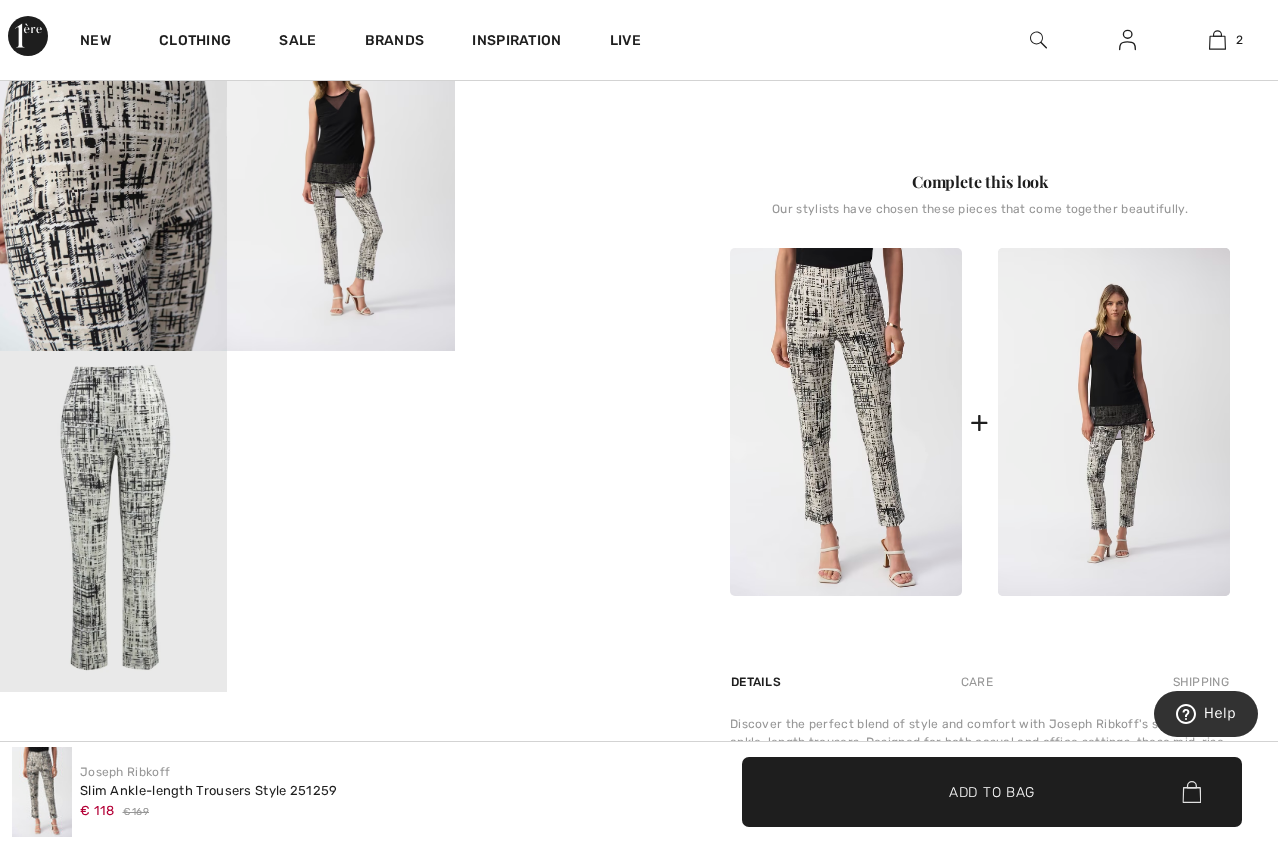 click at bounding box center (113, 521) 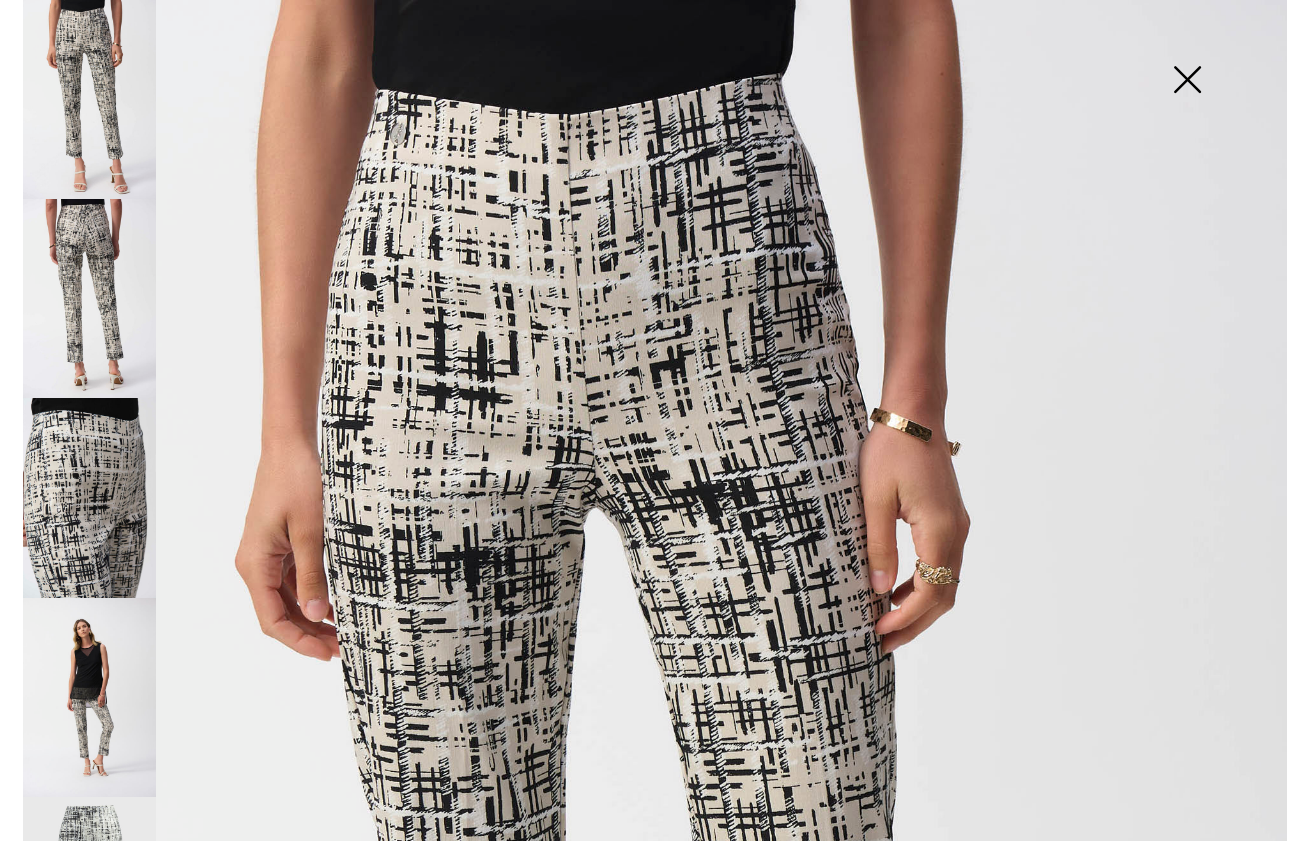 scroll, scrollTop: 714, scrollLeft: 0, axis: vertical 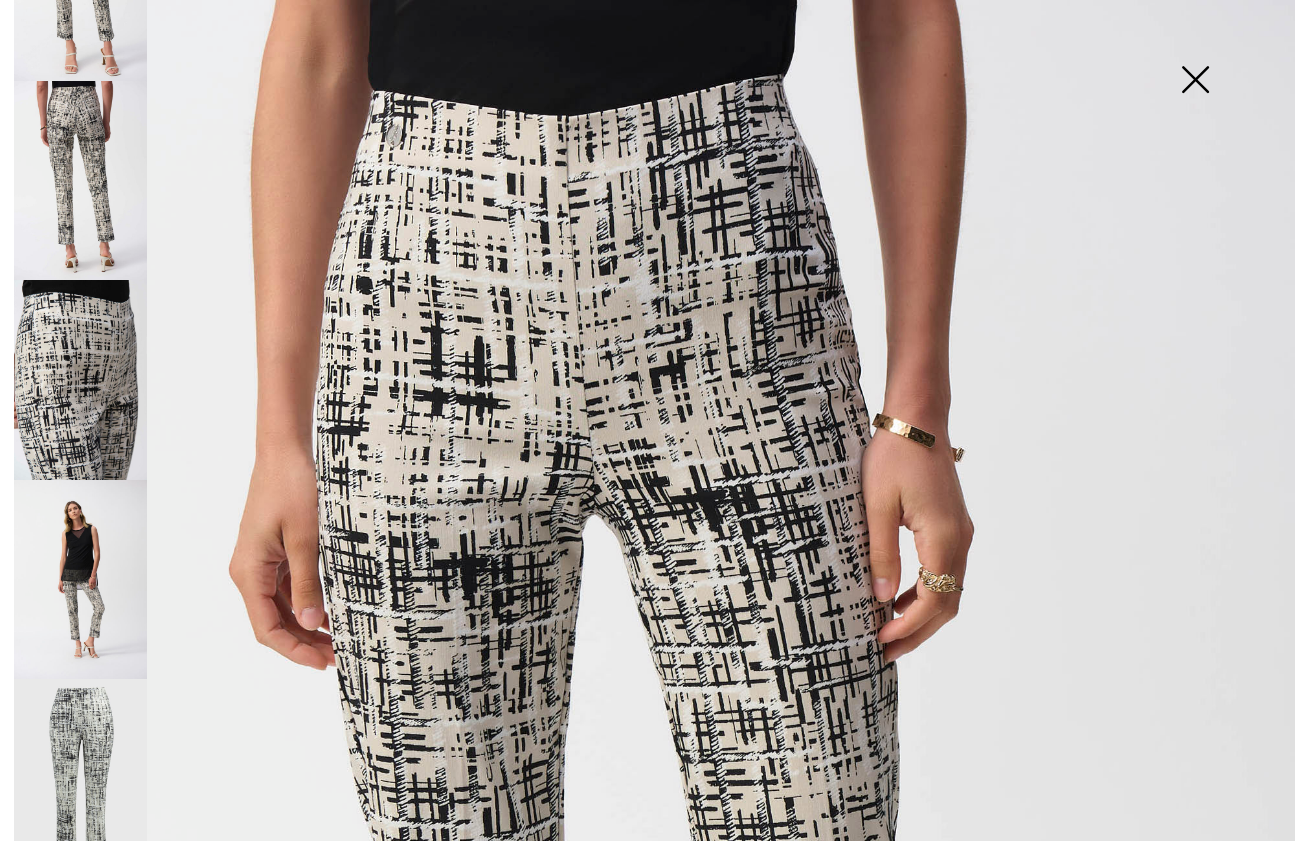 click at bounding box center [80, 778] 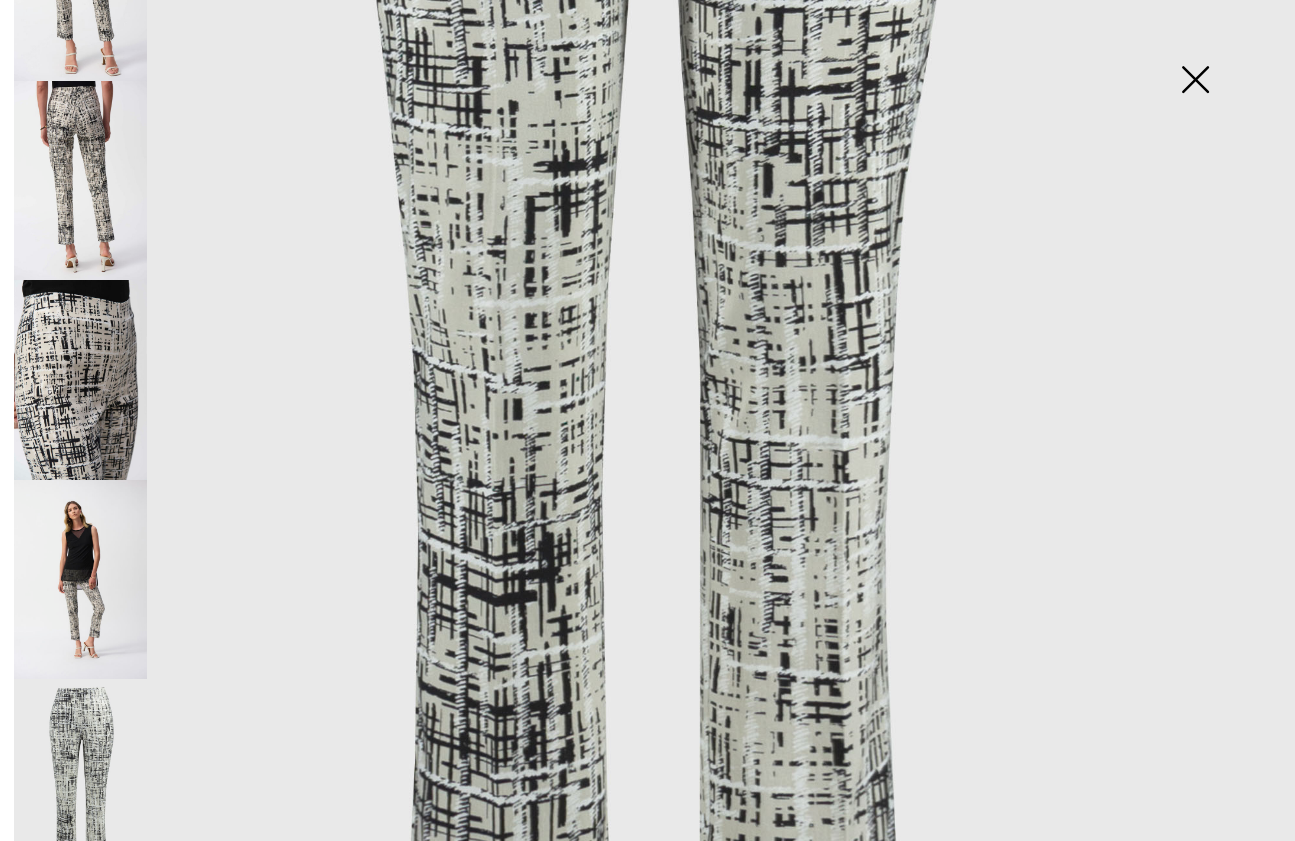 scroll, scrollTop: 1000, scrollLeft: 0, axis: vertical 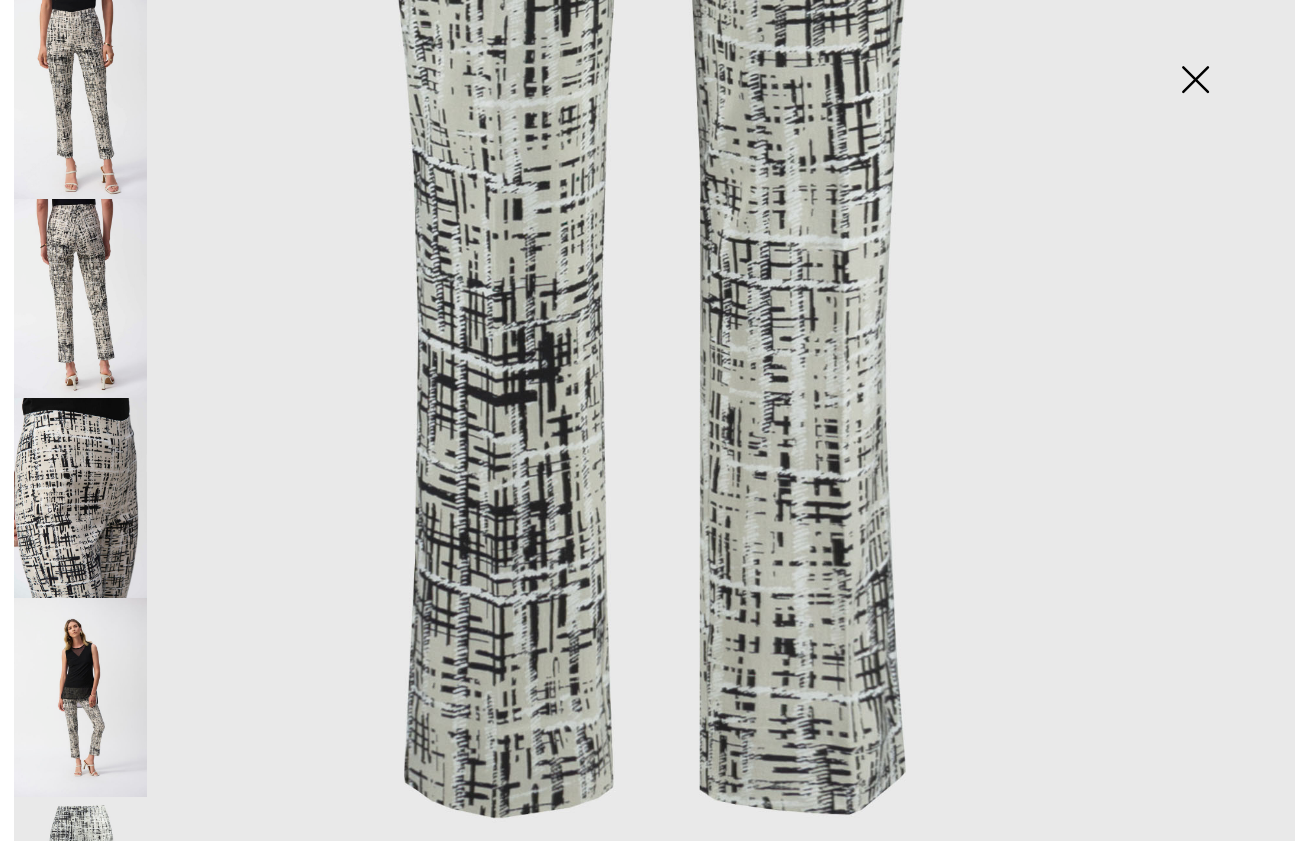 click at bounding box center [80, 99] 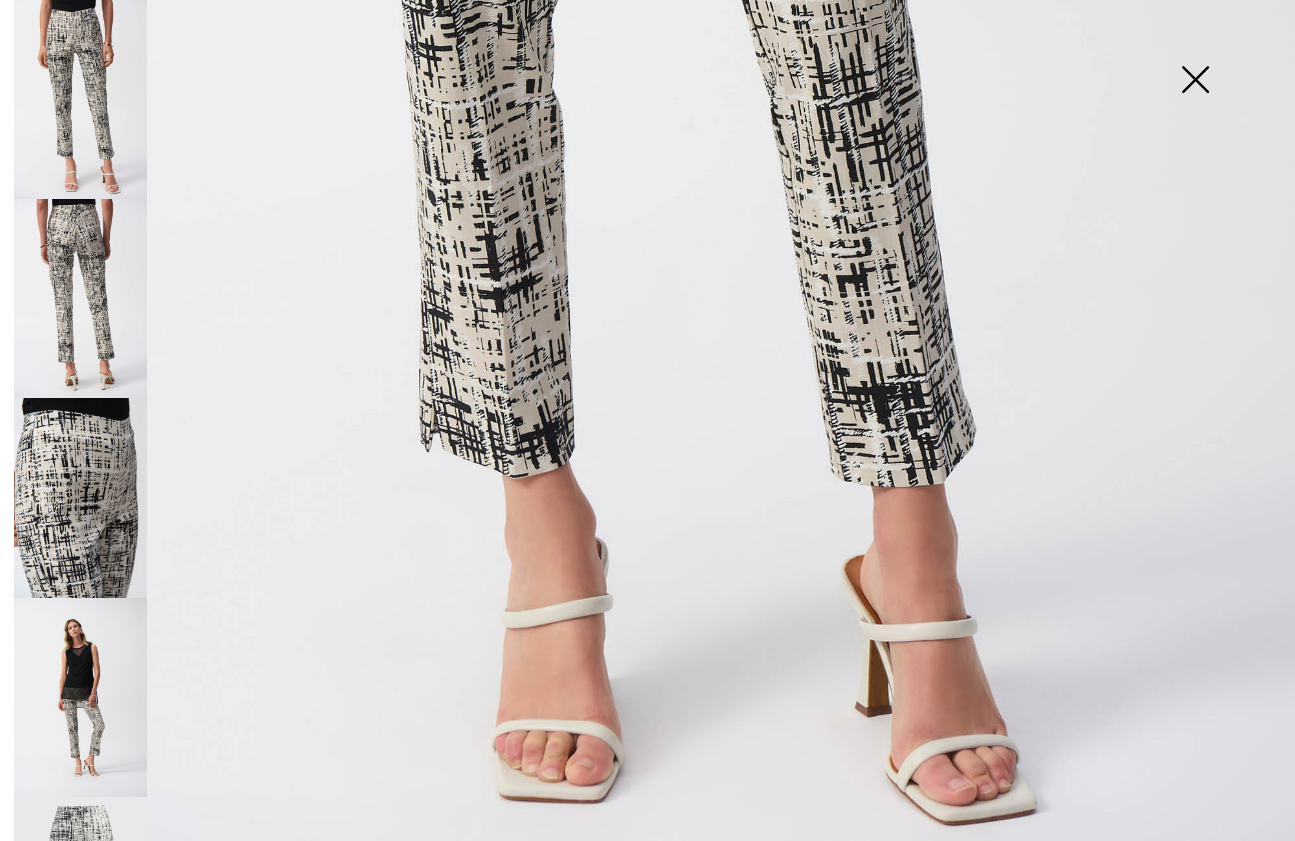 scroll, scrollTop: 1074, scrollLeft: 0, axis: vertical 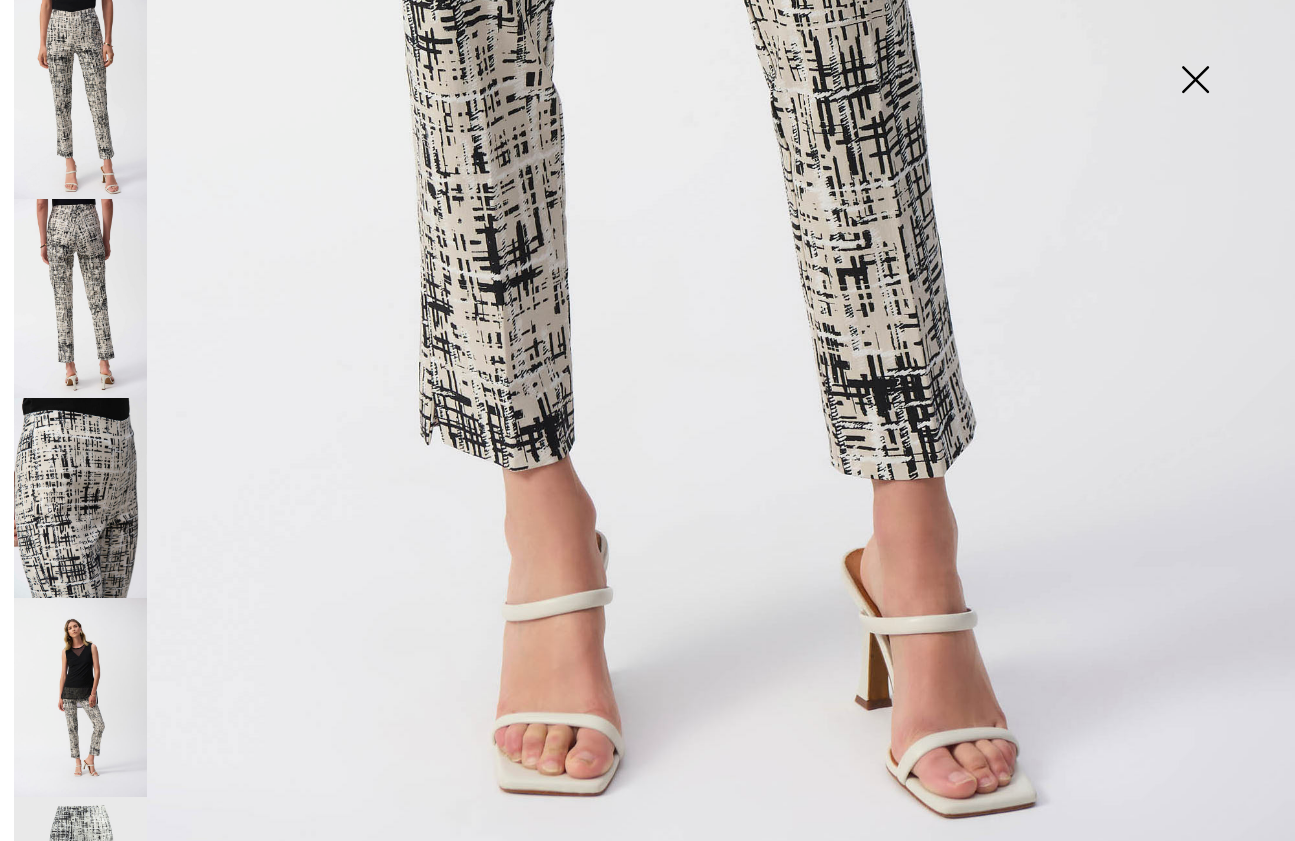 click at bounding box center (80, 896) 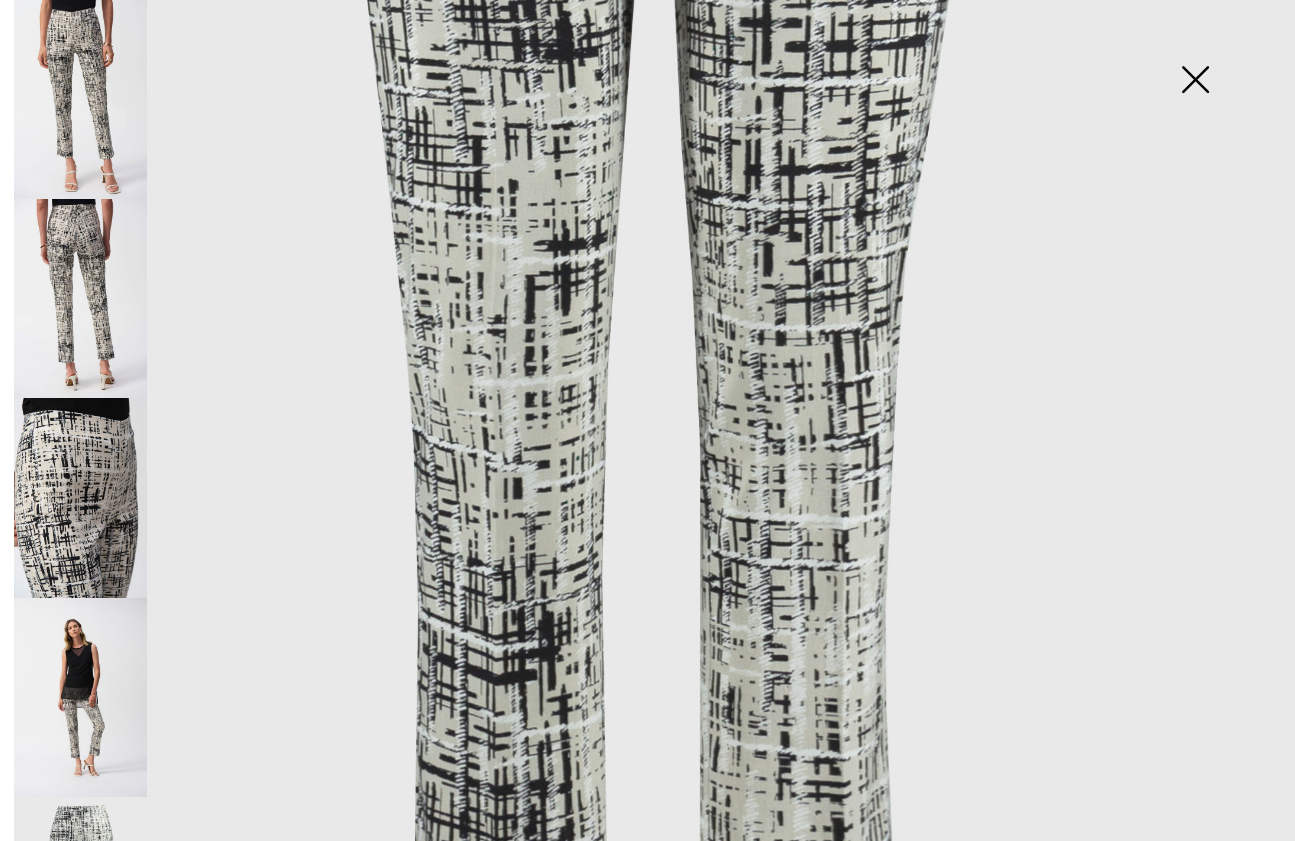 scroll, scrollTop: 1075, scrollLeft: 0, axis: vertical 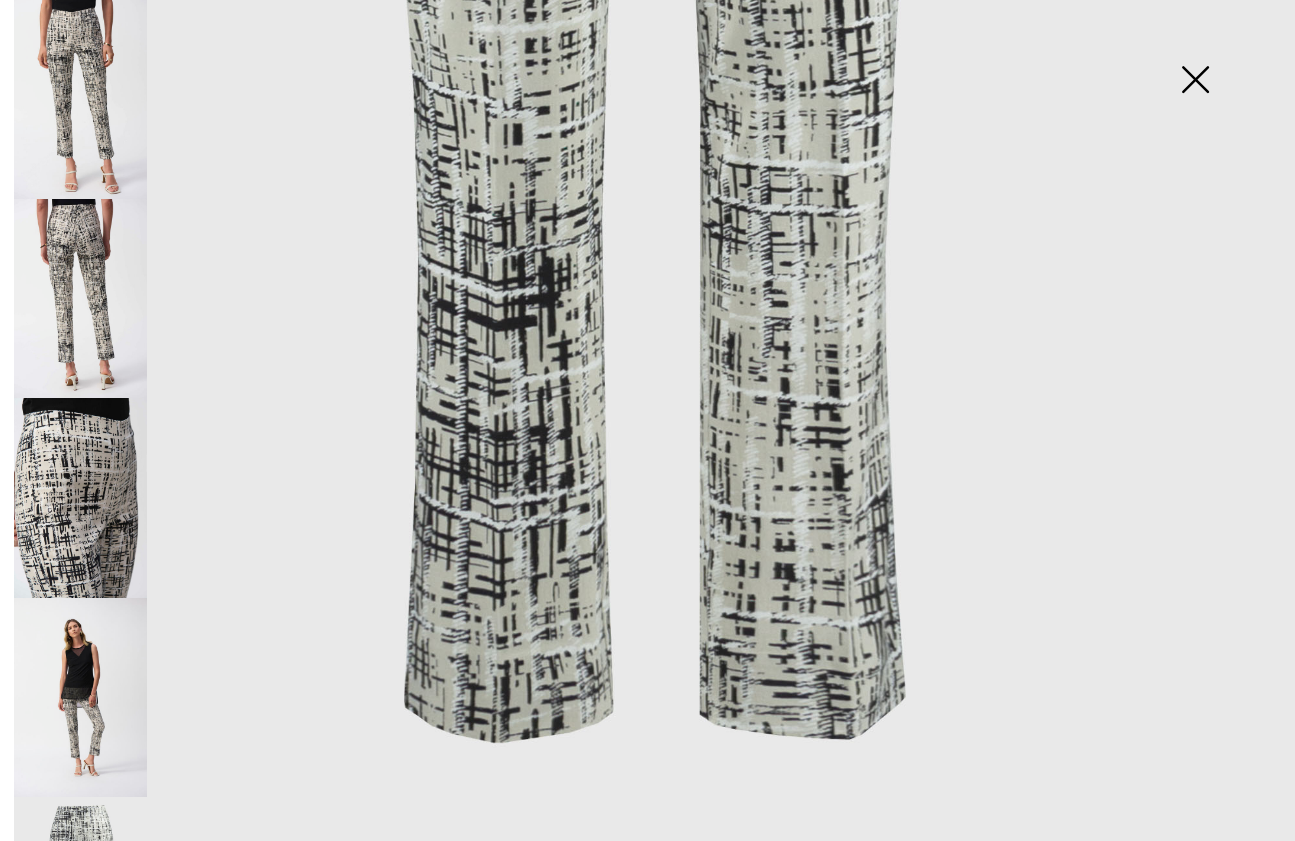 click at bounding box center (80, 298) 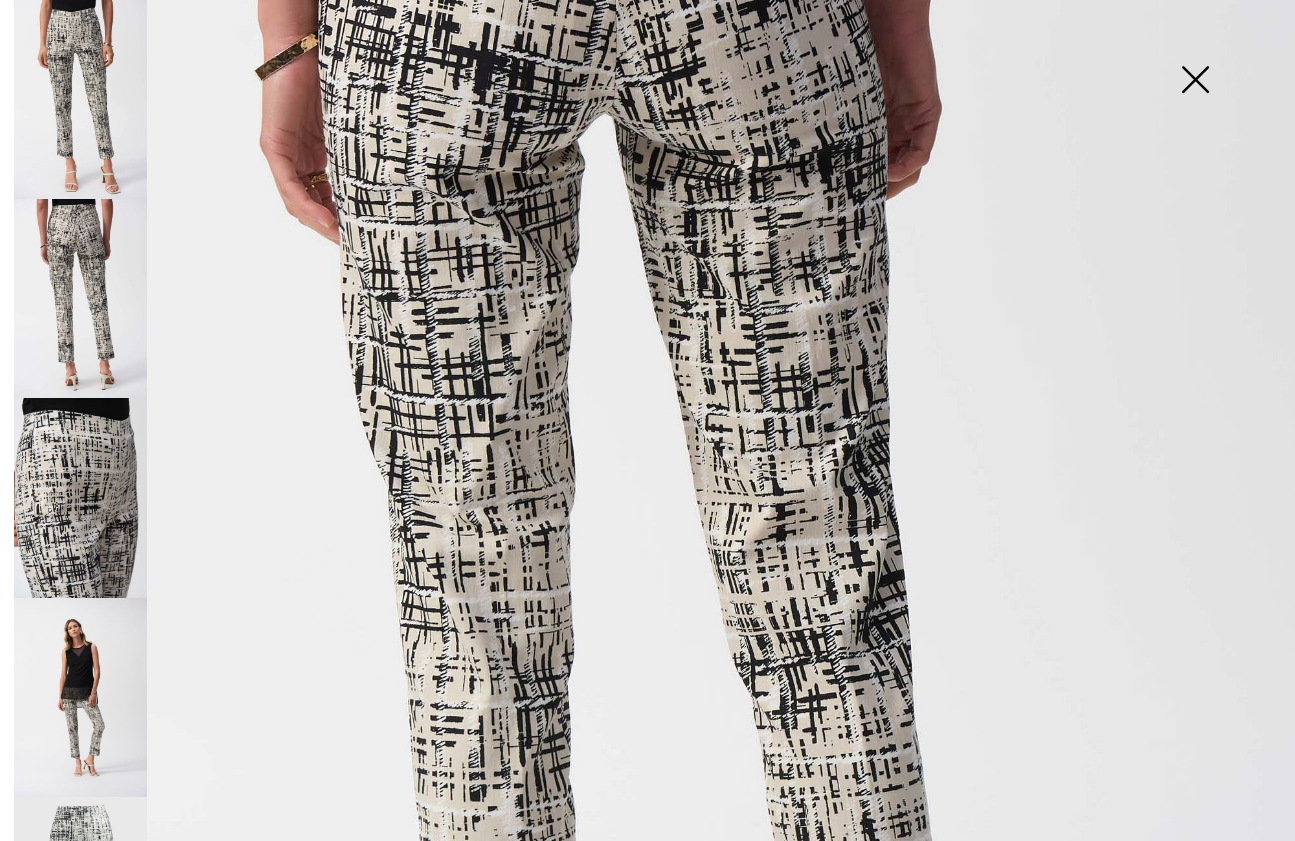 scroll, scrollTop: 0, scrollLeft: 0, axis: both 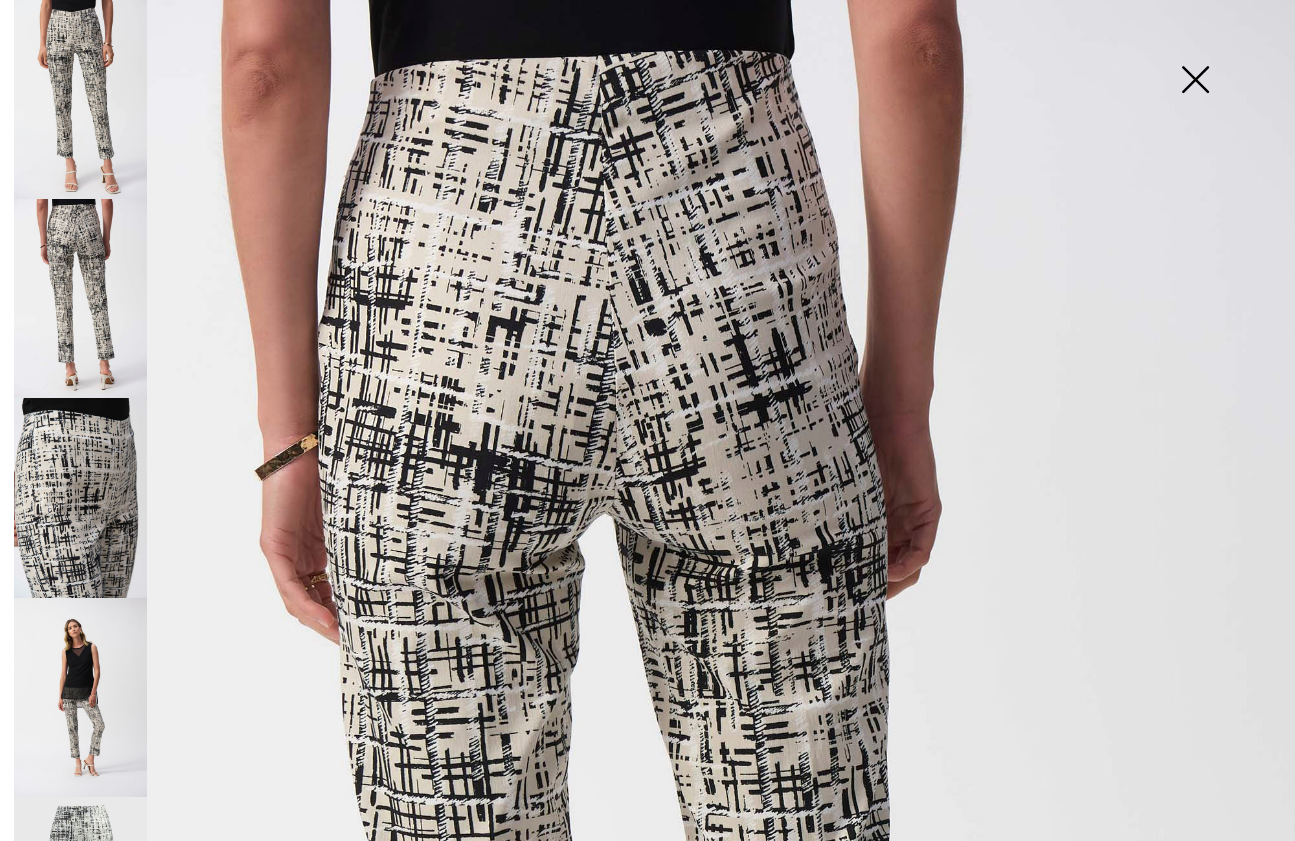 click at bounding box center (1195, 81) 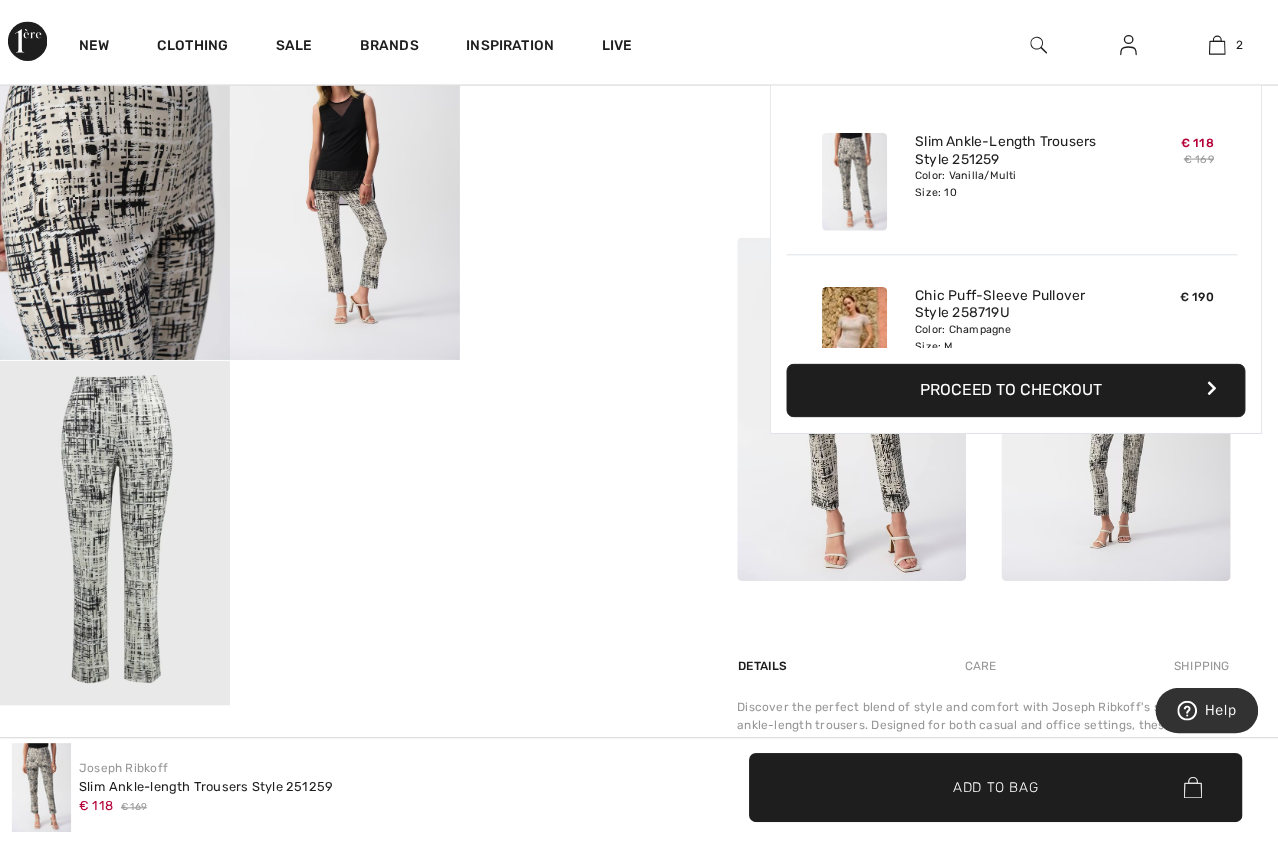 scroll, scrollTop: 700, scrollLeft: 0, axis: vertical 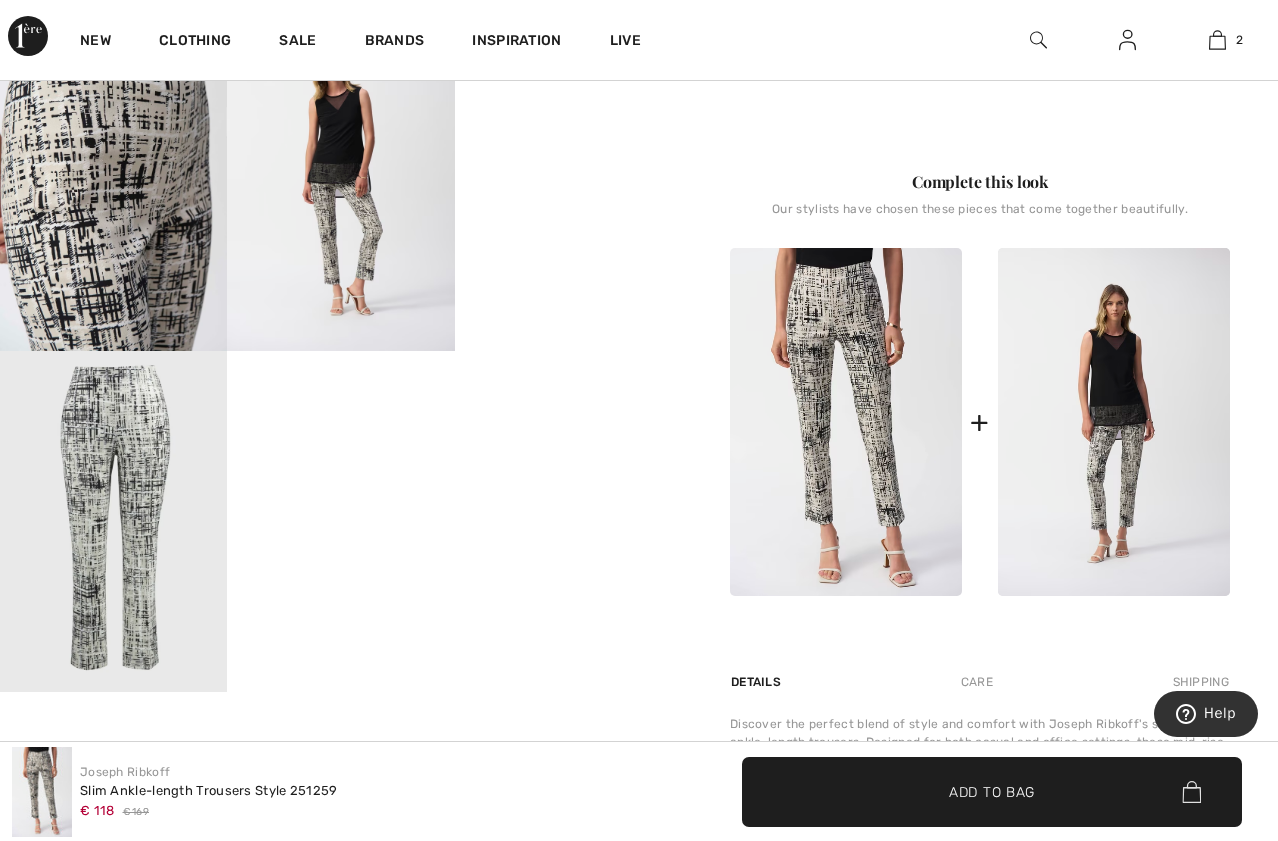 click on "Your browser does not support the video tag." at bounding box center (568, 67) 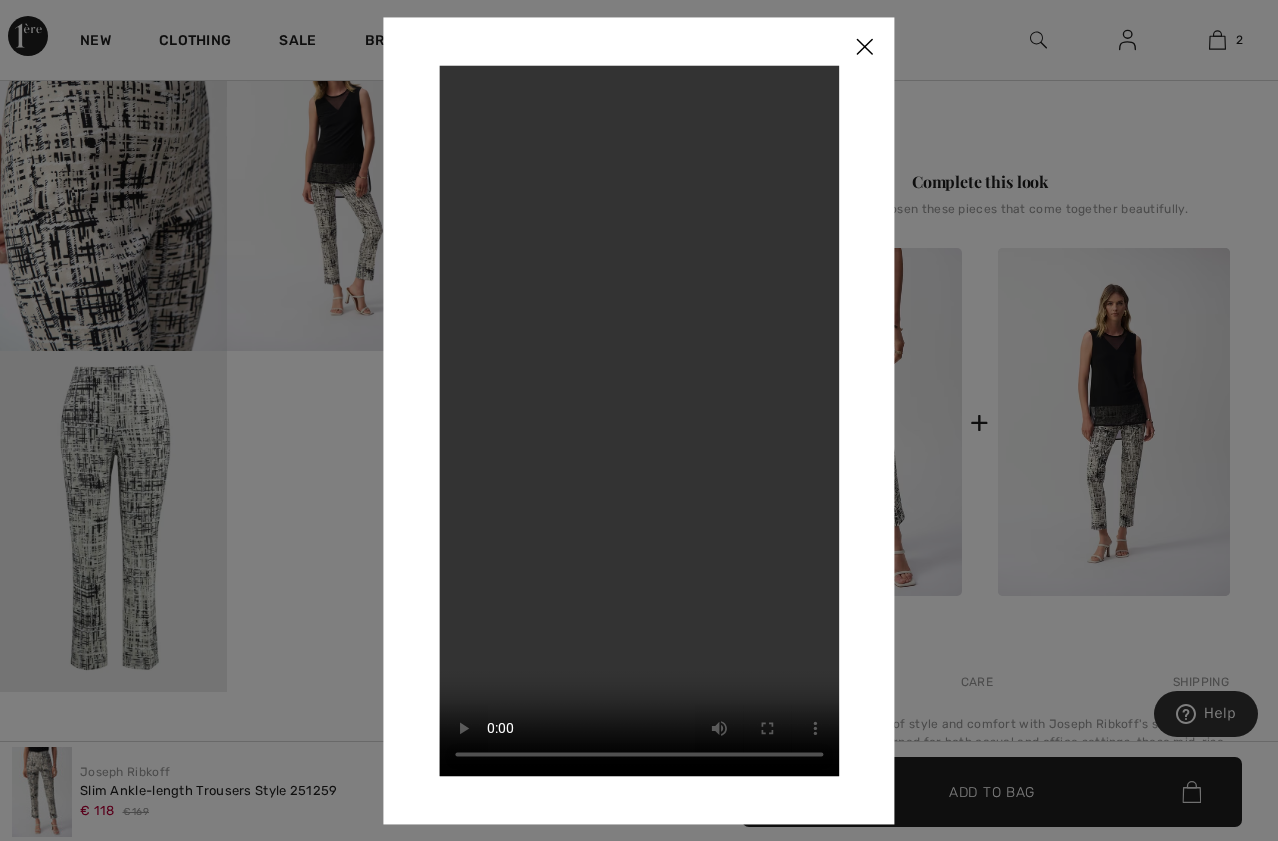 click at bounding box center [865, 48] 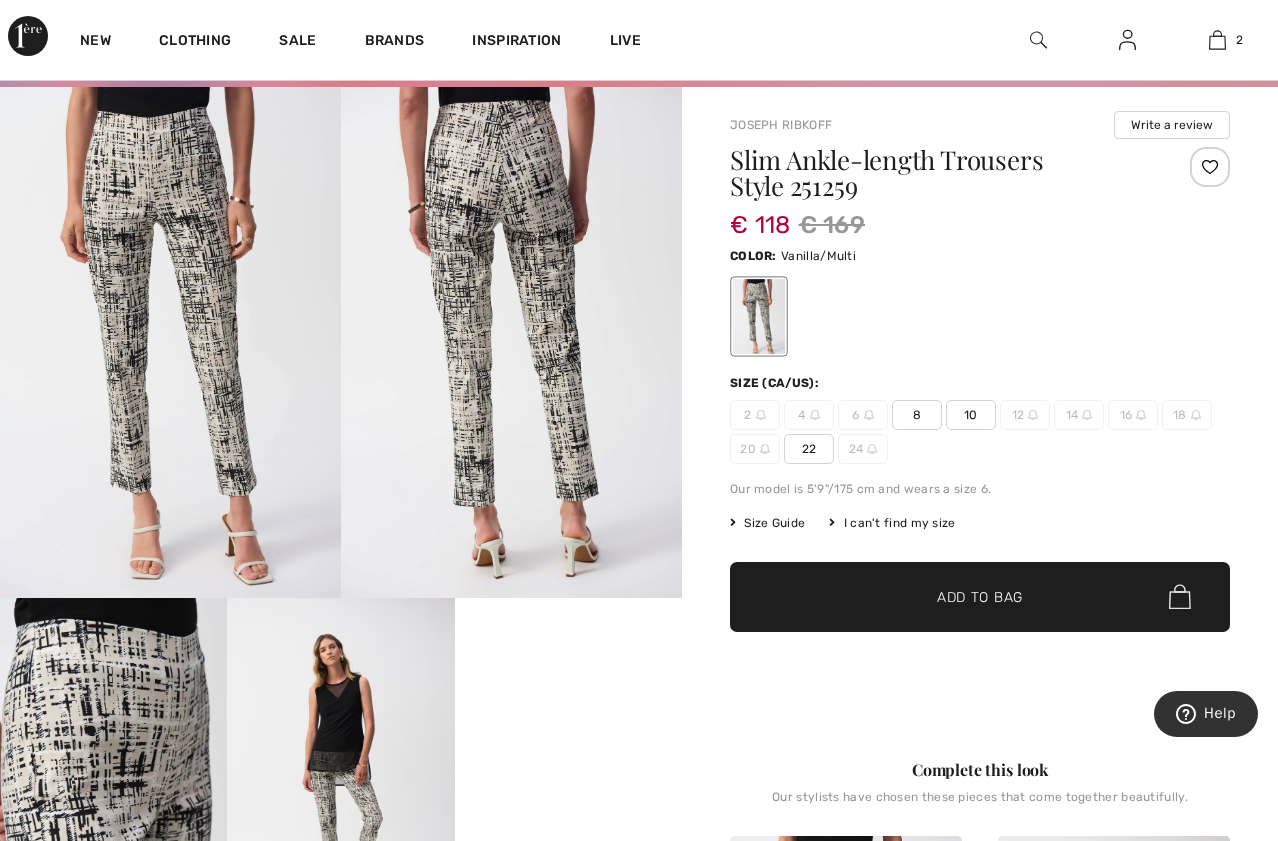 scroll, scrollTop: 0, scrollLeft: 0, axis: both 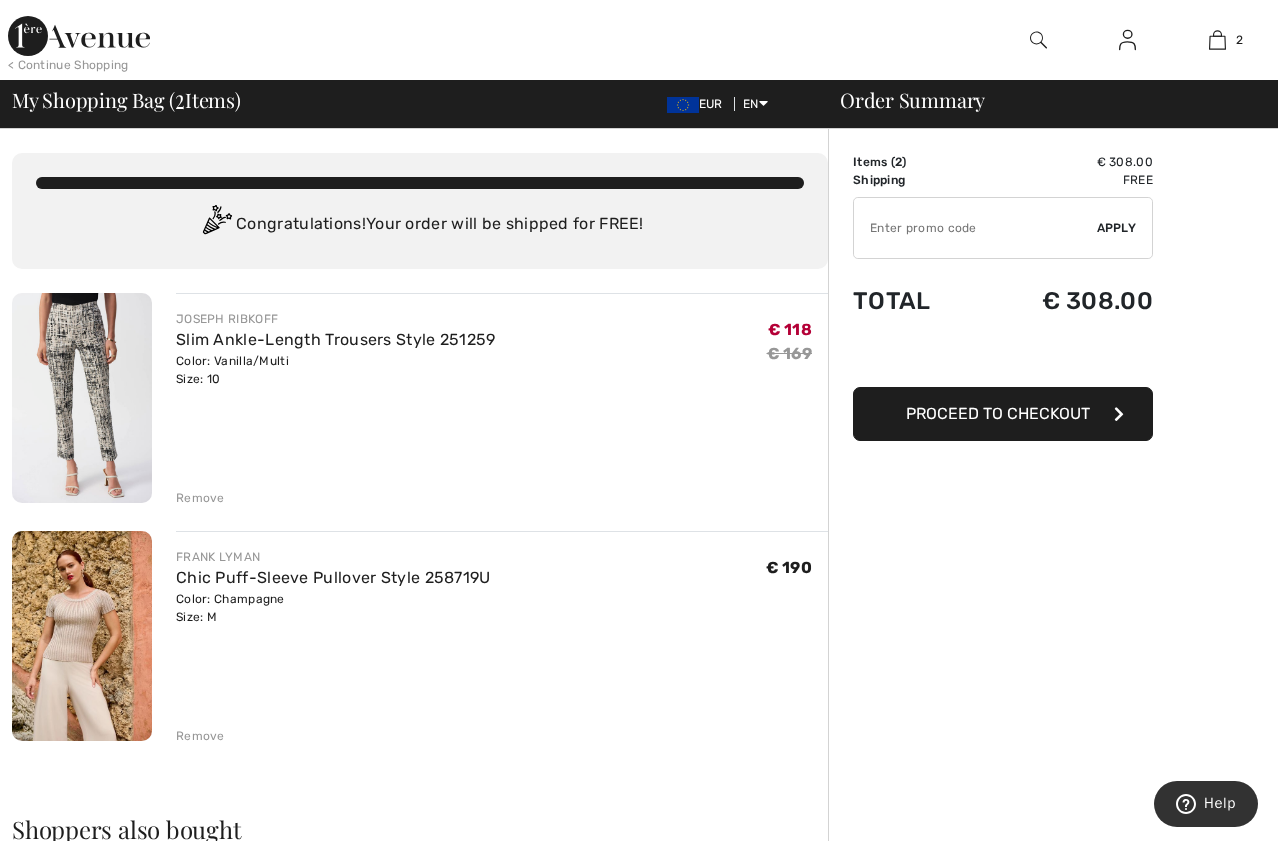 click at bounding box center [82, 636] 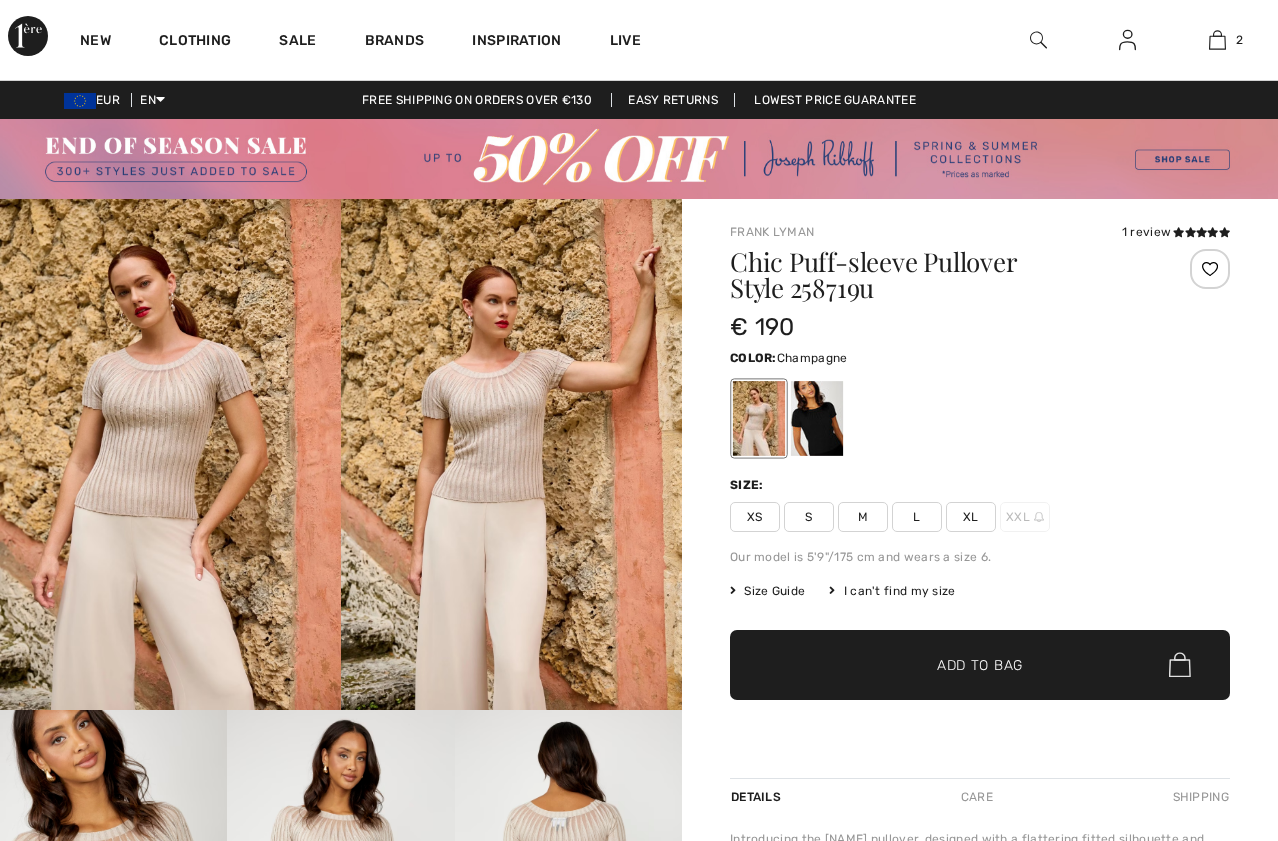 scroll, scrollTop: 0, scrollLeft: 0, axis: both 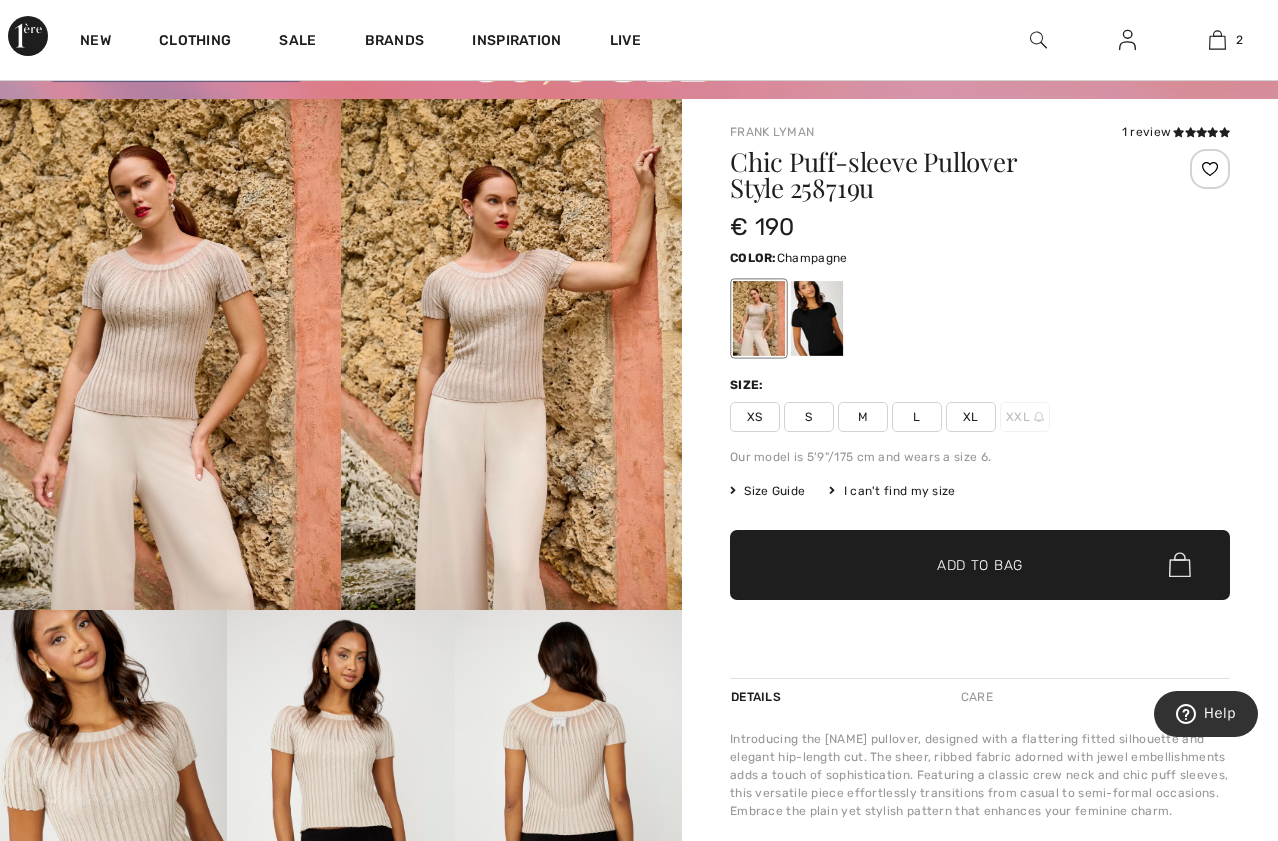 click at bounding box center [511, 355] 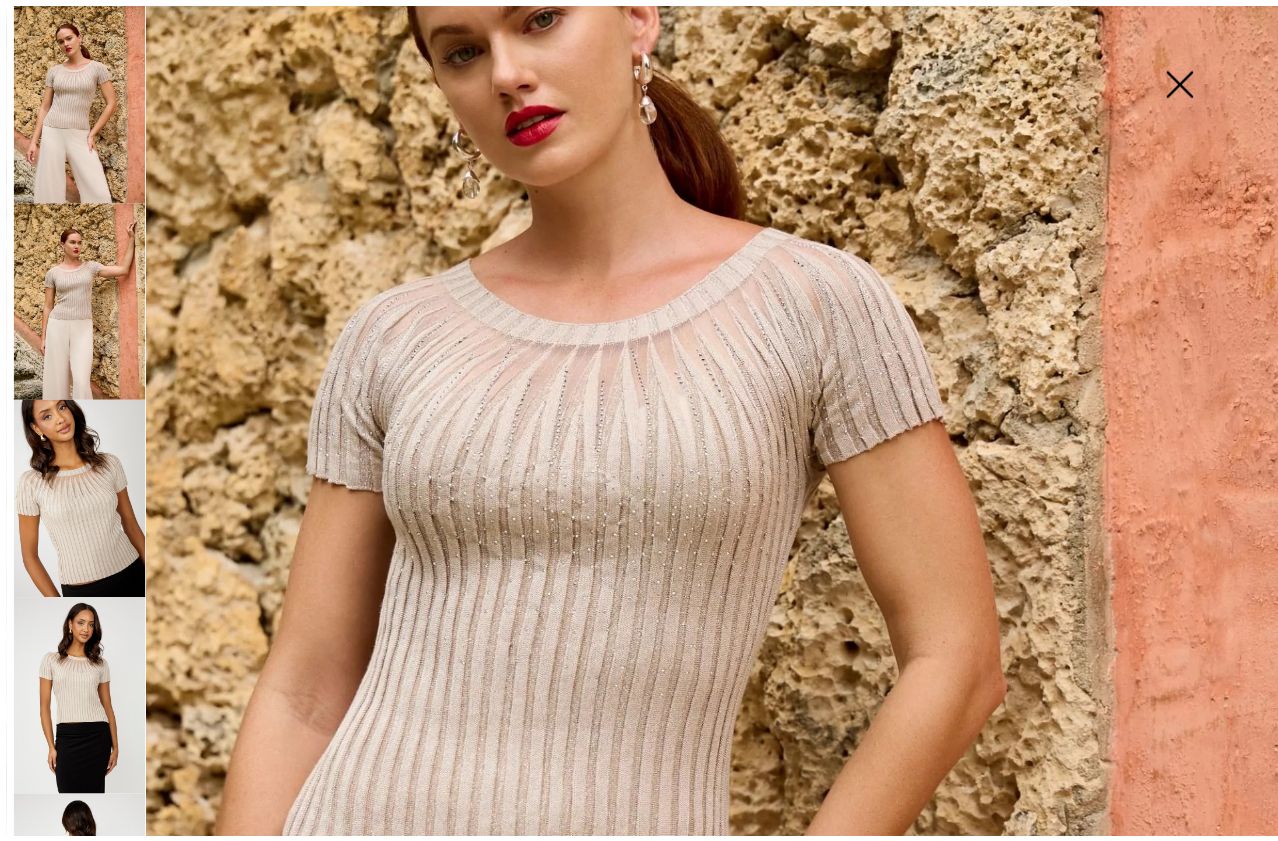 scroll, scrollTop: 300, scrollLeft: 0, axis: vertical 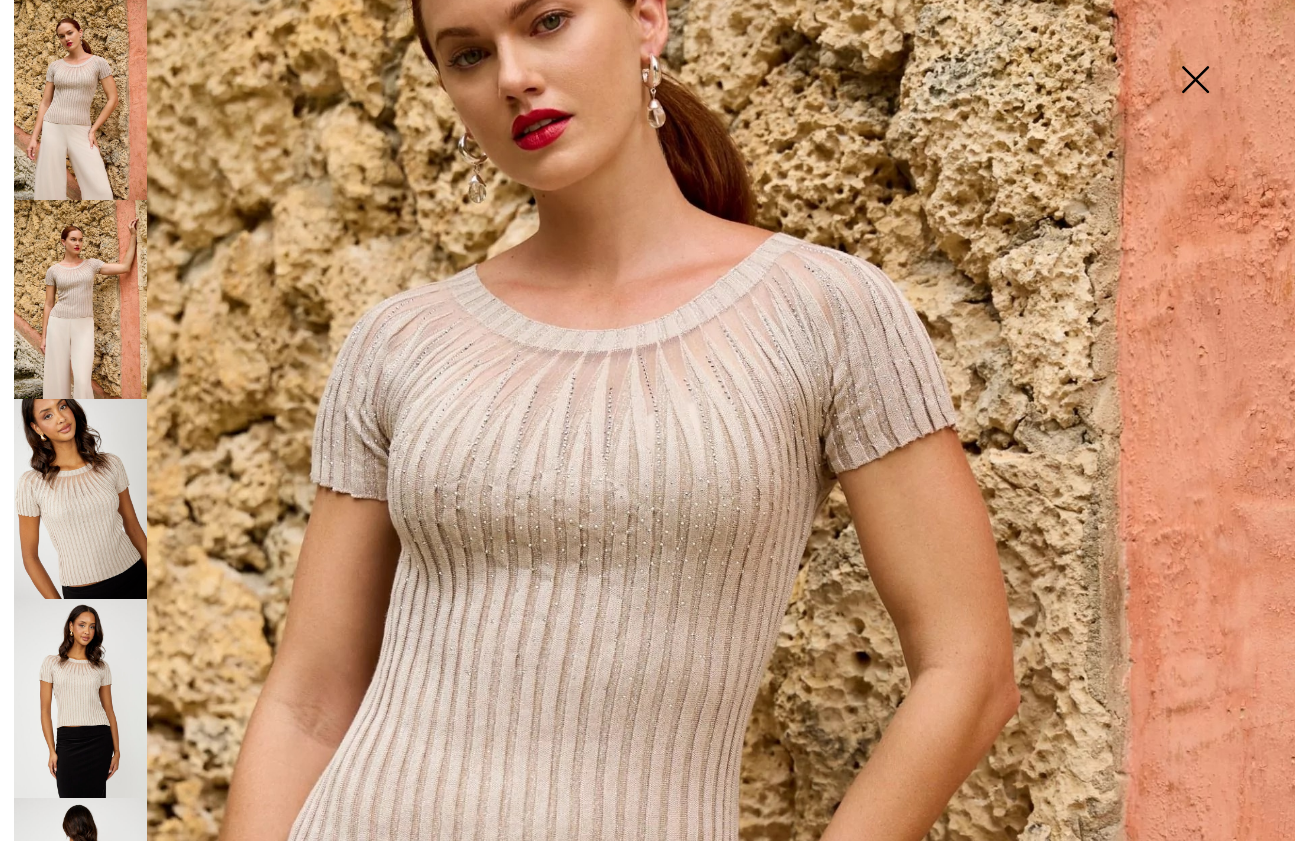 click at bounding box center [1195, 81] 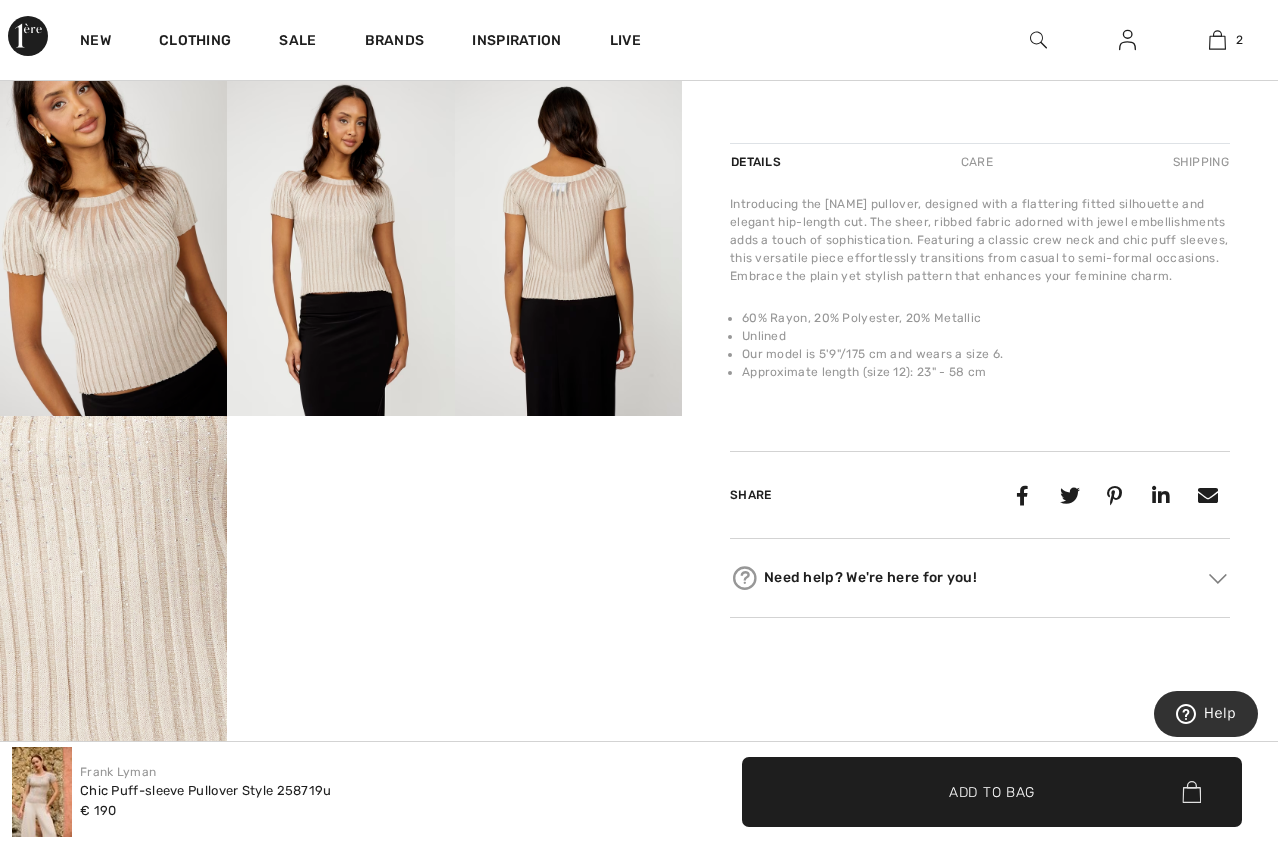scroll, scrollTop: 600, scrollLeft: 0, axis: vertical 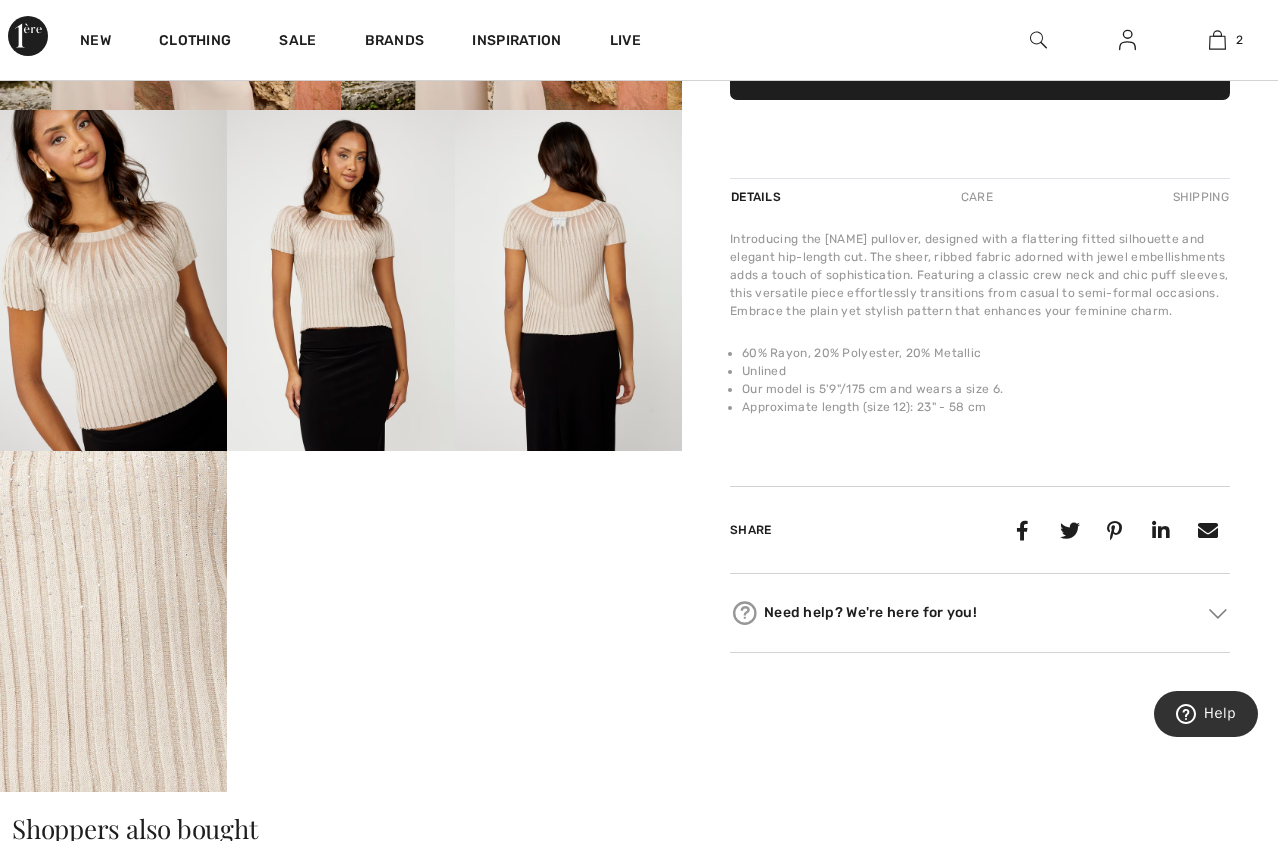 click at bounding box center [340, 280] 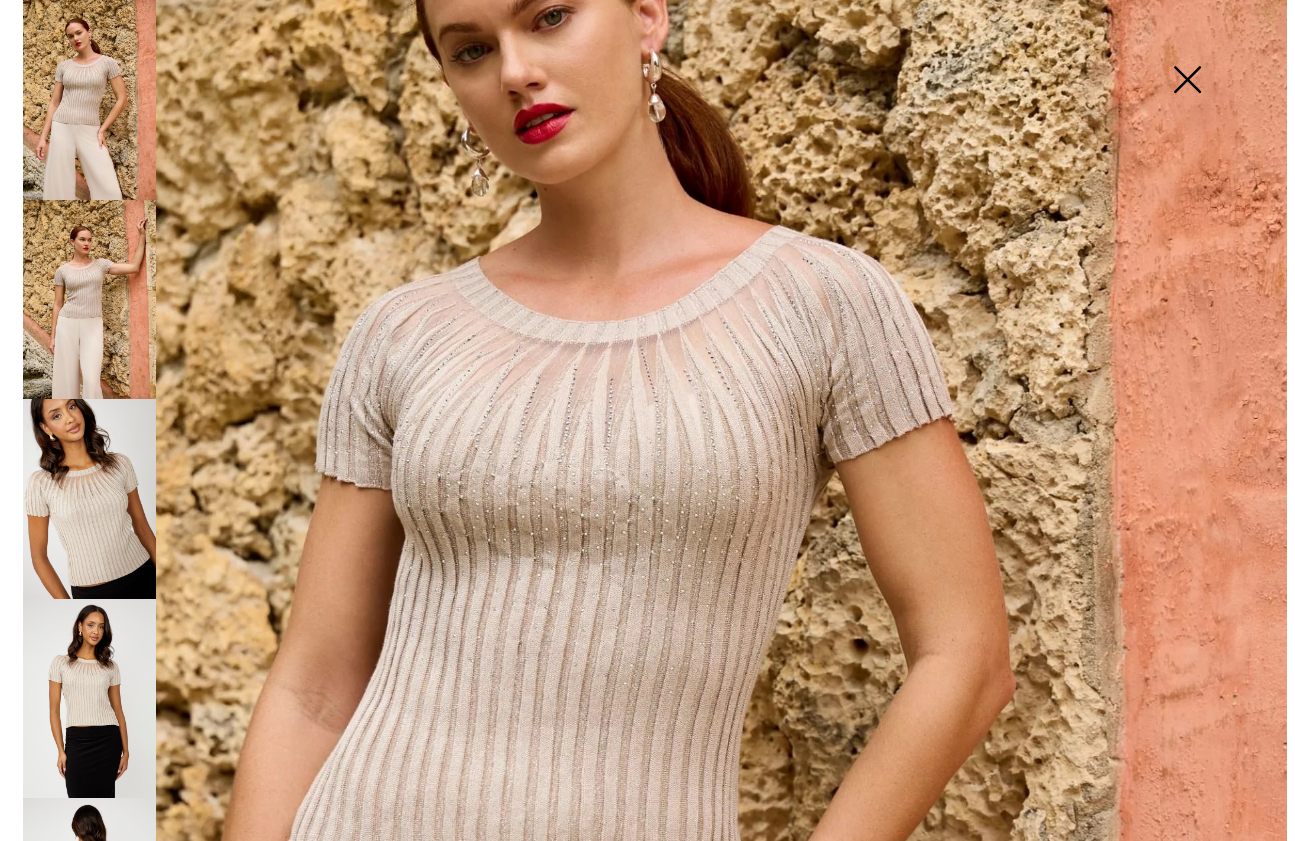 scroll, scrollTop: 601, scrollLeft: 0, axis: vertical 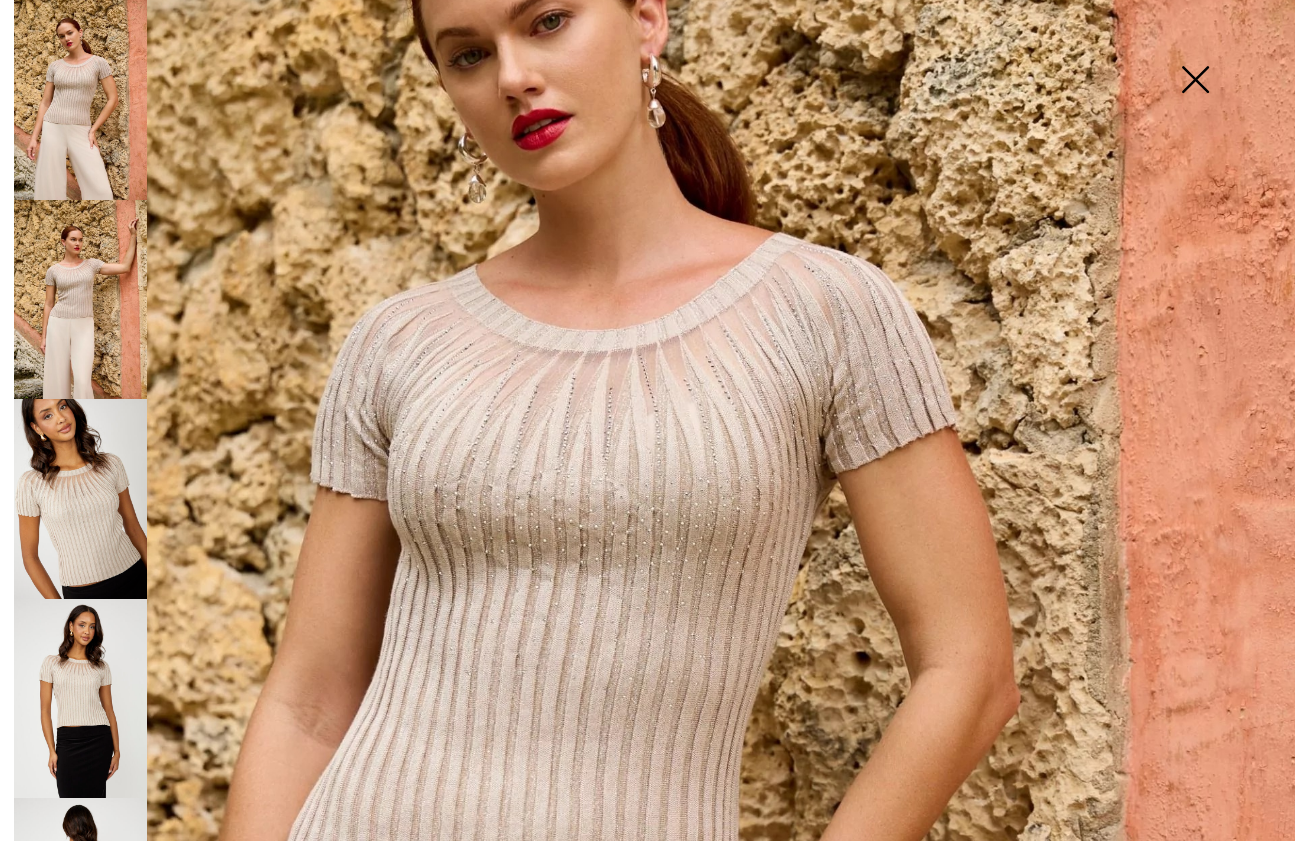 click at bounding box center (80, 699) 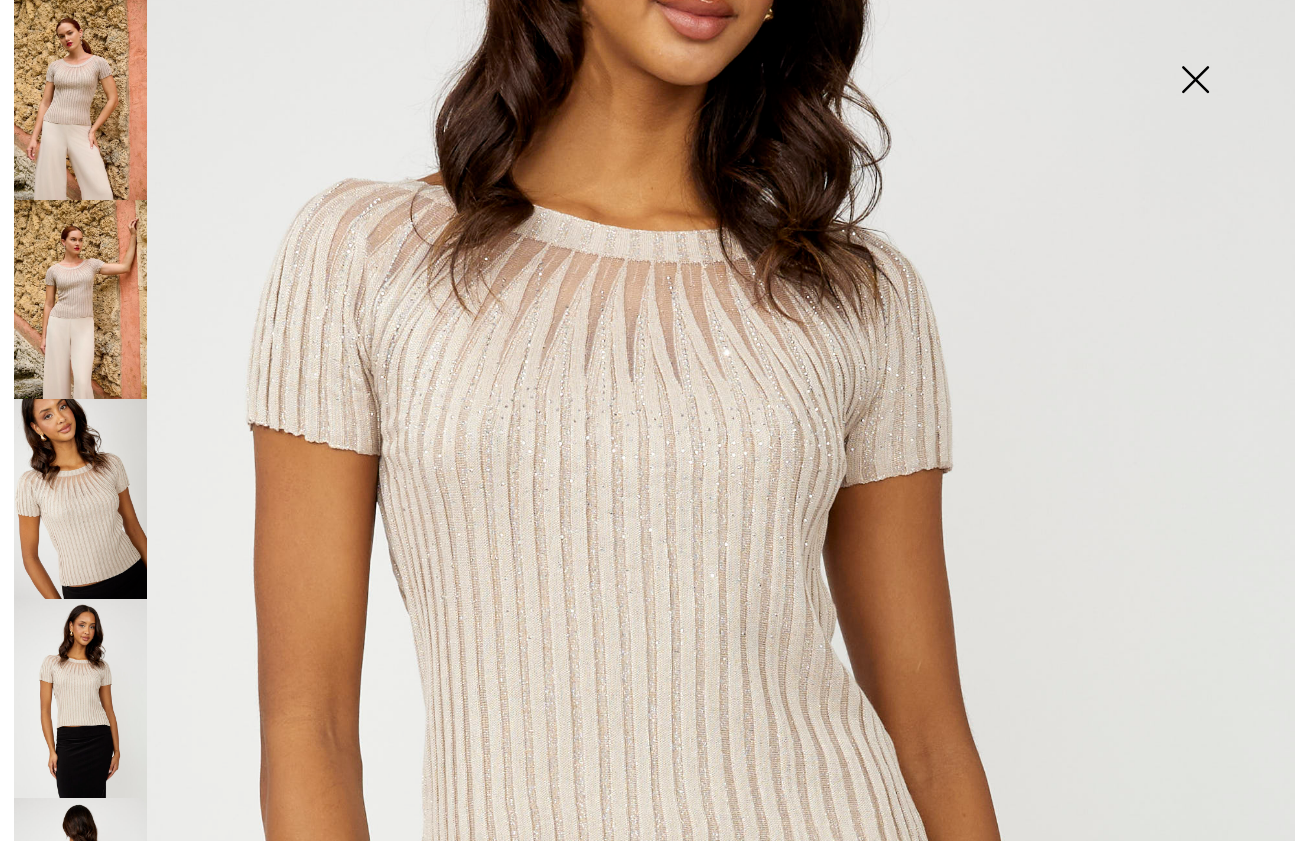 scroll, scrollTop: 300, scrollLeft: 0, axis: vertical 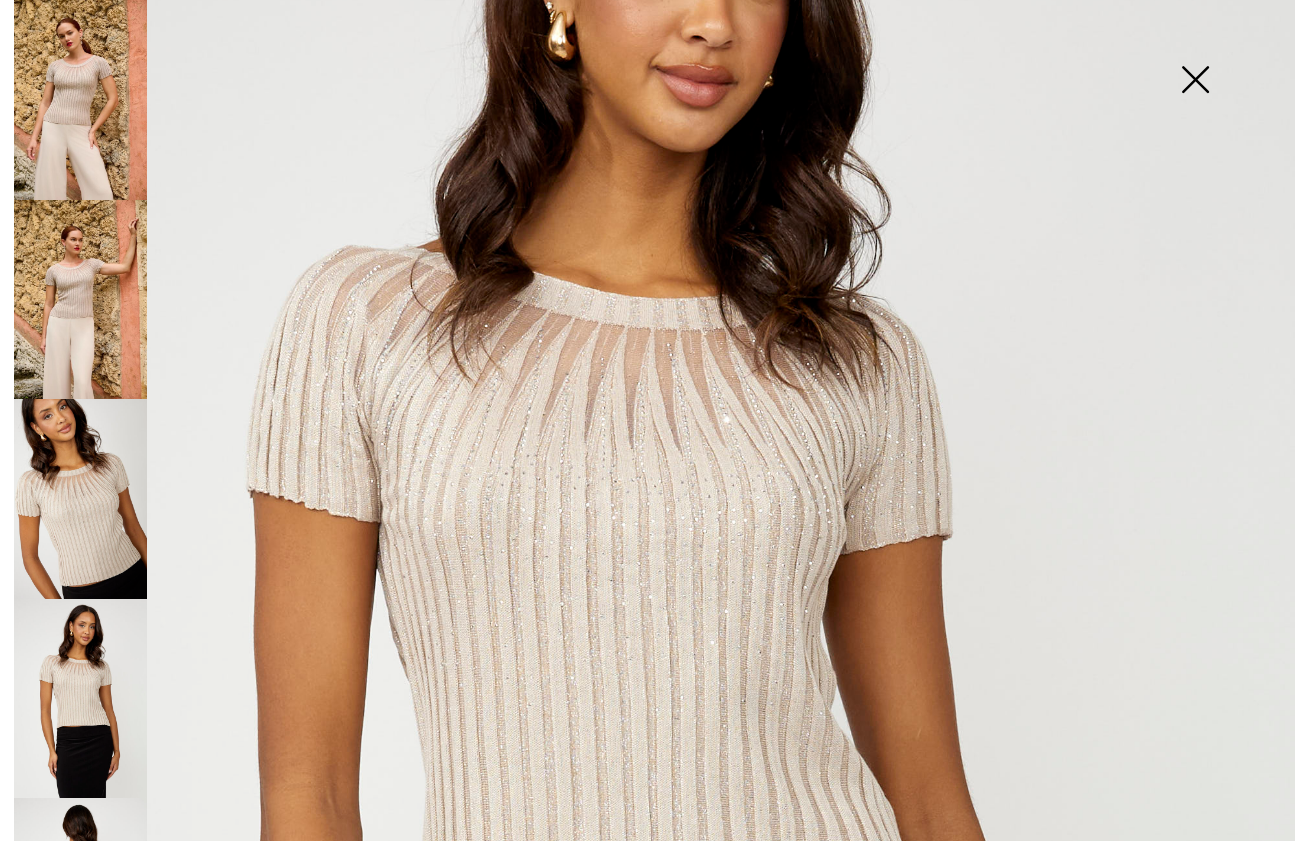 click at bounding box center (1195, 81) 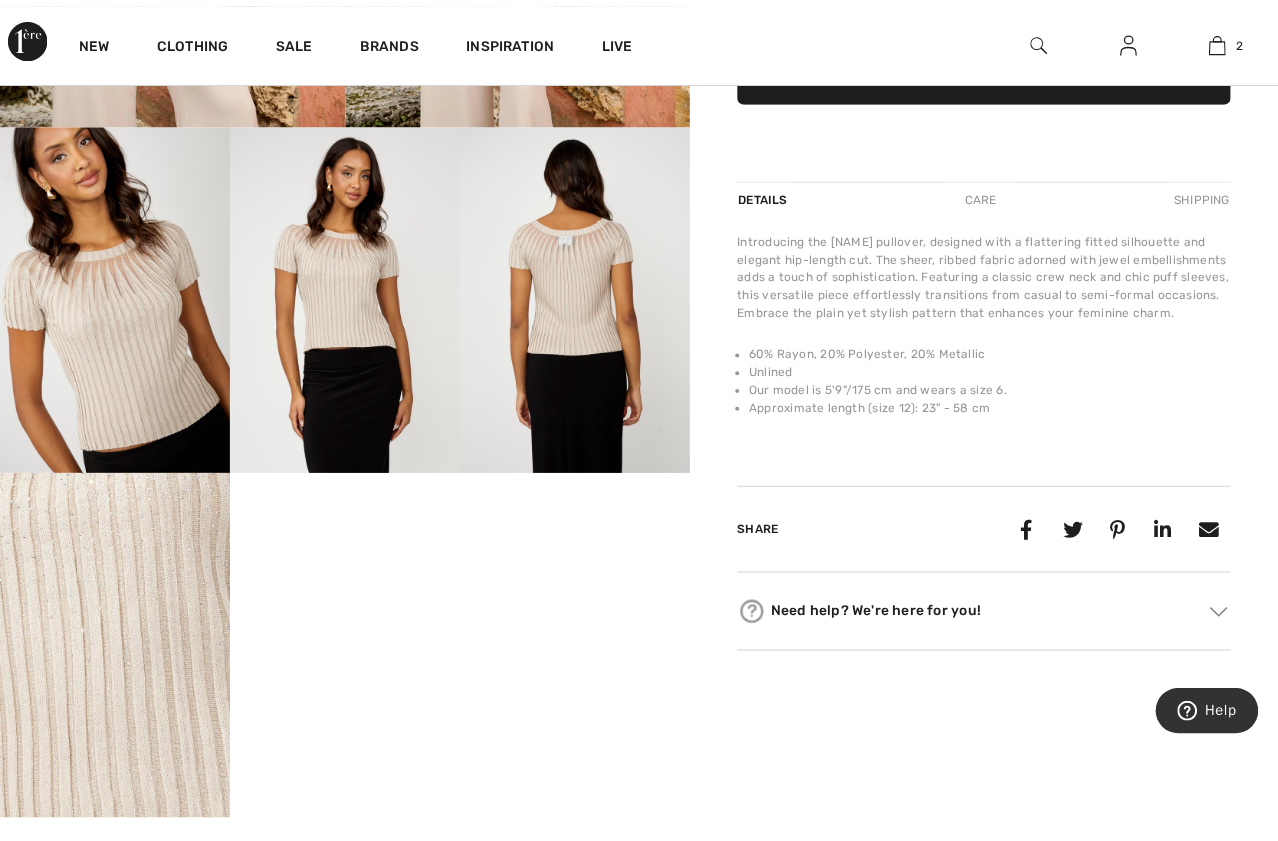 scroll, scrollTop: 600, scrollLeft: 0, axis: vertical 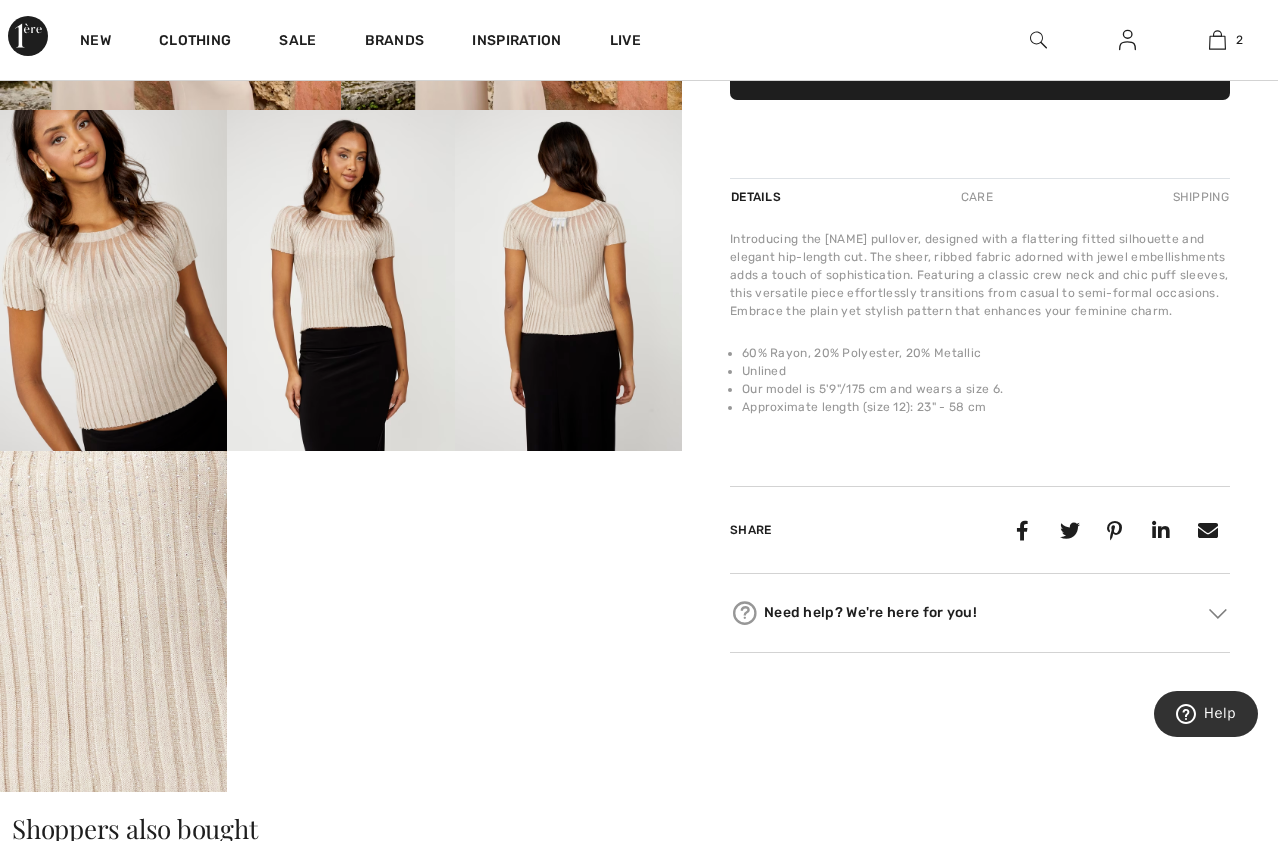 click at bounding box center [113, 280] 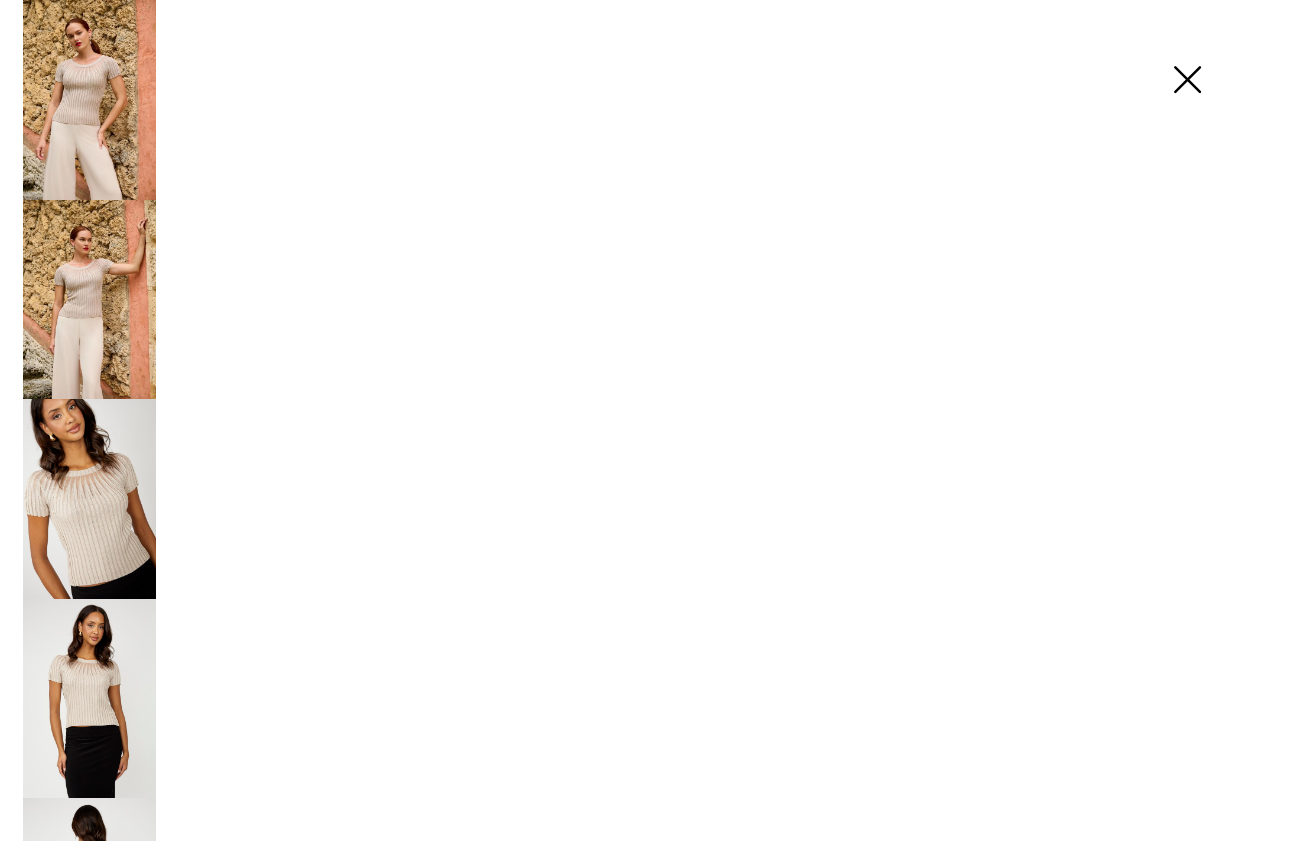 scroll, scrollTop: 601, scrollLeft: 0, axis: vertical 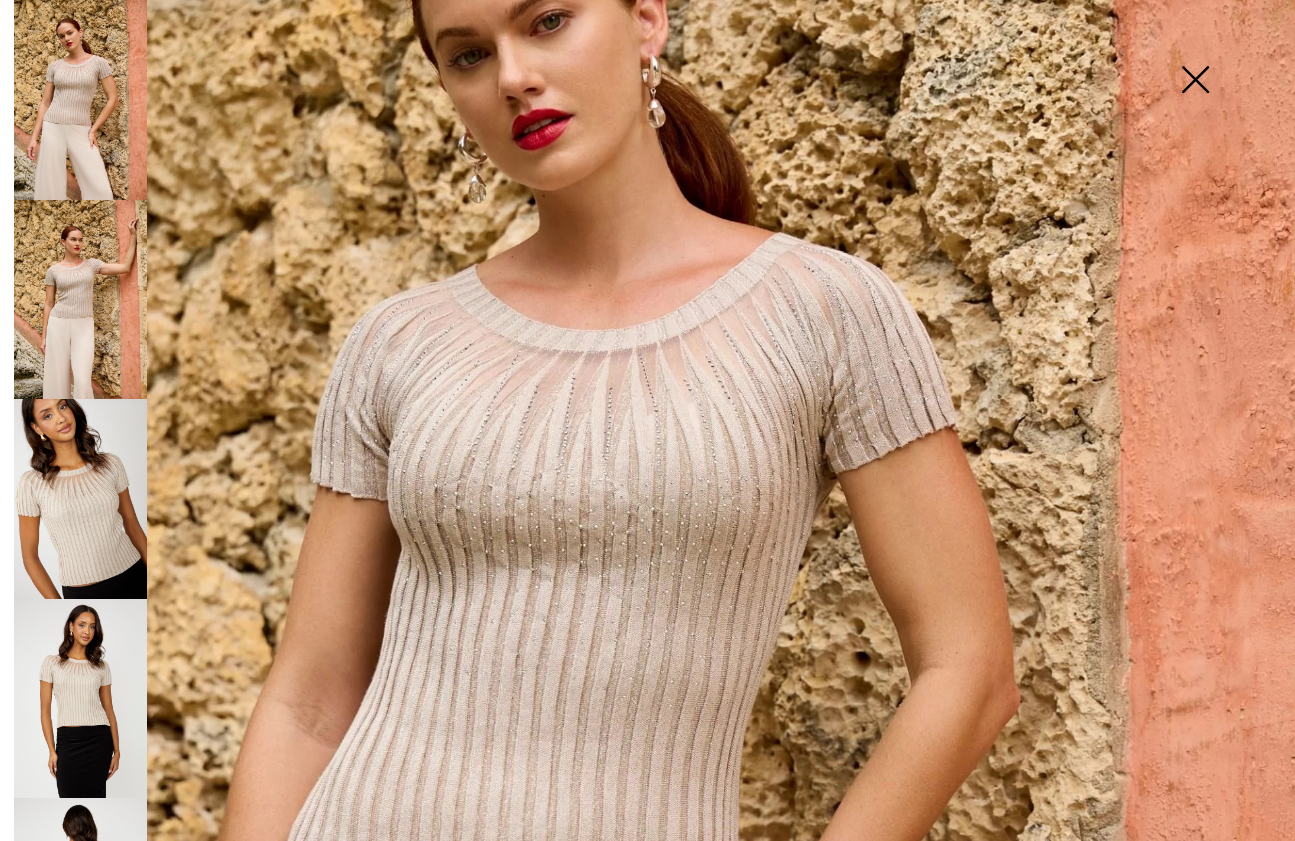click at bounding box center (80, 499) 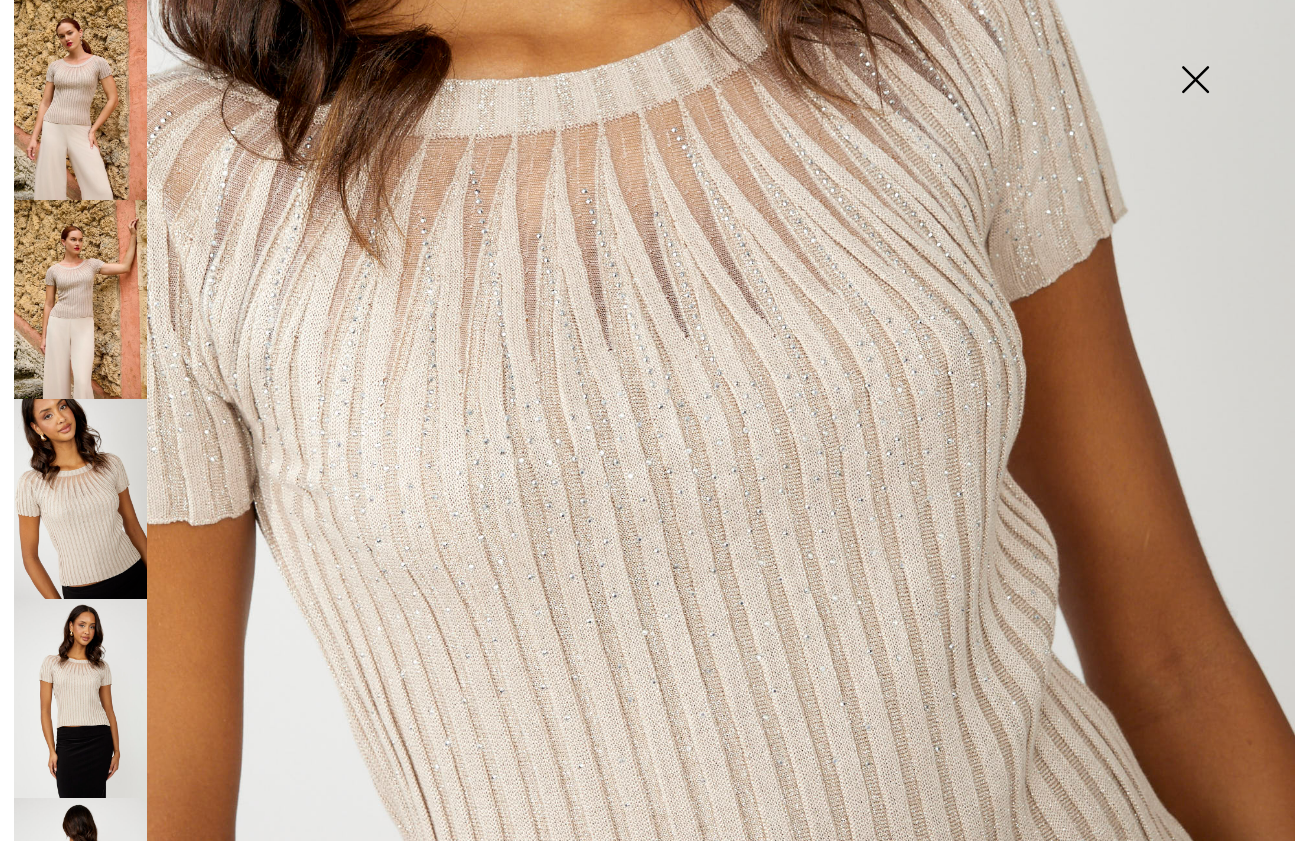 scroll, scrollTop: 600, scrollLeft: 0, axis: vertical 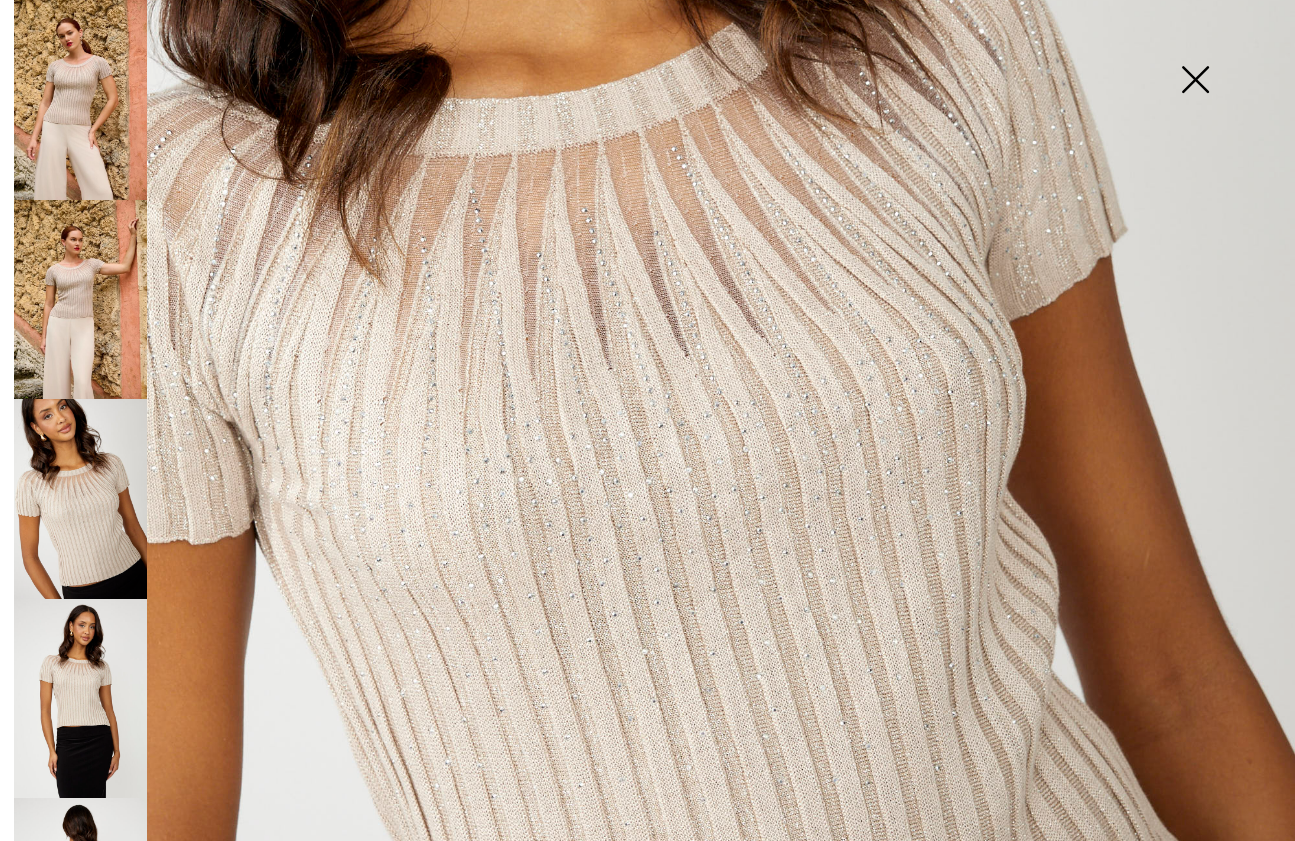 click at bounding box center (1195, 81) 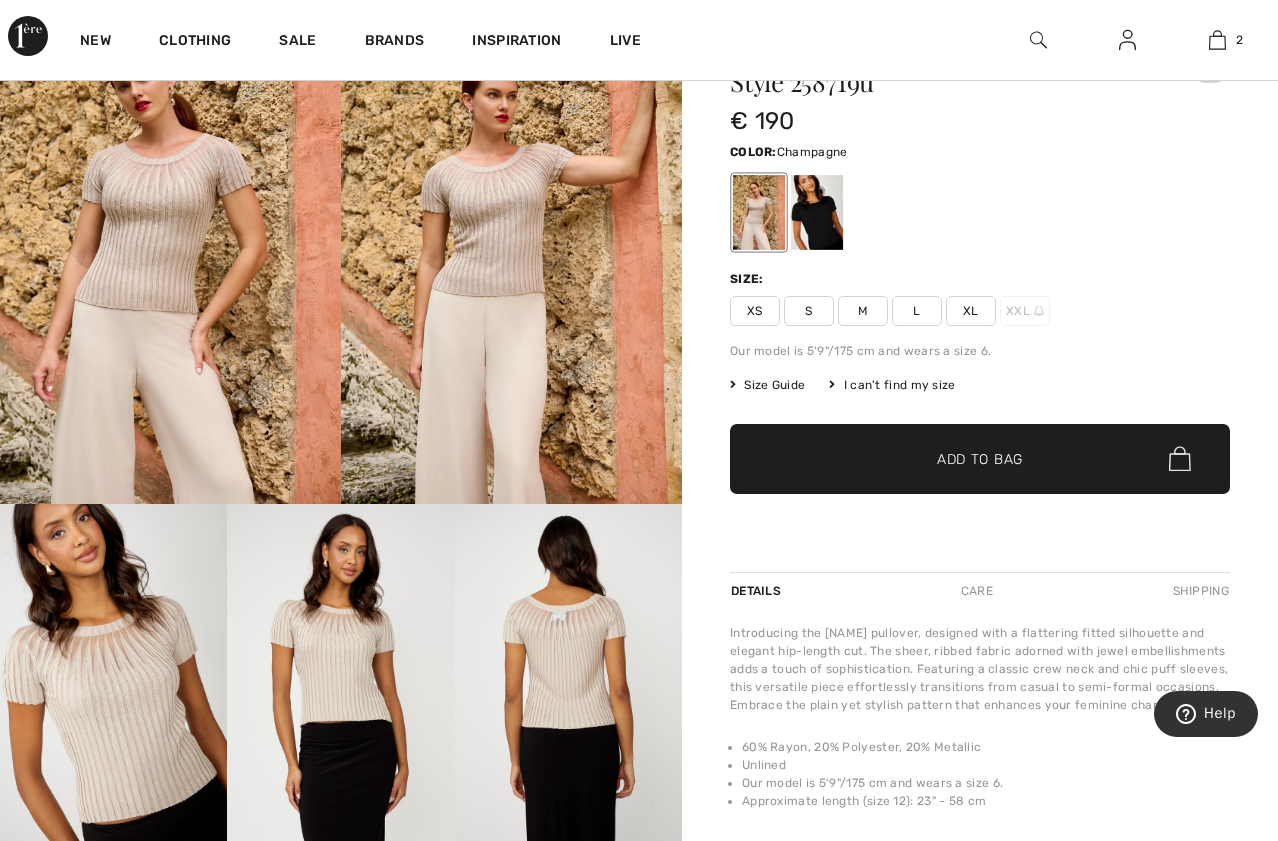 scroll, scrollTop: 200, scrollLeft: 0, axis: vertical 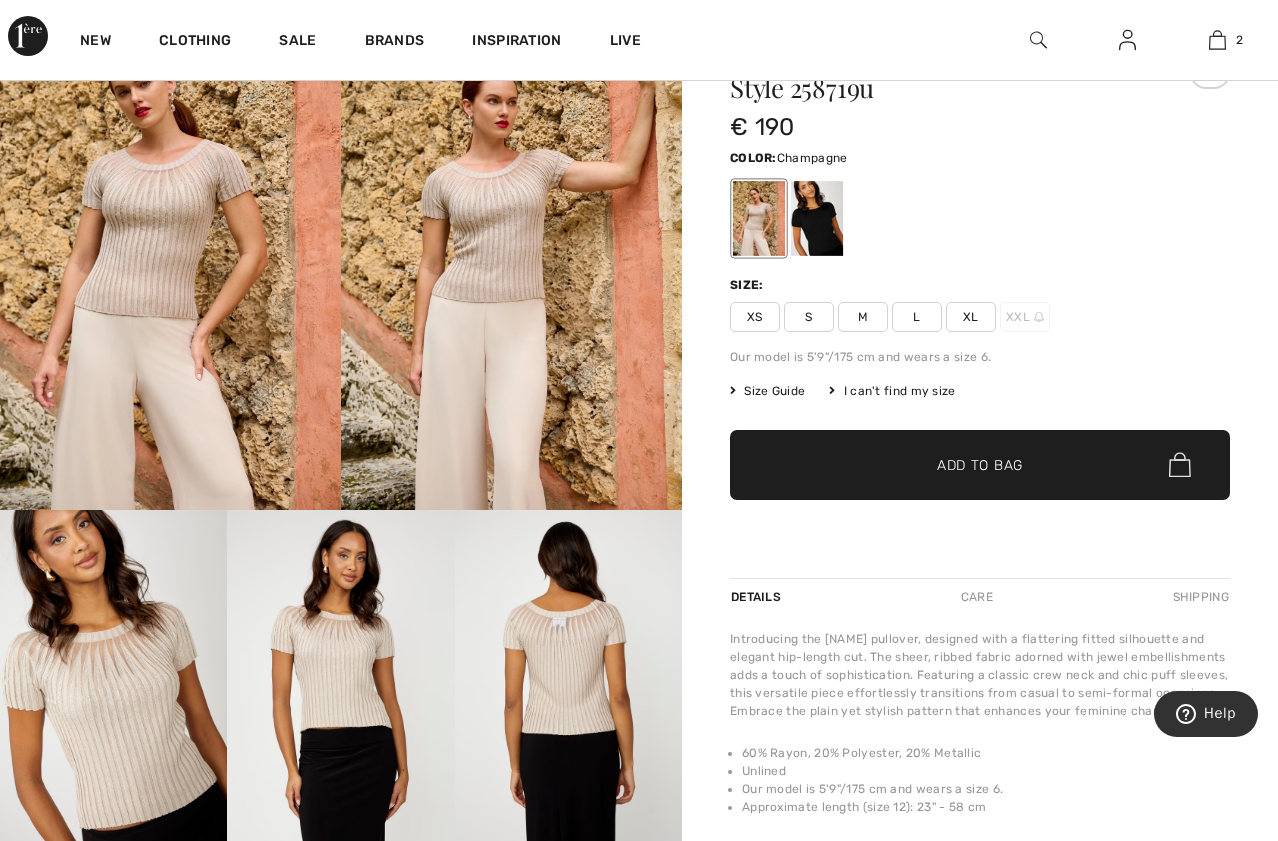 click on "Size Guide" at bounding box center [767, 391] 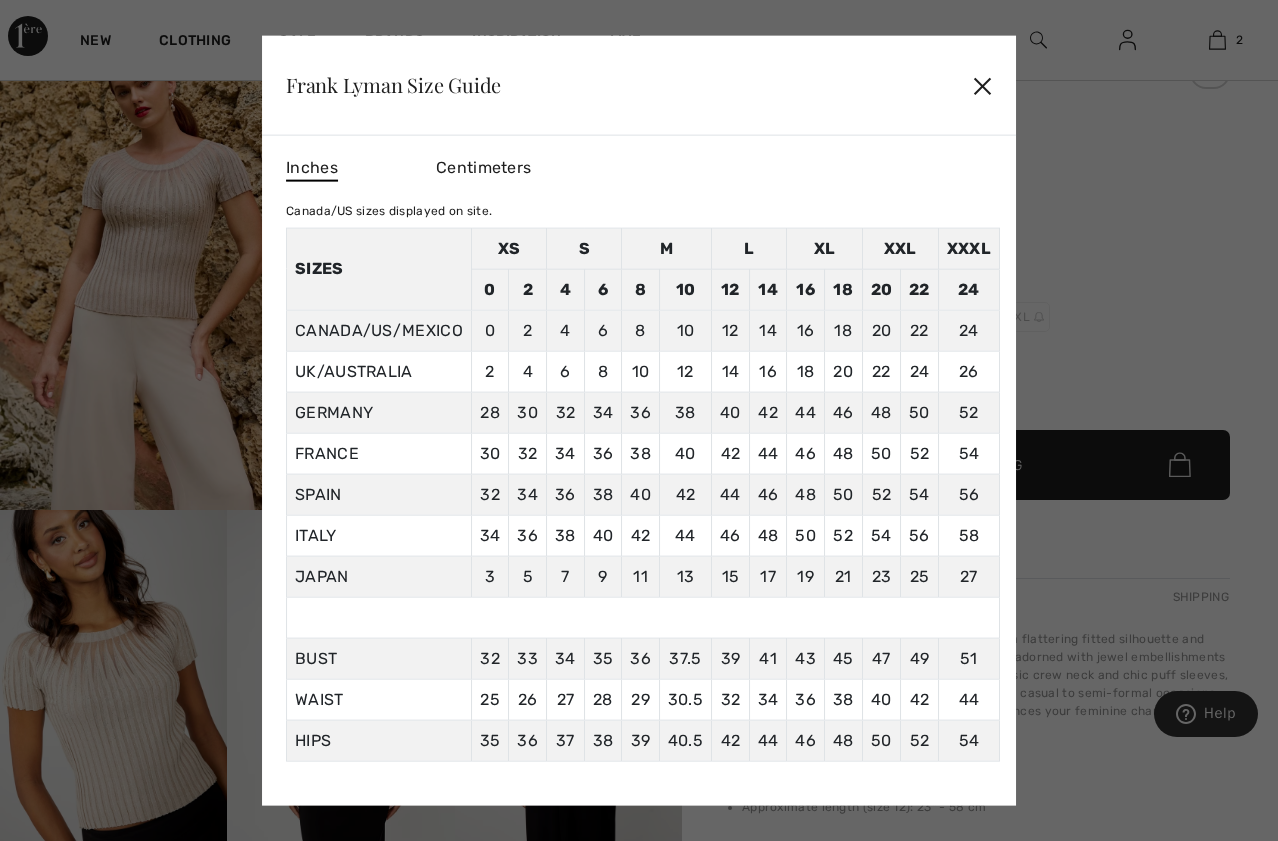 click on "✕" at bounding box center (982, 85) 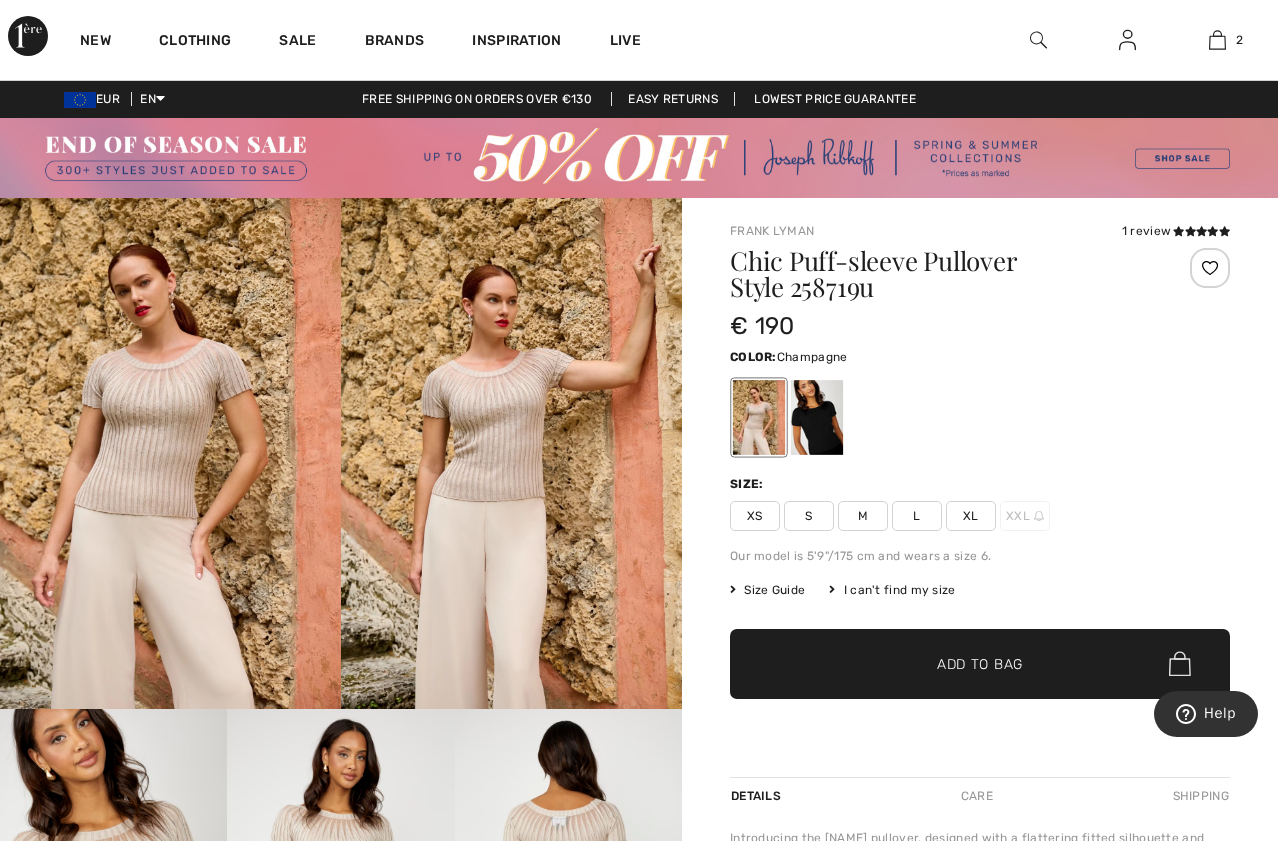 scroll, scrollTop: 0, scrollLeft: 0, axis: both 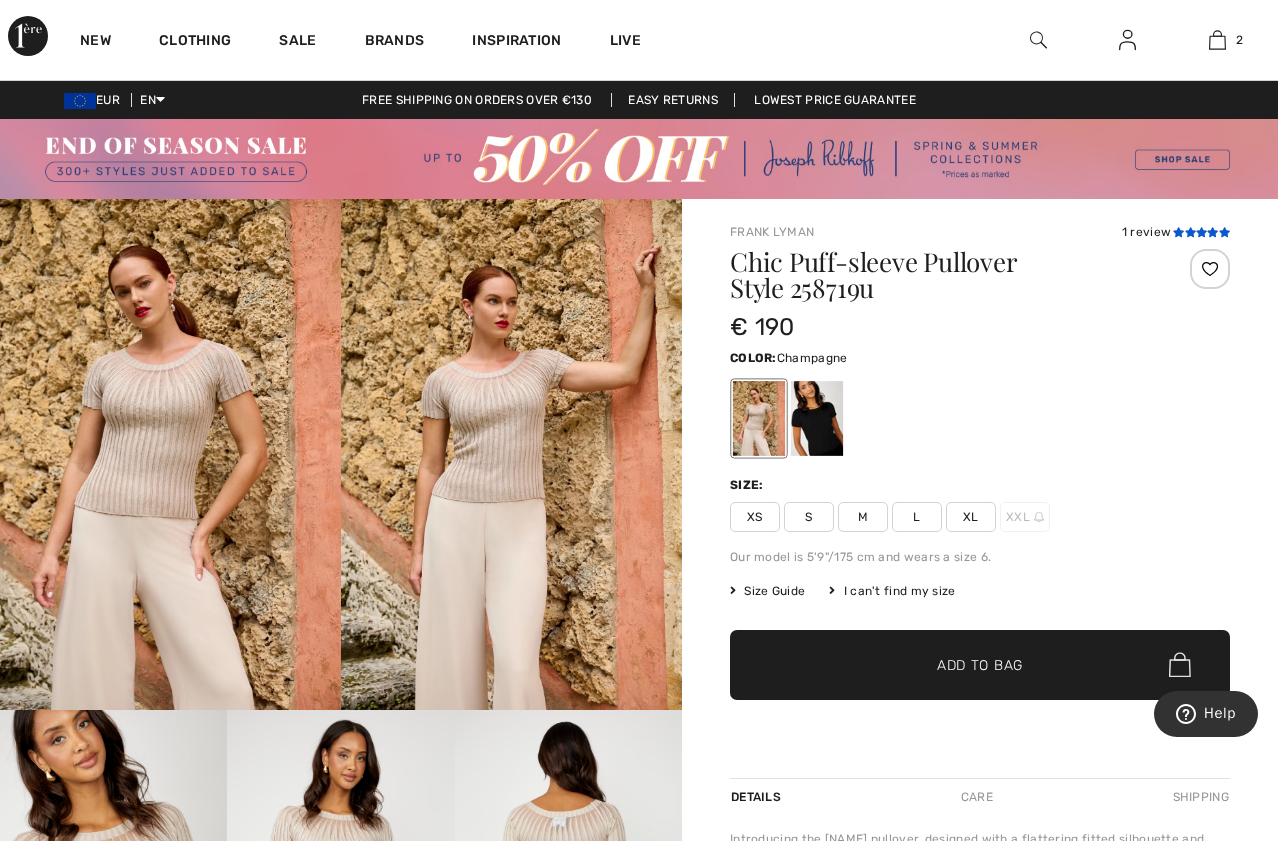 click at bounding box center [1212, 232] 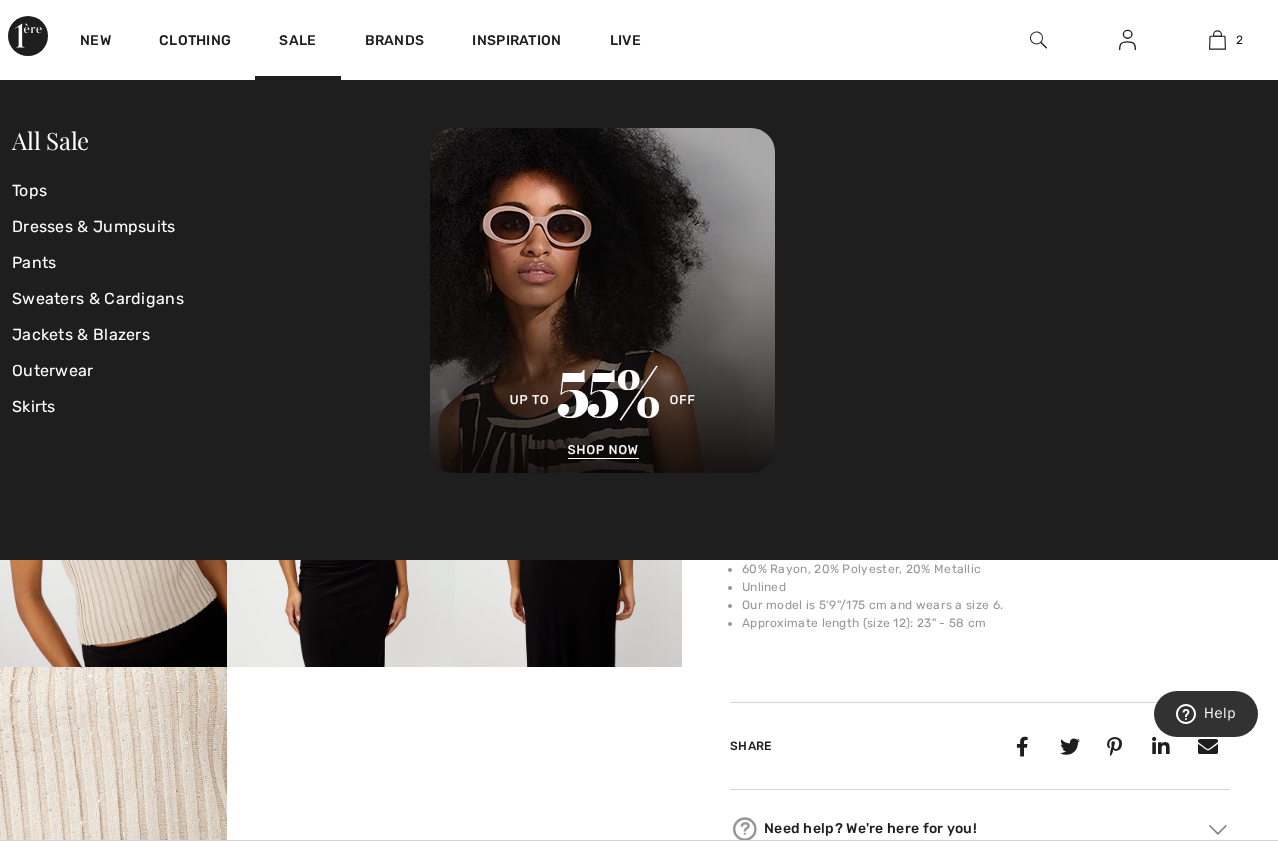 scroll, scrollTop: 0, scrollLeft: 0, axis: both 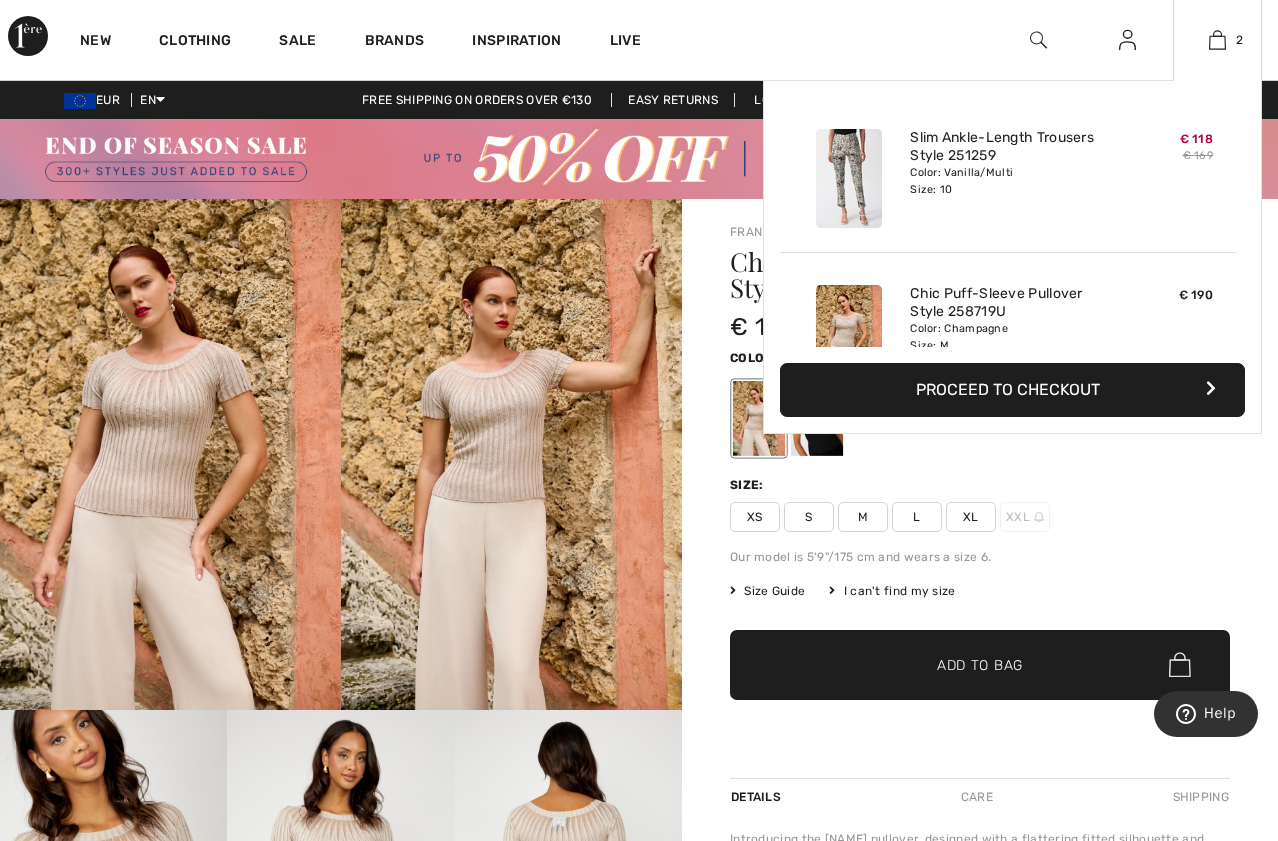 click on "Proceed to Checkout" at bounding box center (1012, 390) 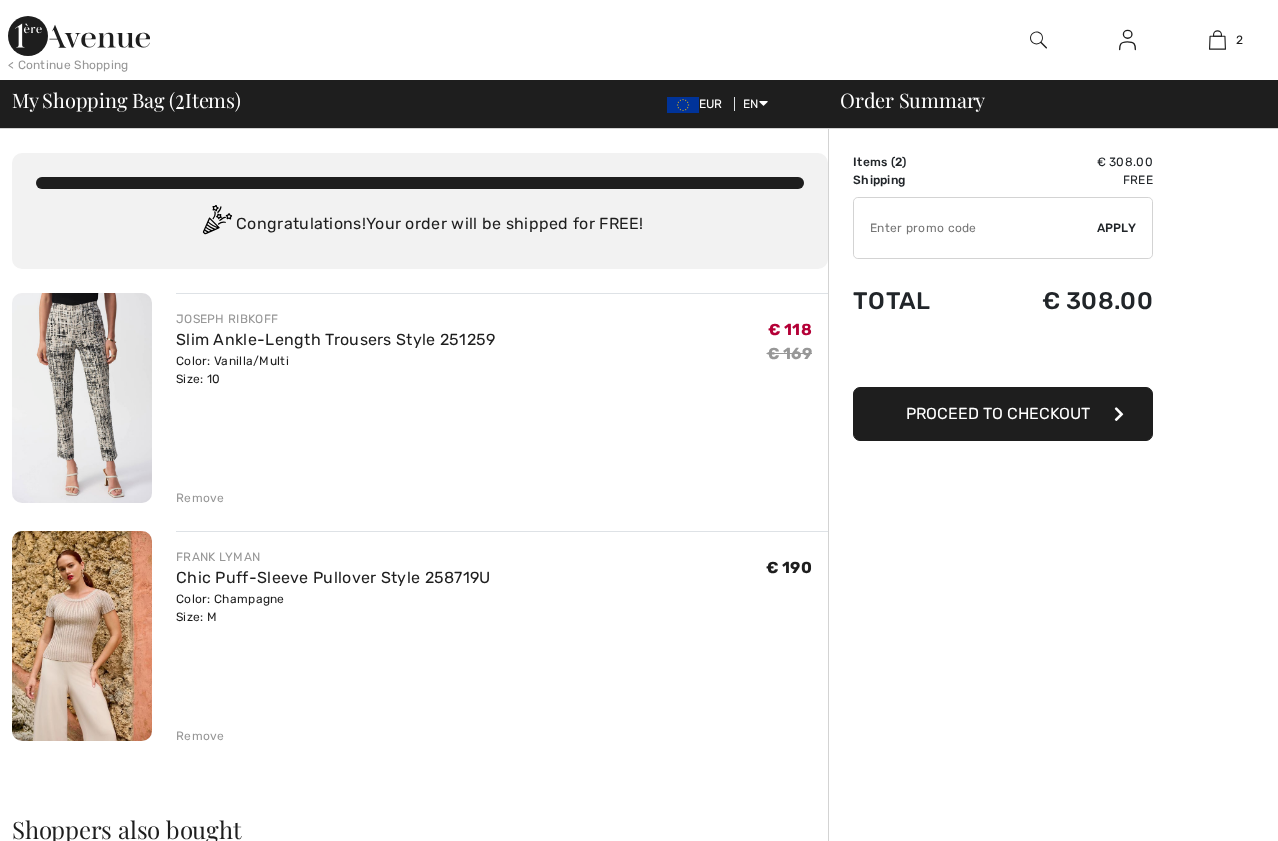 scroll, scrollTop: 0, scrollLeft: 0, axis: both 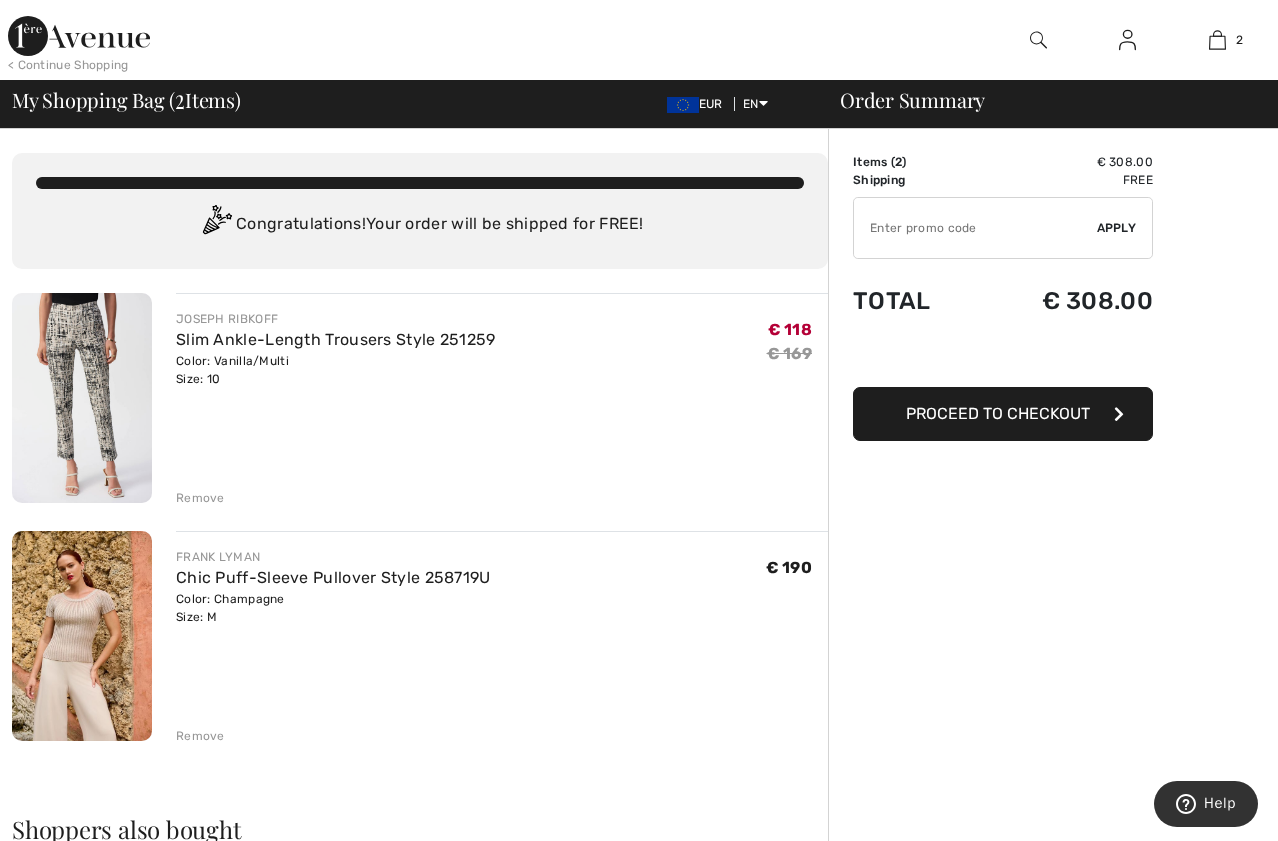 click at bounding box center [82, 636] 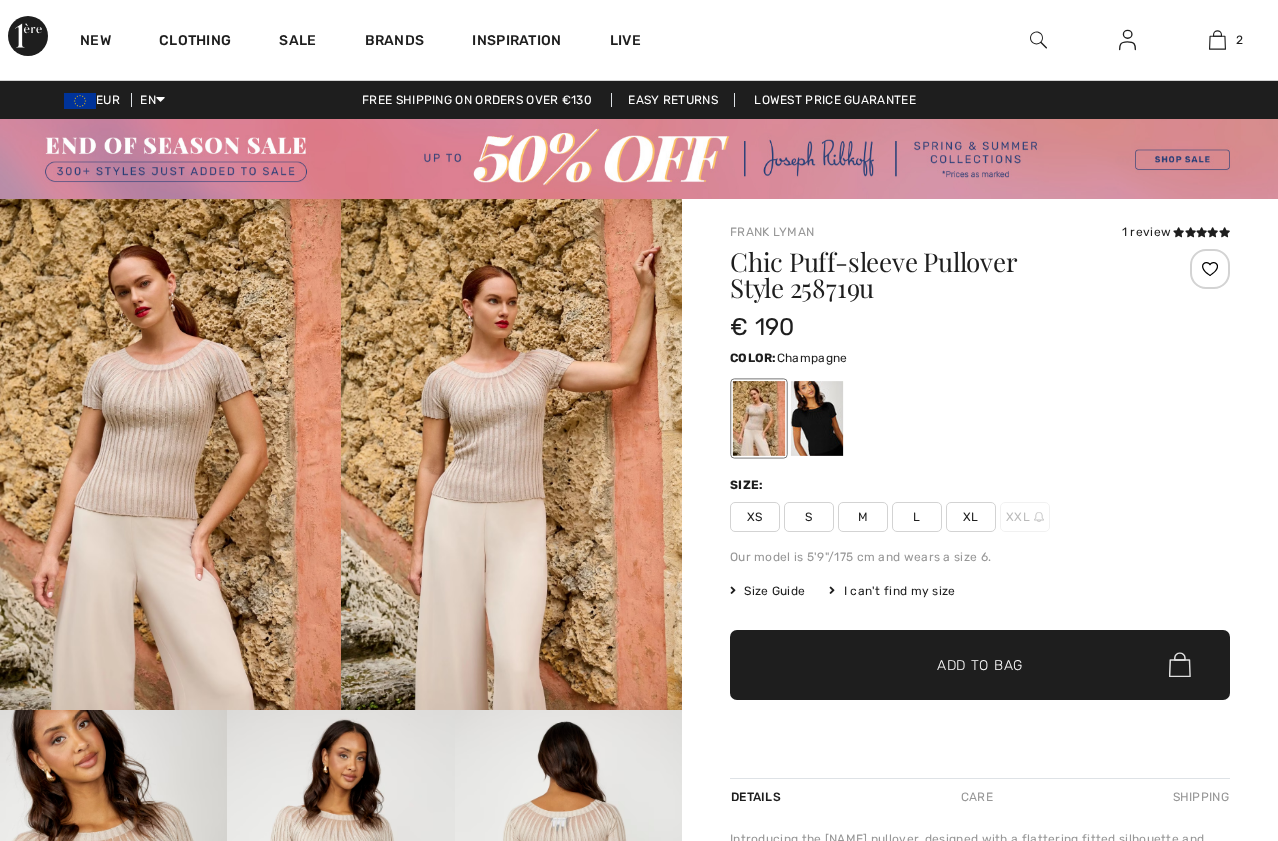 scroll, scrollTop: 0, scrollLeft: 0, axis: both 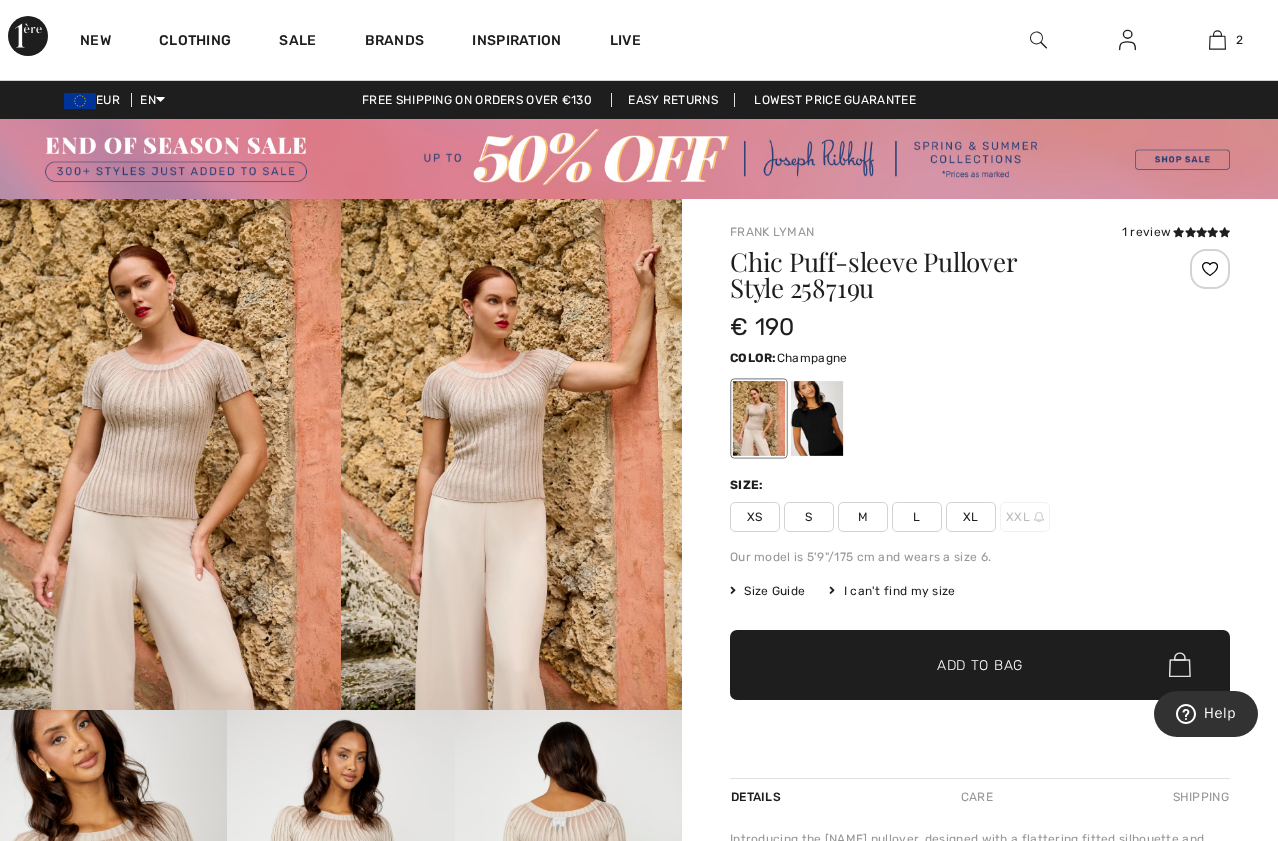 click on "Size Guide" at bounding box center [767, 591] 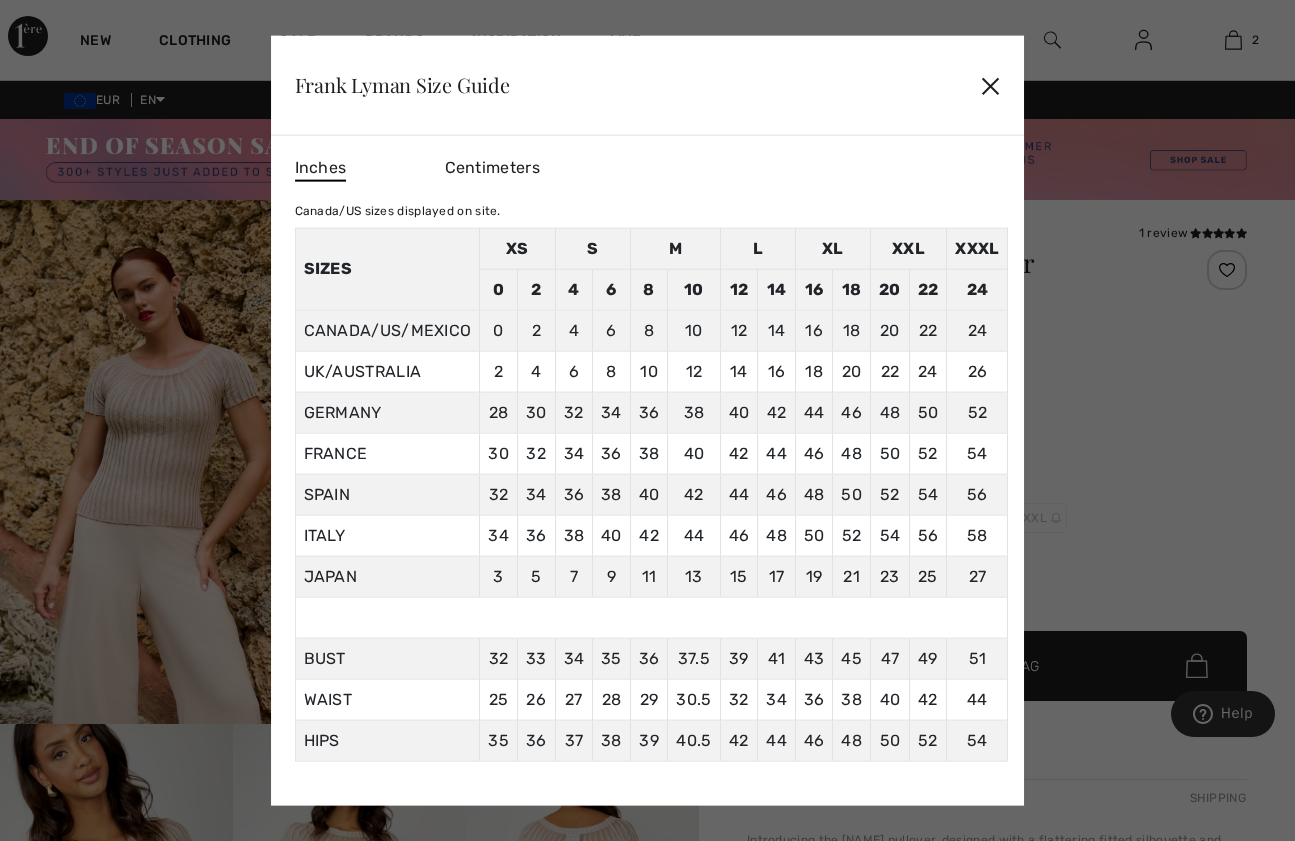 click on "✕" at bounding box center (990, 85) 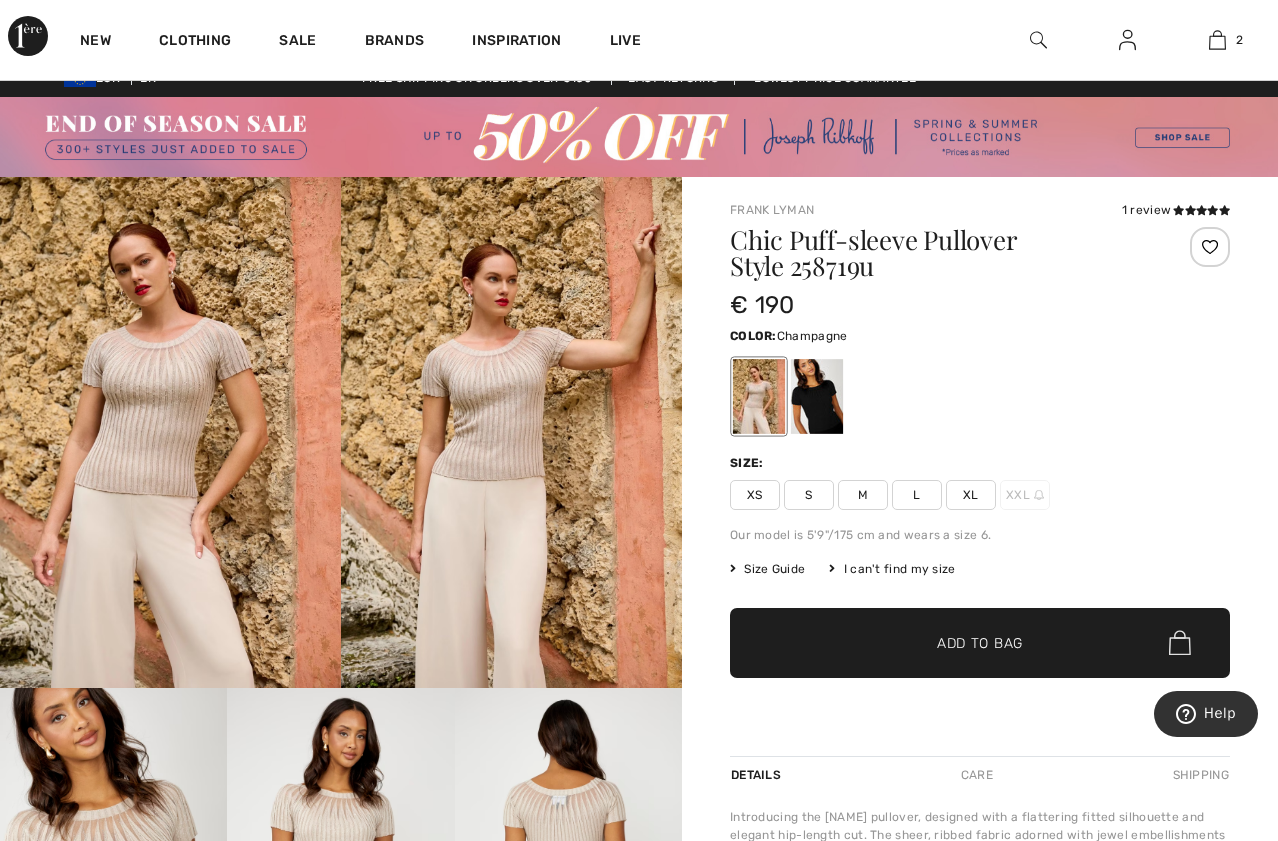 scroll, scrollTop: 0, scrollLeft: 0, axis: both 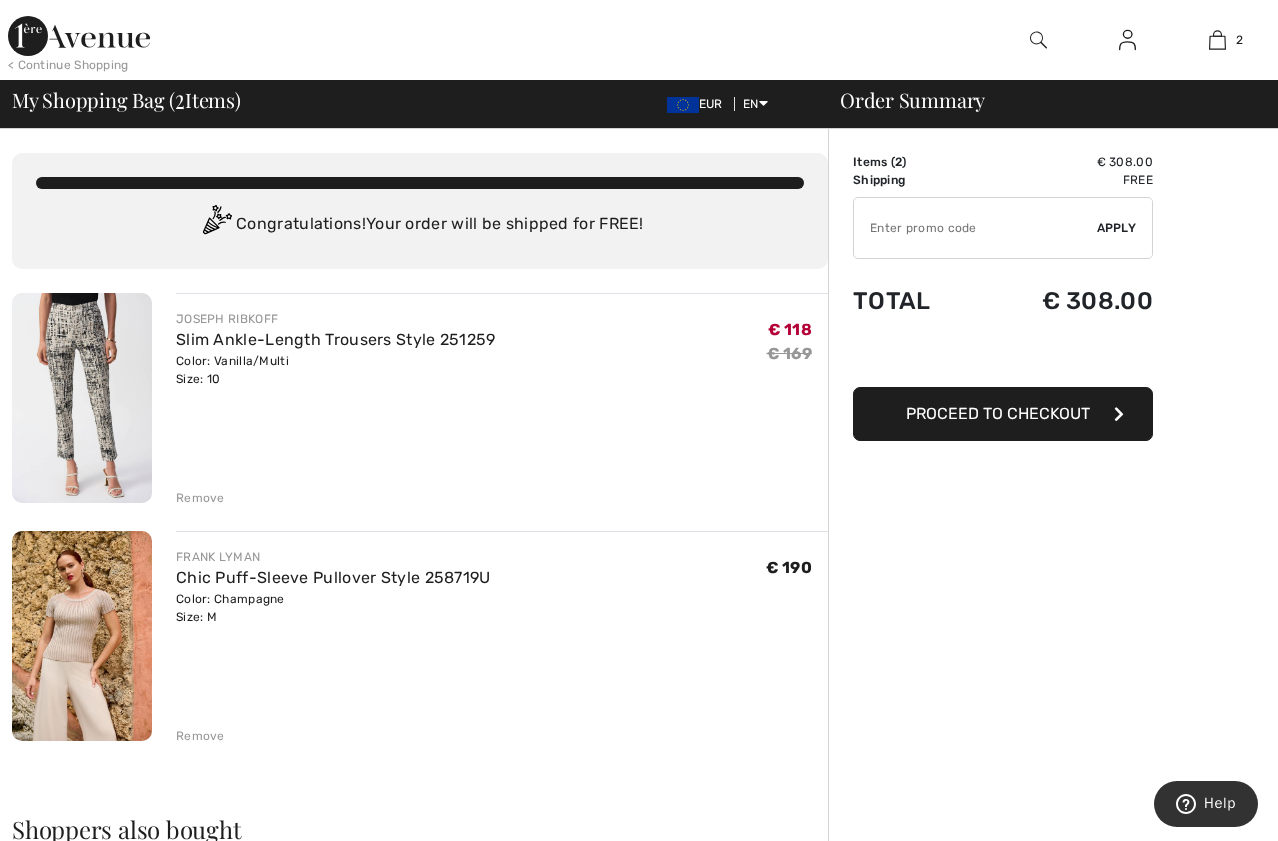 click at bounding box center (82, 398) 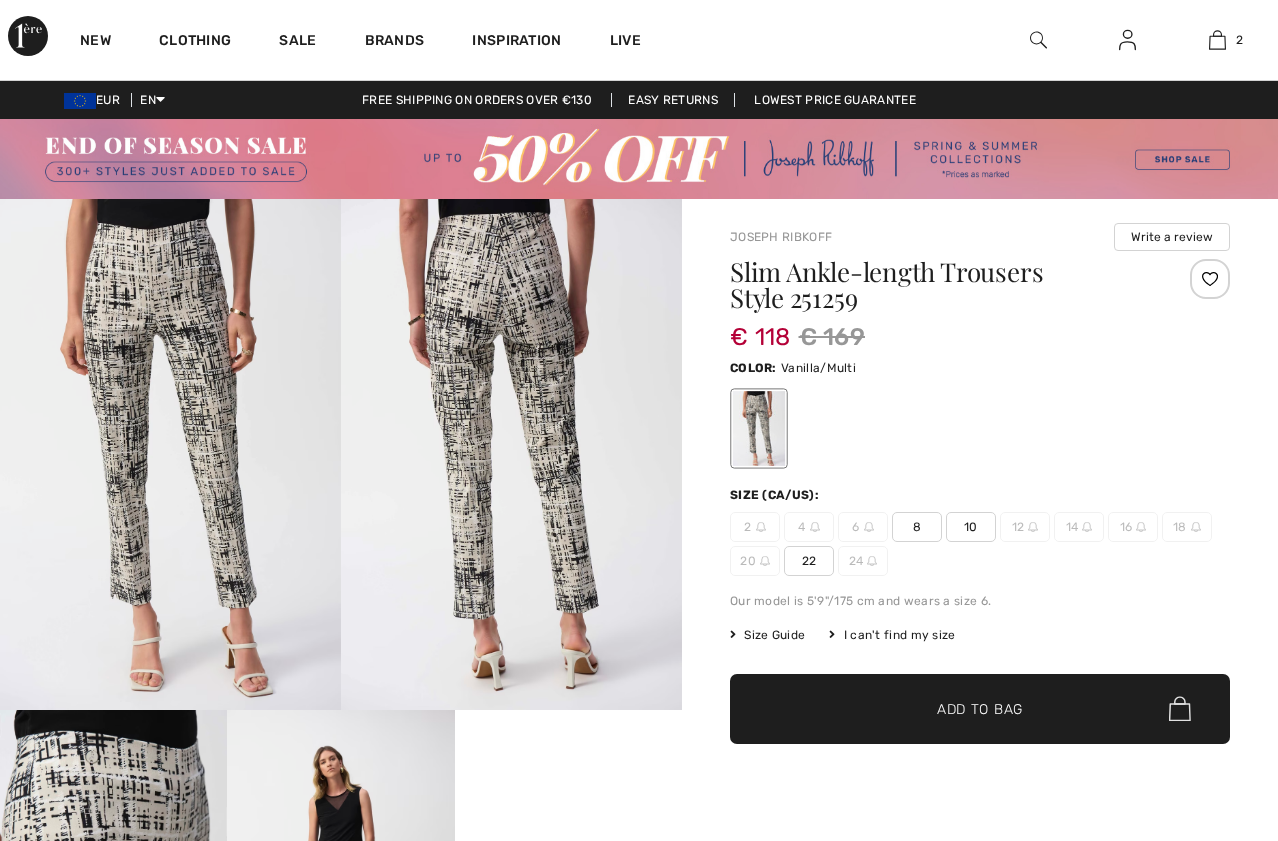 scroll, scrollTop: 0, scrollLeft: 0, axis: both 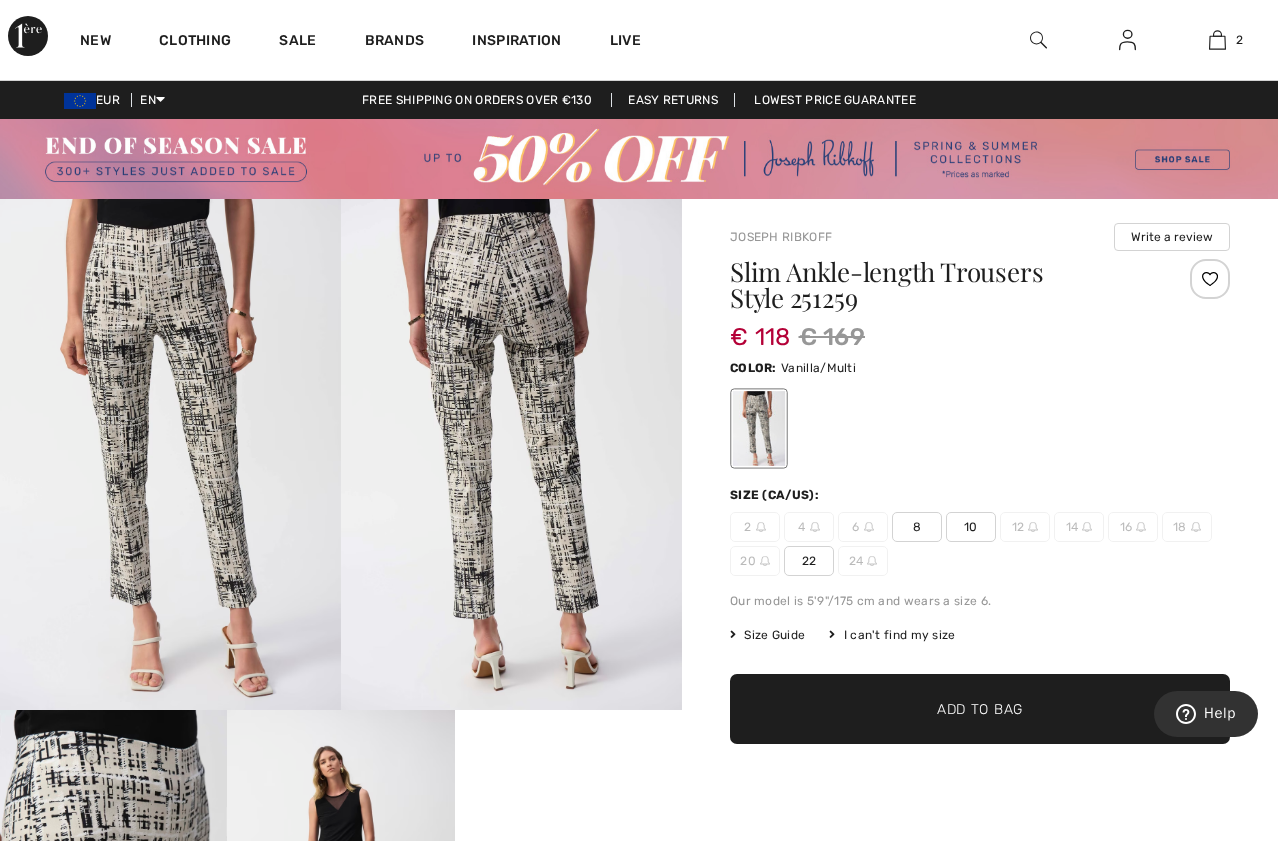 click on "8" at bounding box center [917, 527] 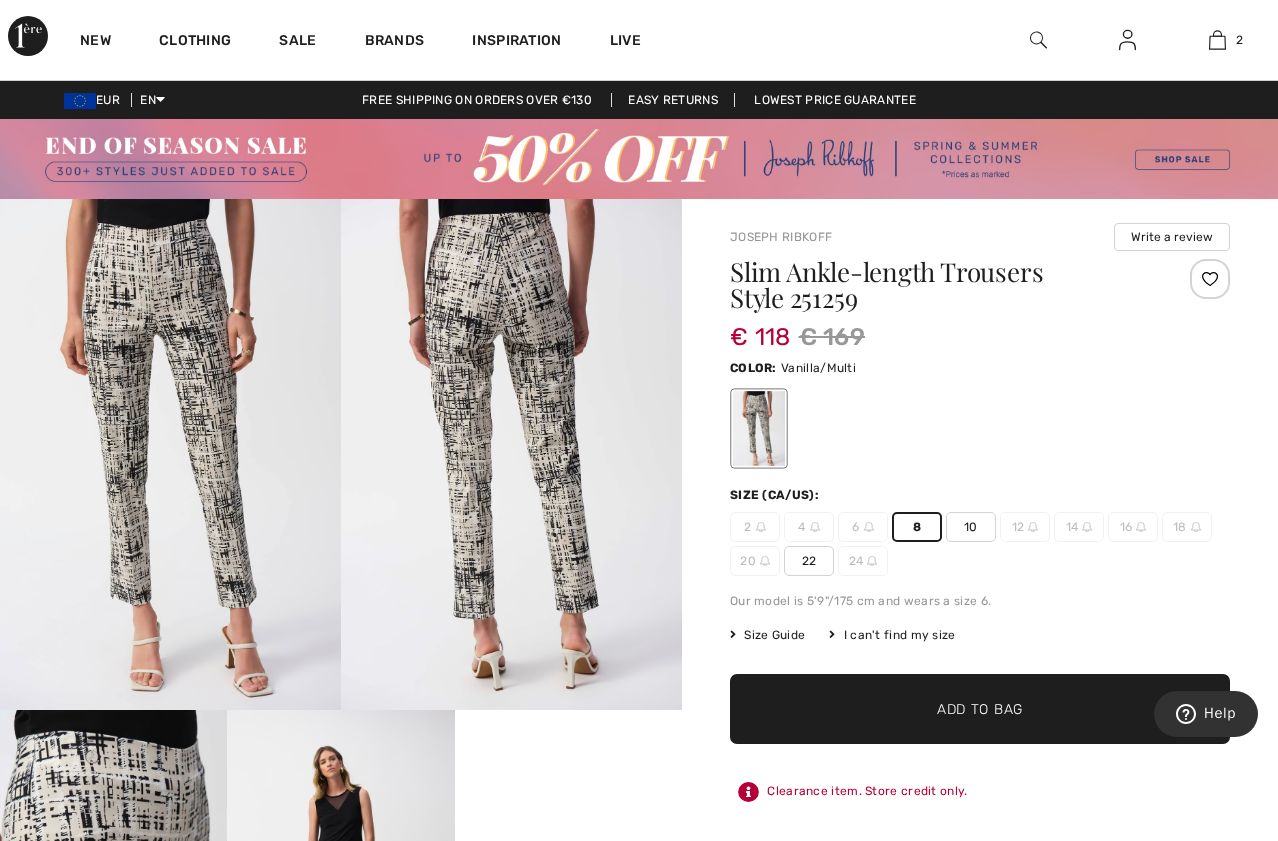 click on "22" at bounding box center (809, 561) 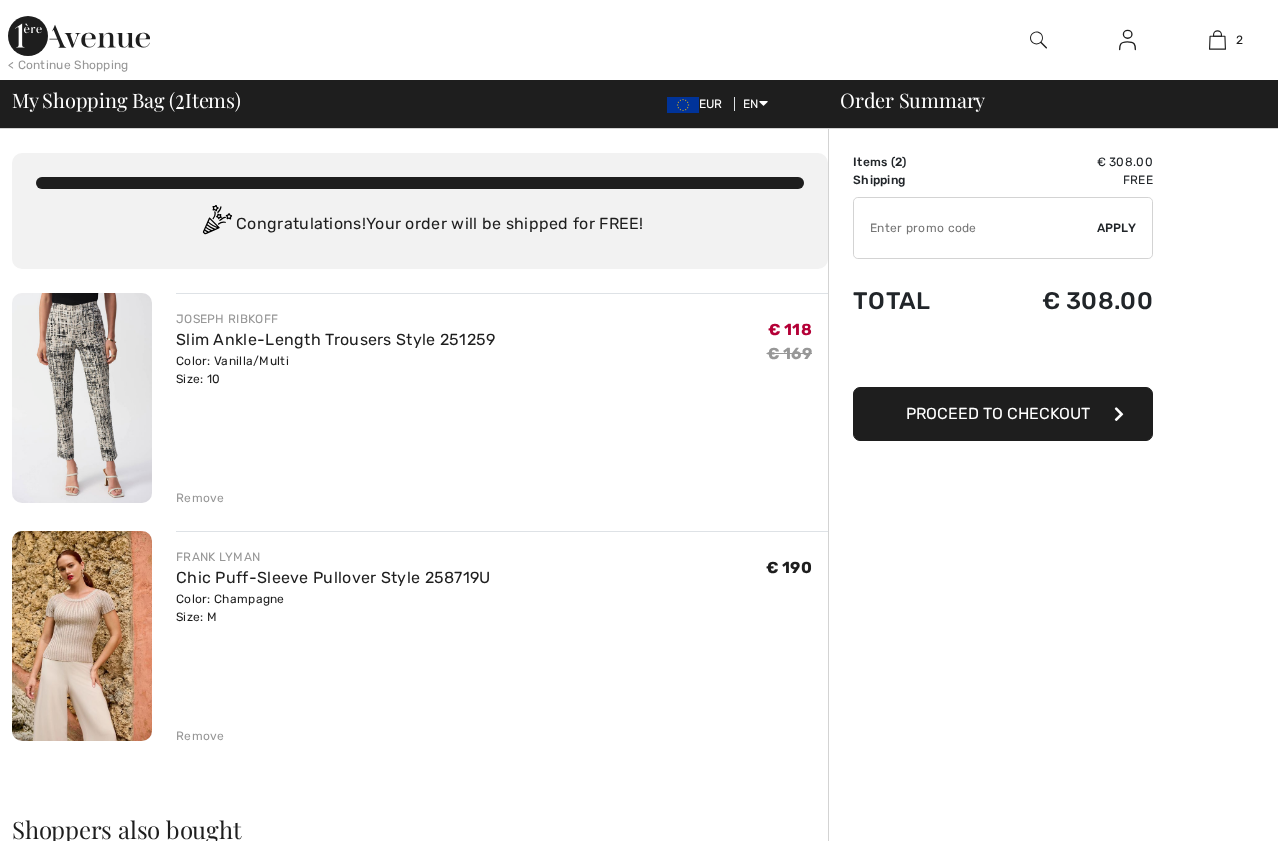 scroll, scrollTop: 0, scrollLeft: 0, axis: both 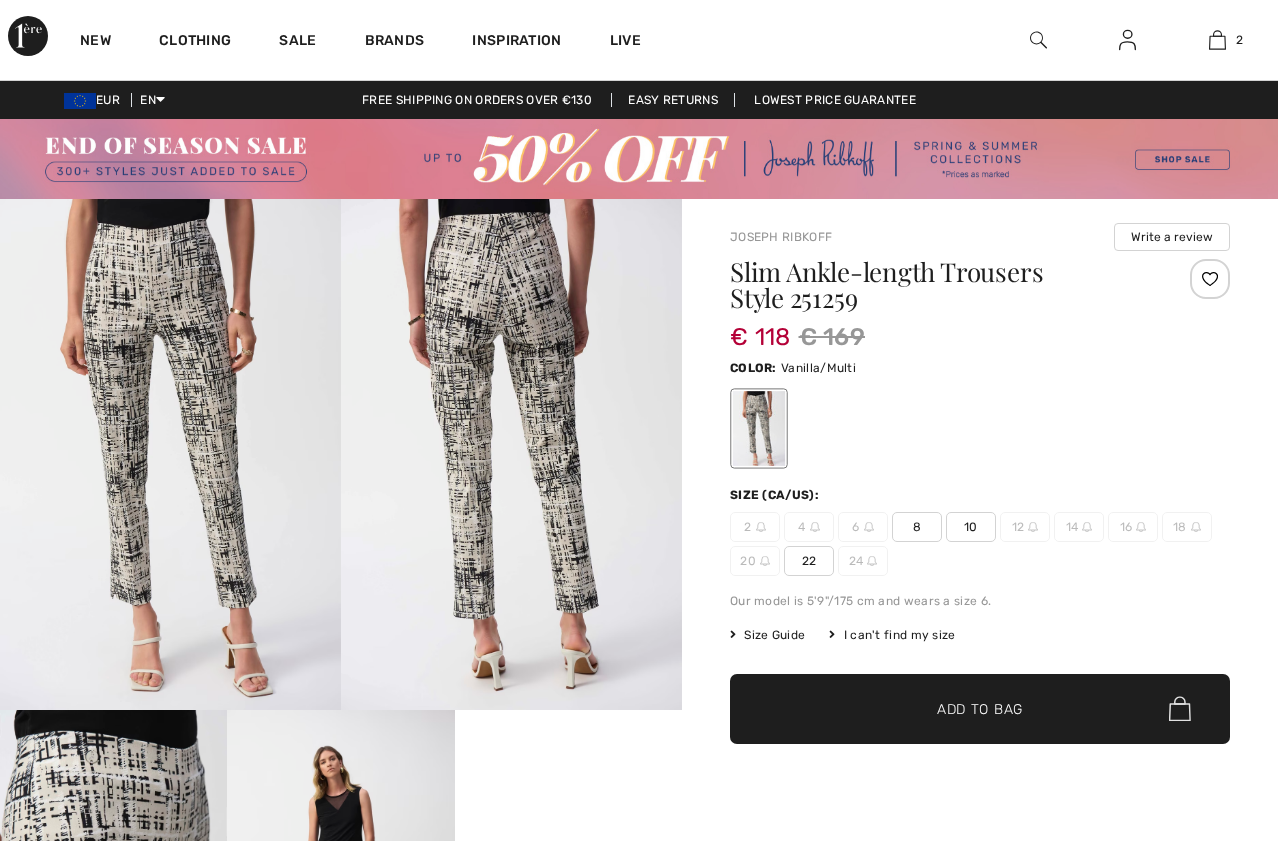 click on "22" at bounding box center (809, 561) 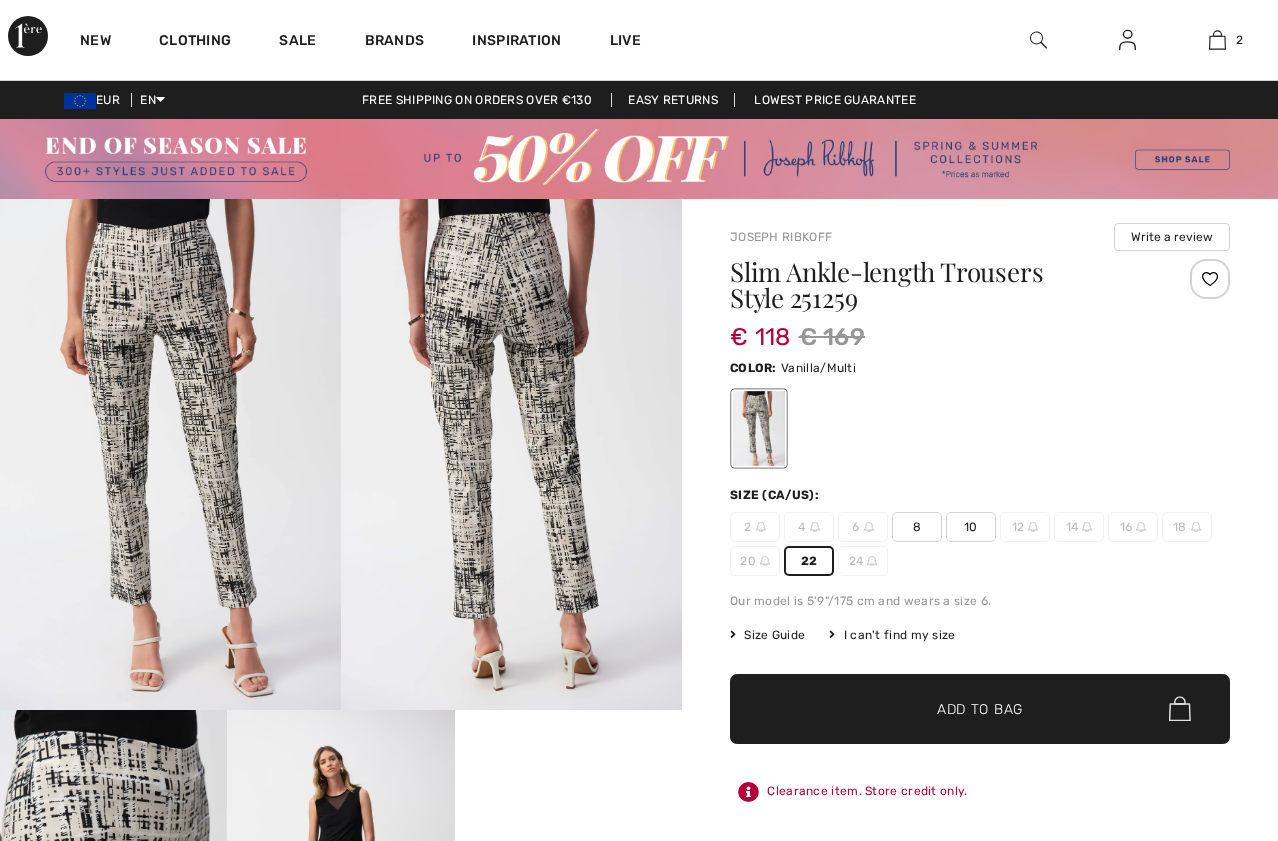 scroll, scrollTop: 0, scrollLeft: 0, axis: both 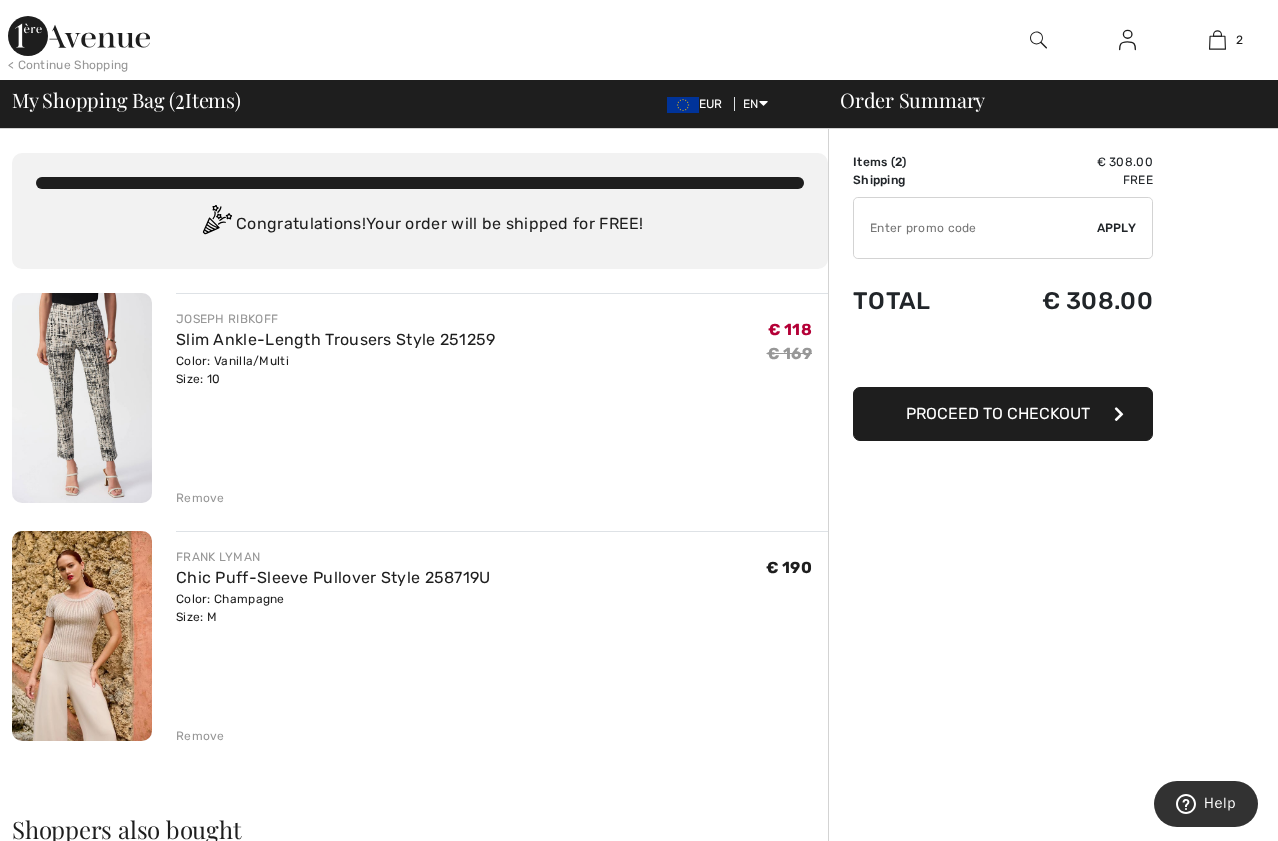 click on "Proceed to Checkout" at bounding box center [998, 413] 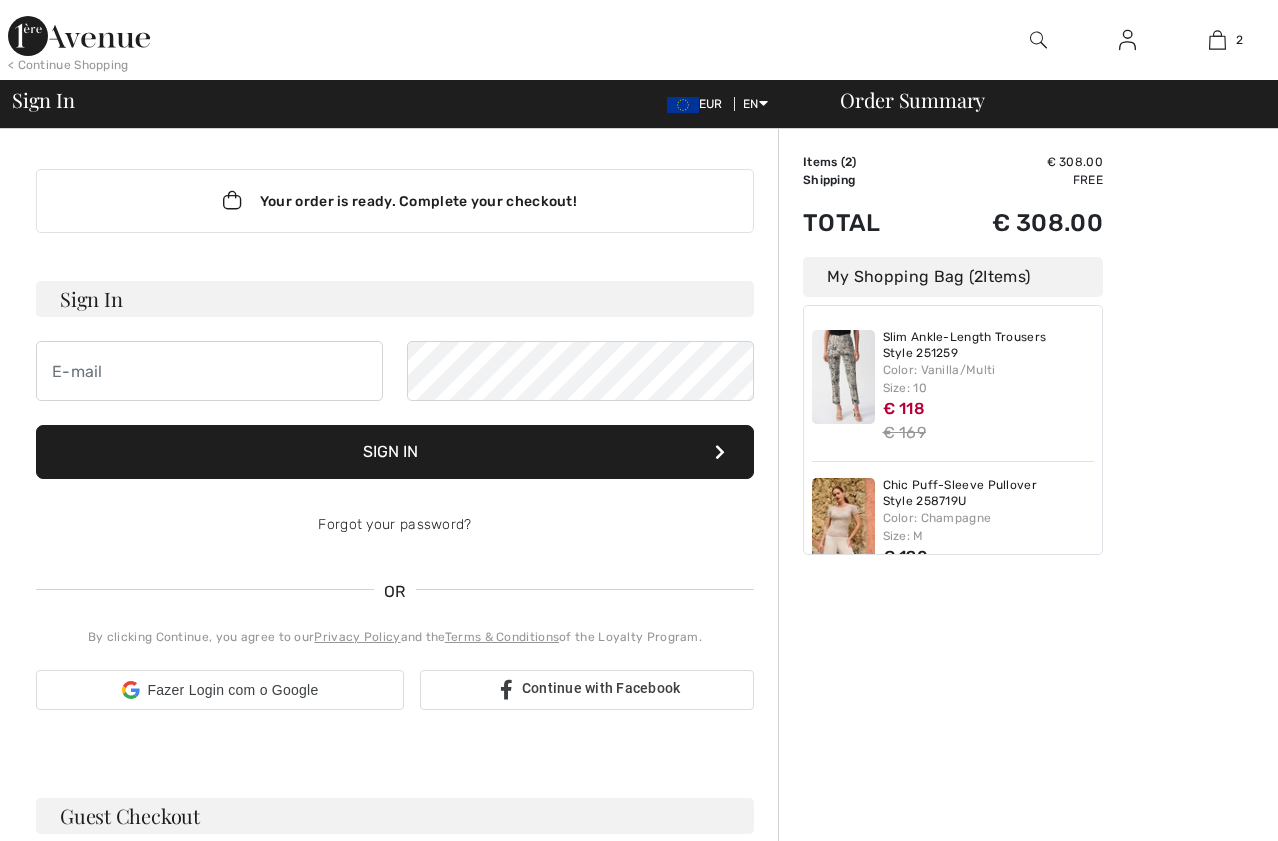scroll, scrollTop: 0, scrollLeft: 0, axis: both 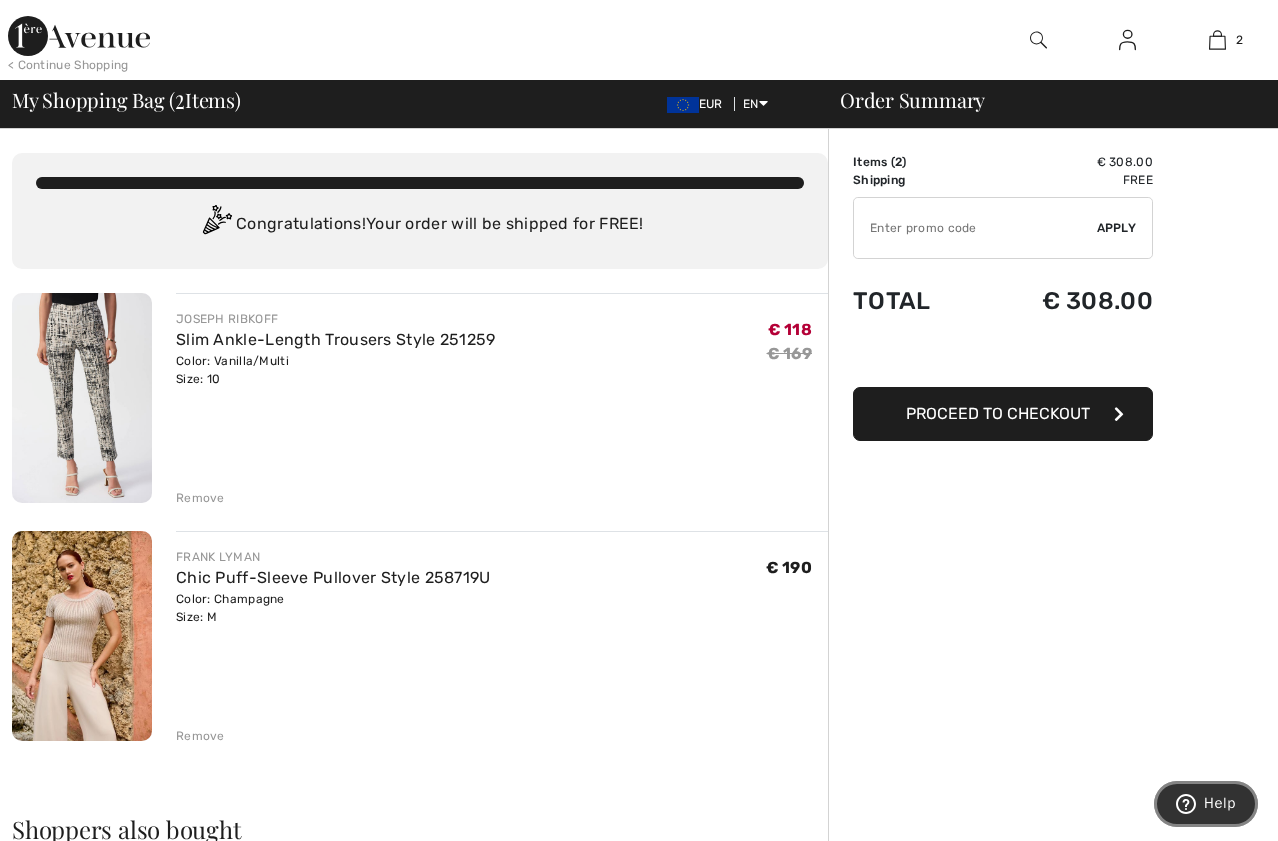click on "Help" at bounding box center (1220, 803) 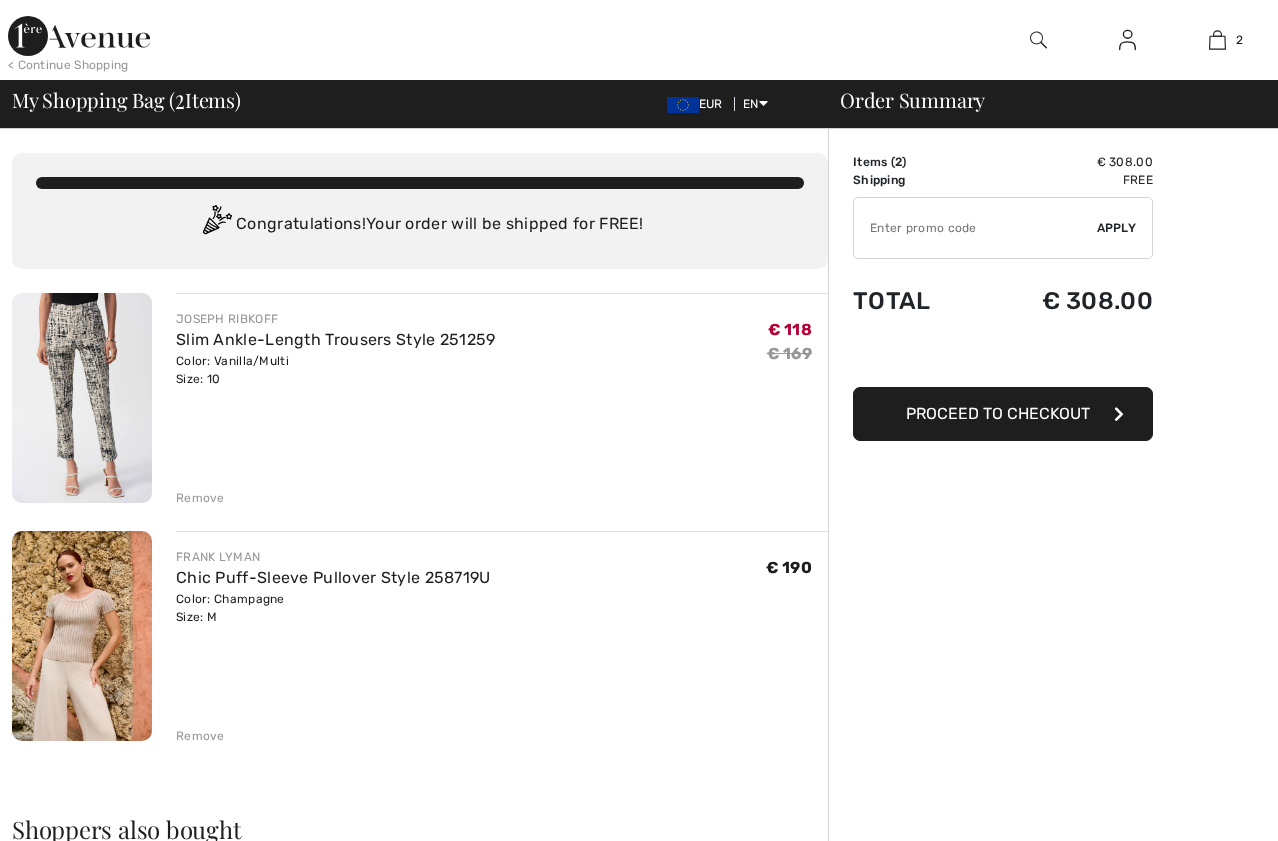 scroll, scrollTop: 0, scrollLeft: 0, axis: both 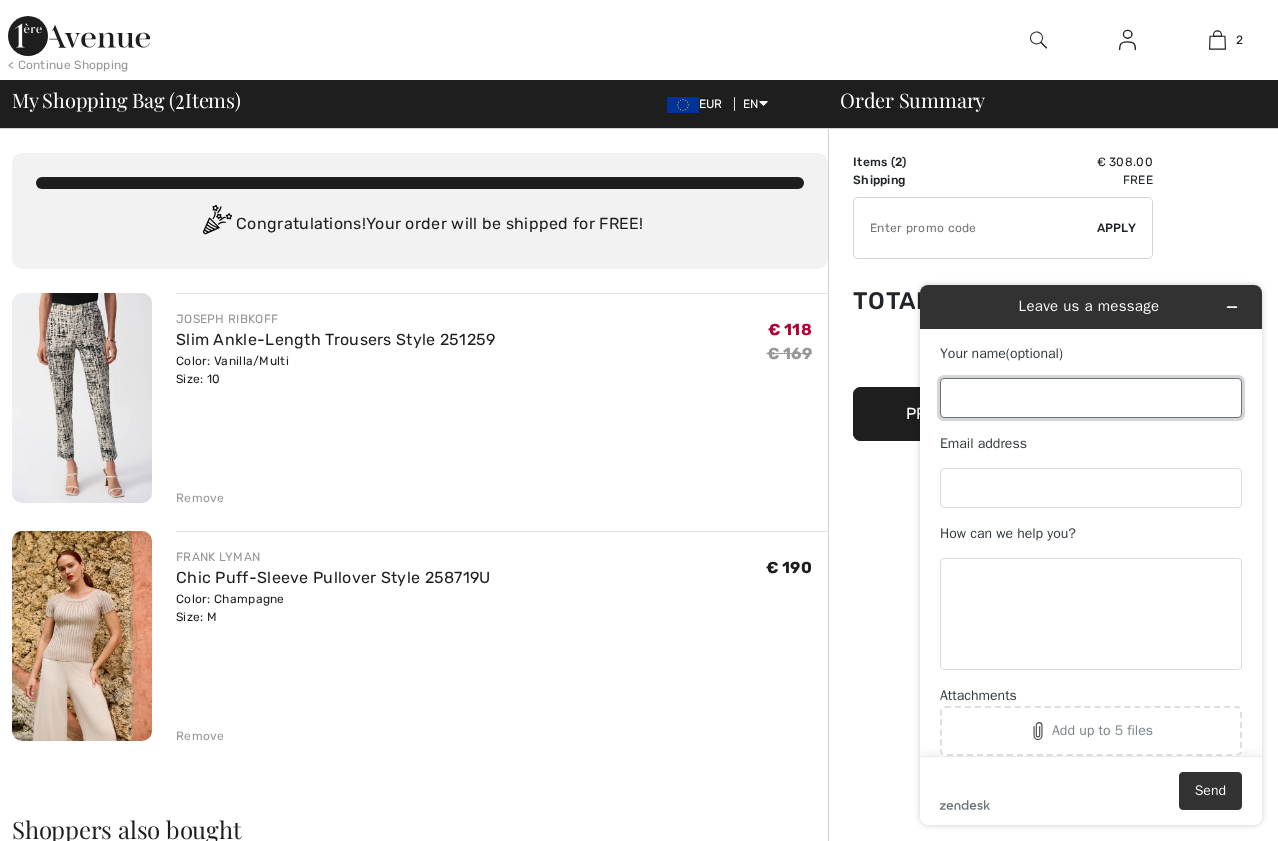 click on "Your name  (optional)" at bounding box center (1091, 398) 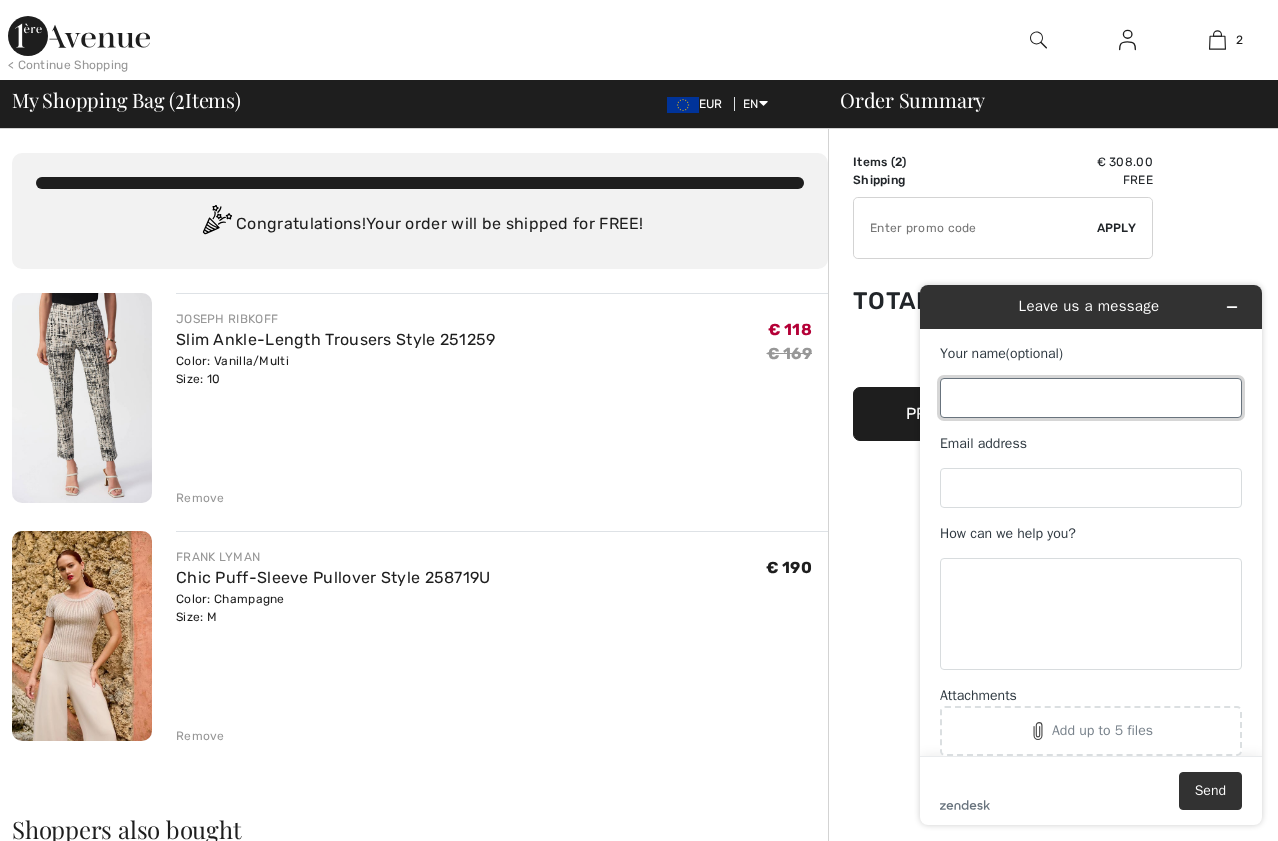 type on "Maria Gracinda Ferreira Lopes" 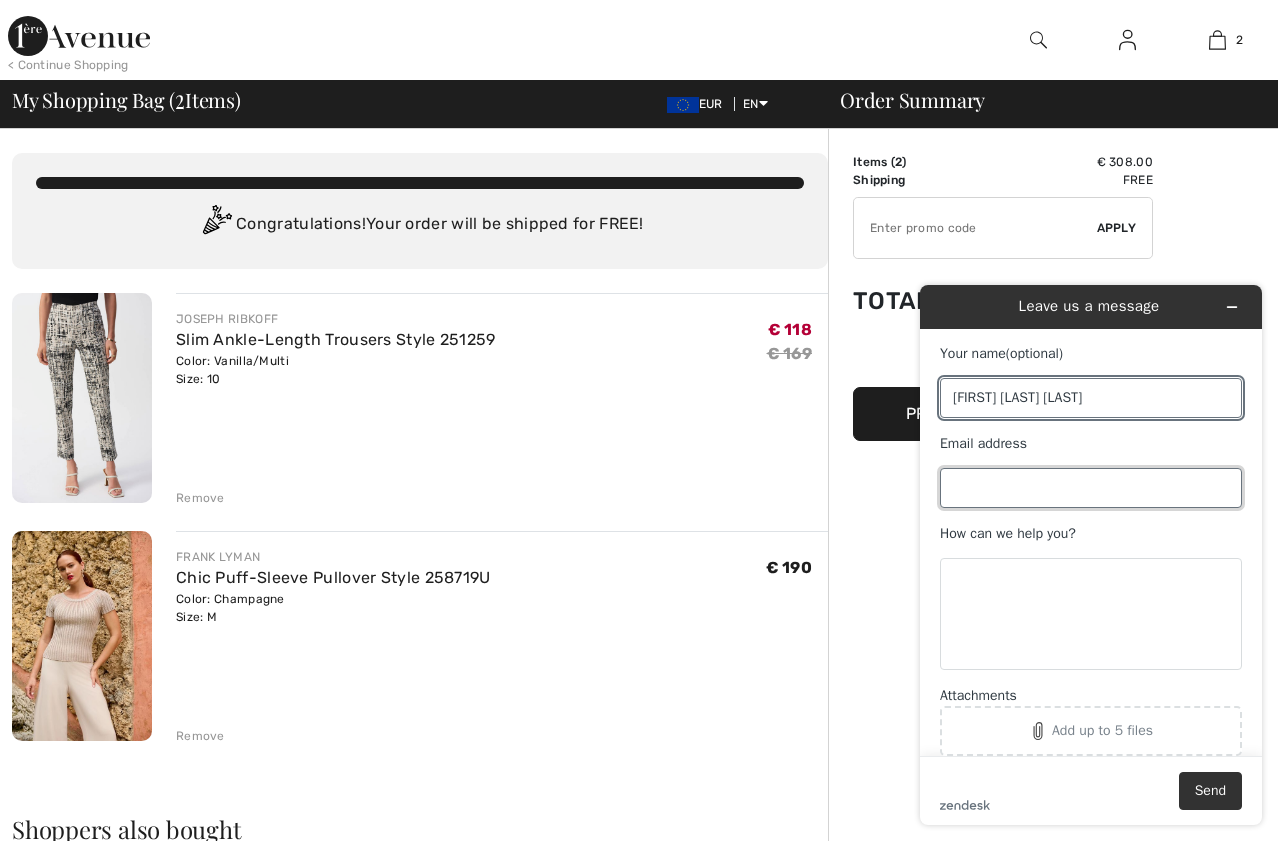 click on "Email address" at bounding box center (1091, 488) 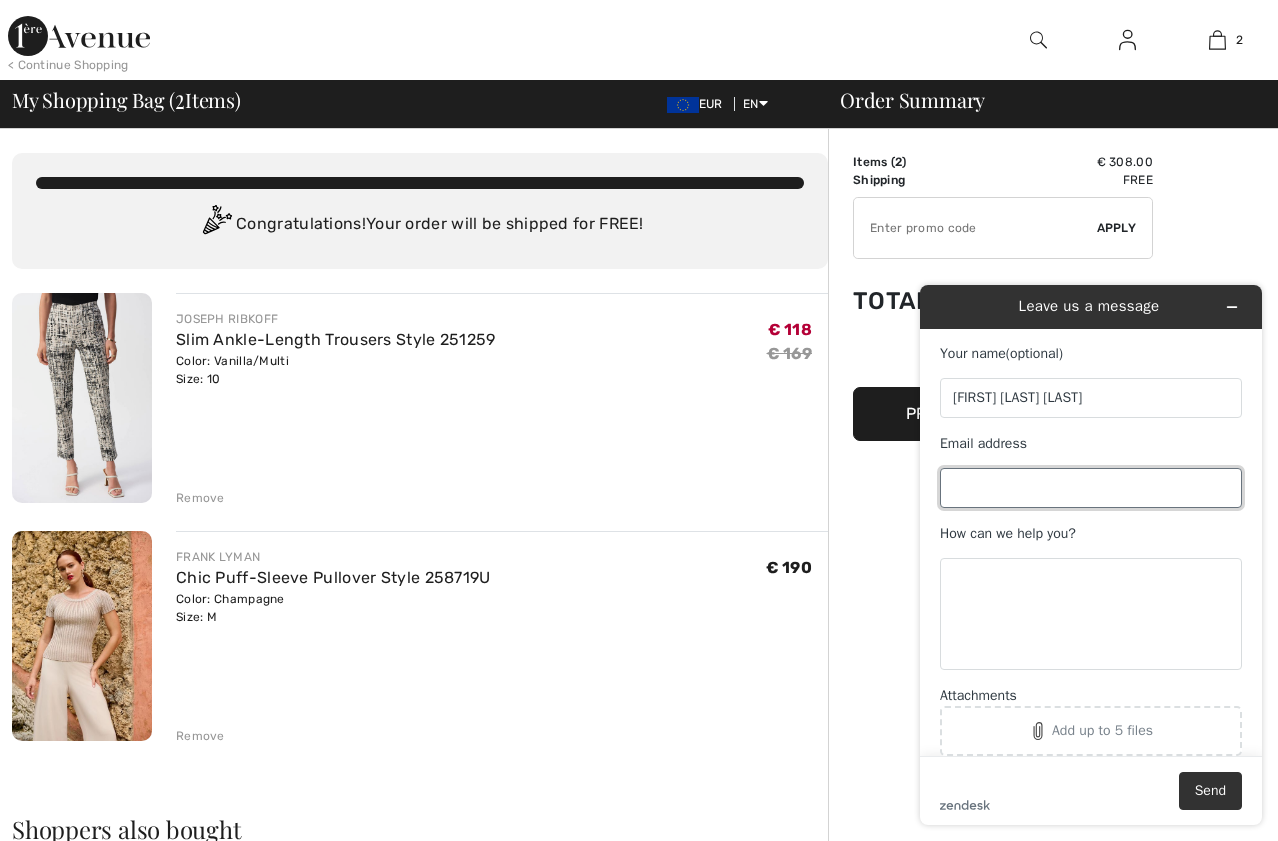 type on "mgfl@sapo.pt" 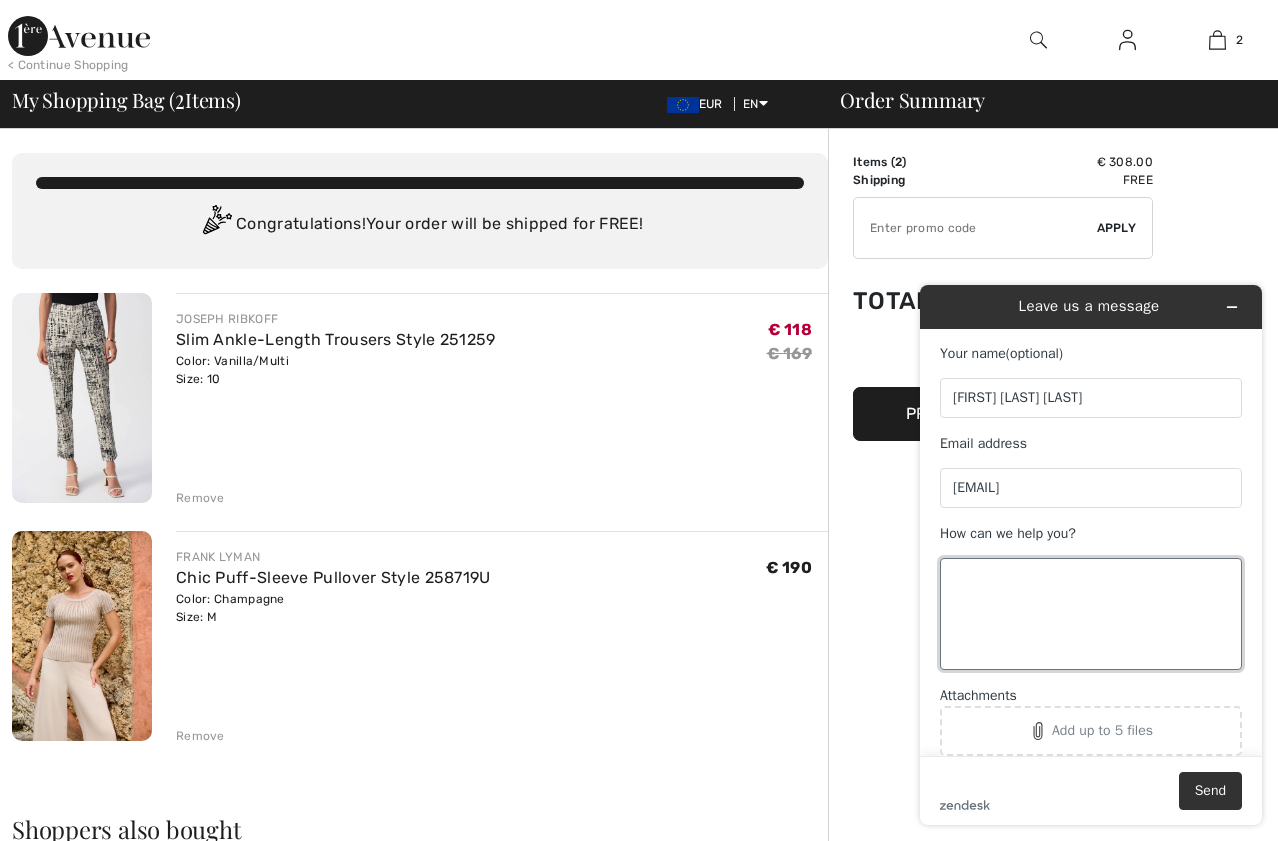 click on "How can we help you?" at bounding box center [1091, 614] 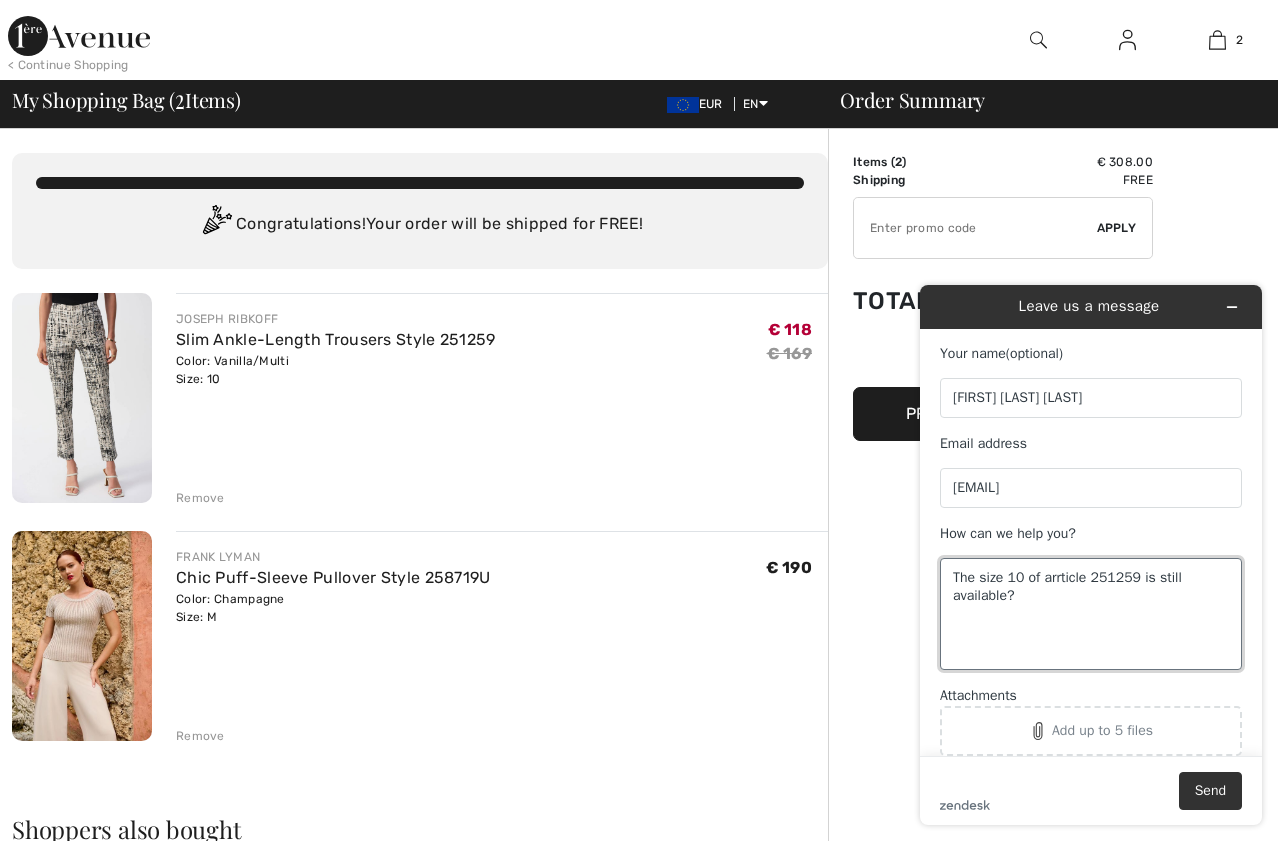 click on "The size 10 of arrticle 251259 is still available?" at bounding box center (1091, 614) 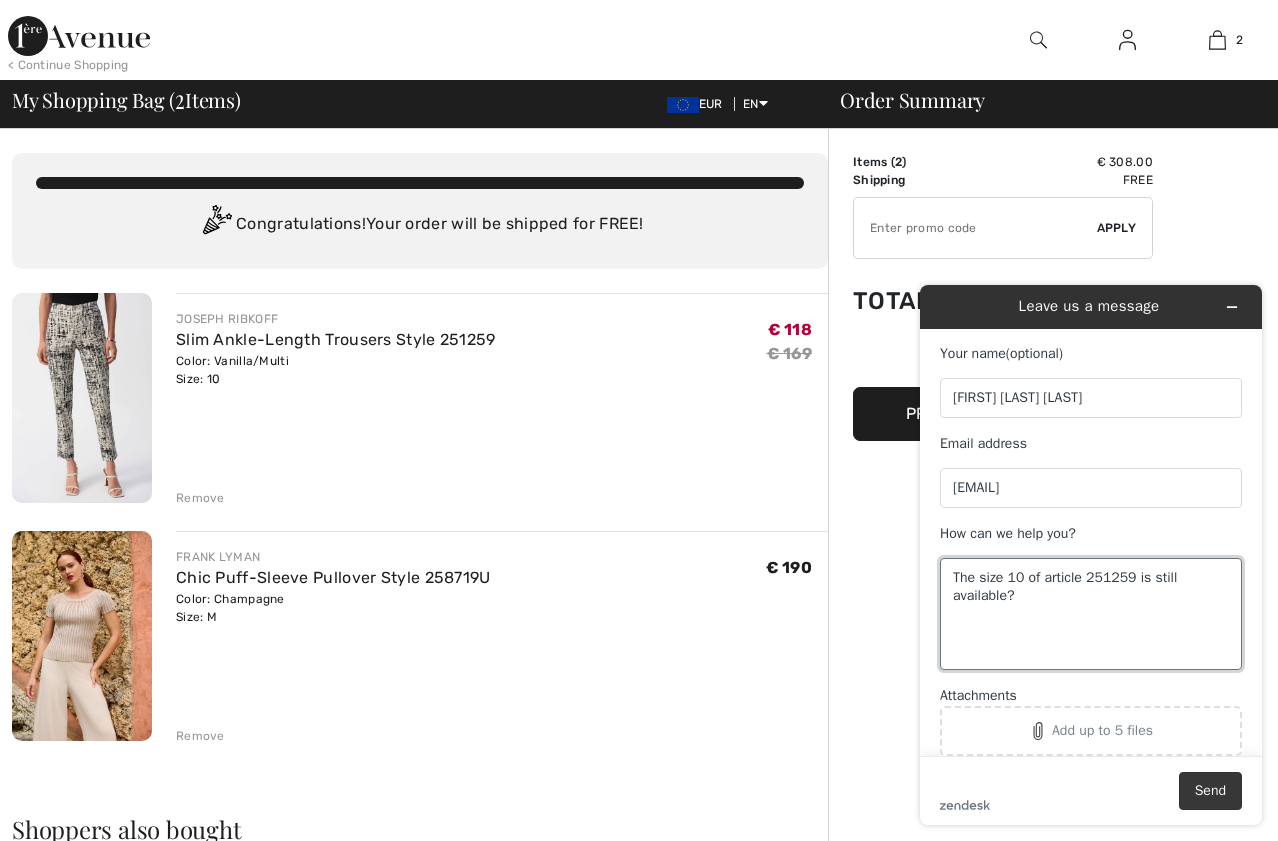 type on "The size 10 of article 251259 is still available?" 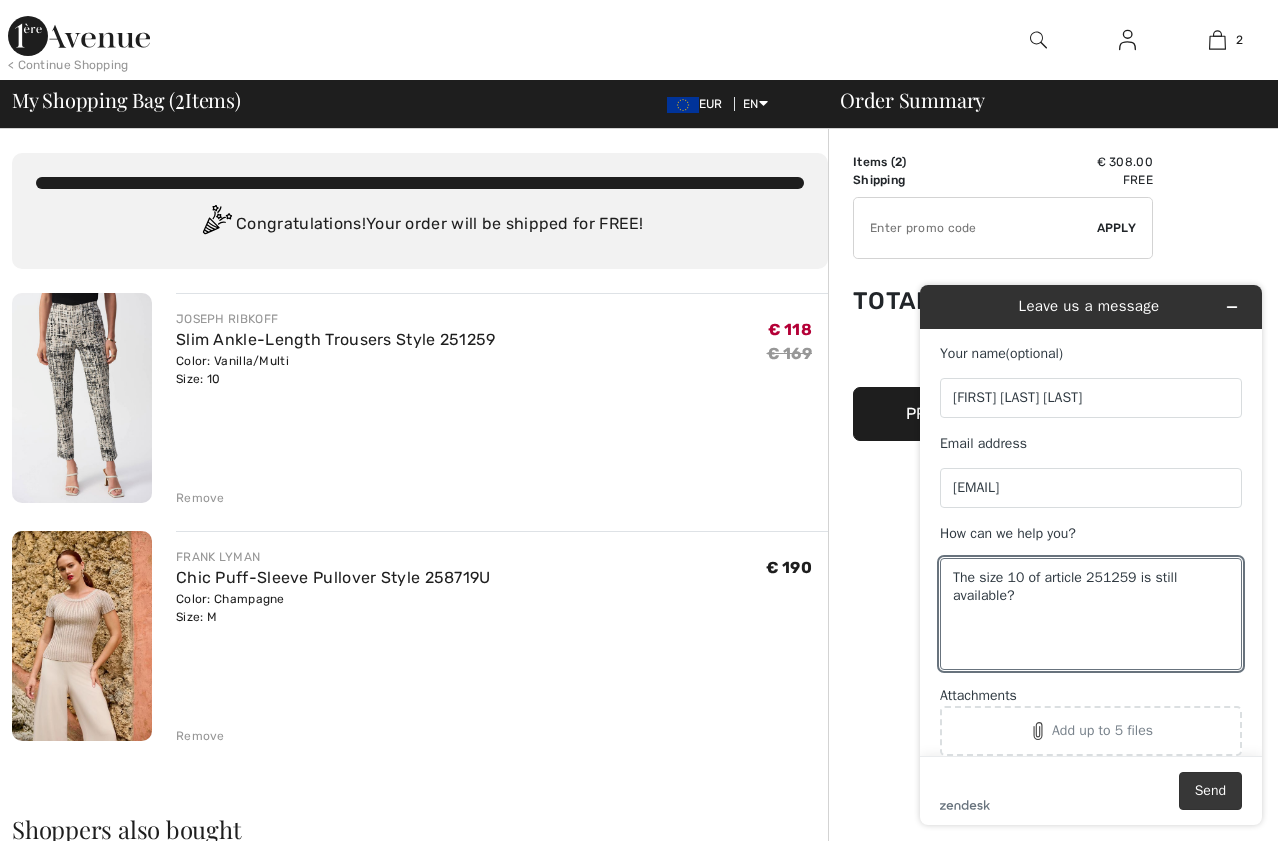 click on "Send" at bounding box center (1210, 791) 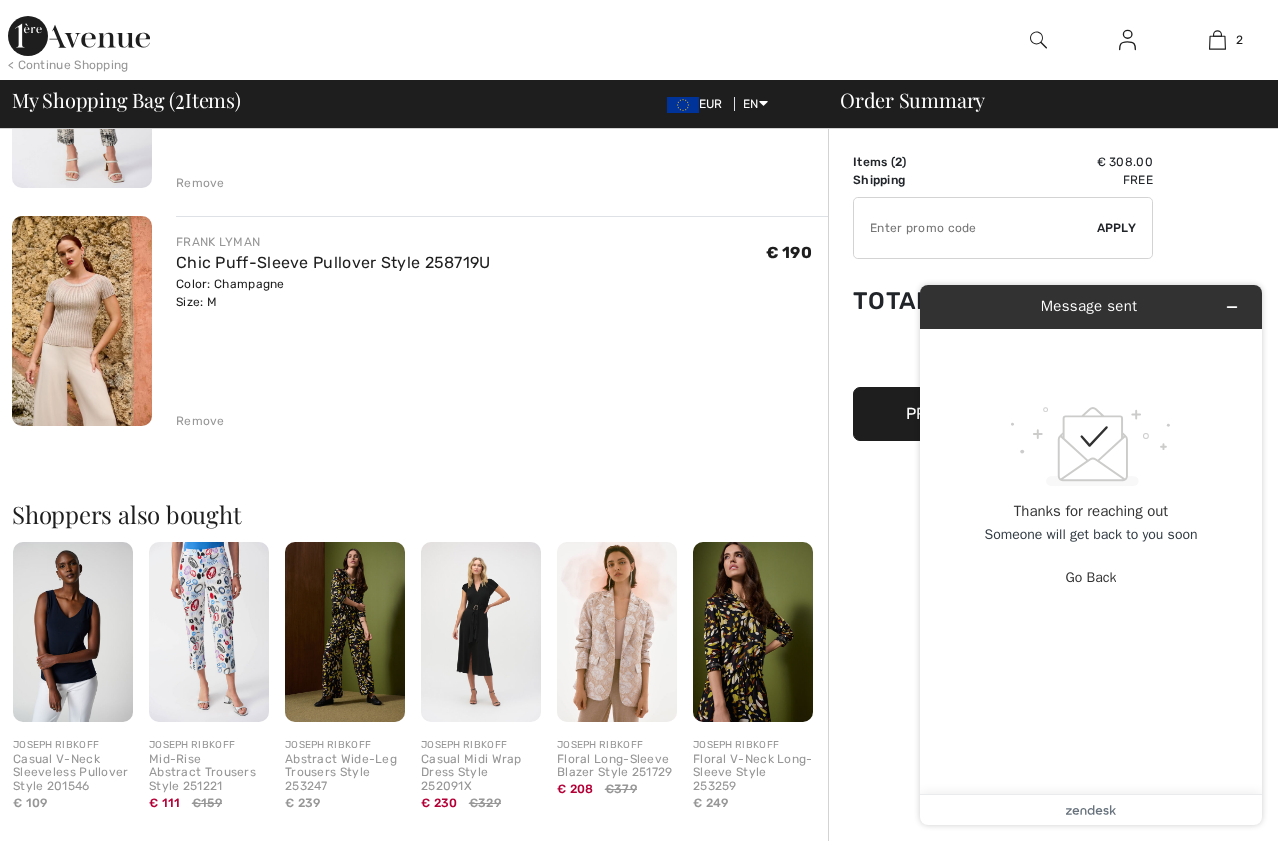 scroll, scrollTop: 400, scrollLeft: 0, axis: vertical 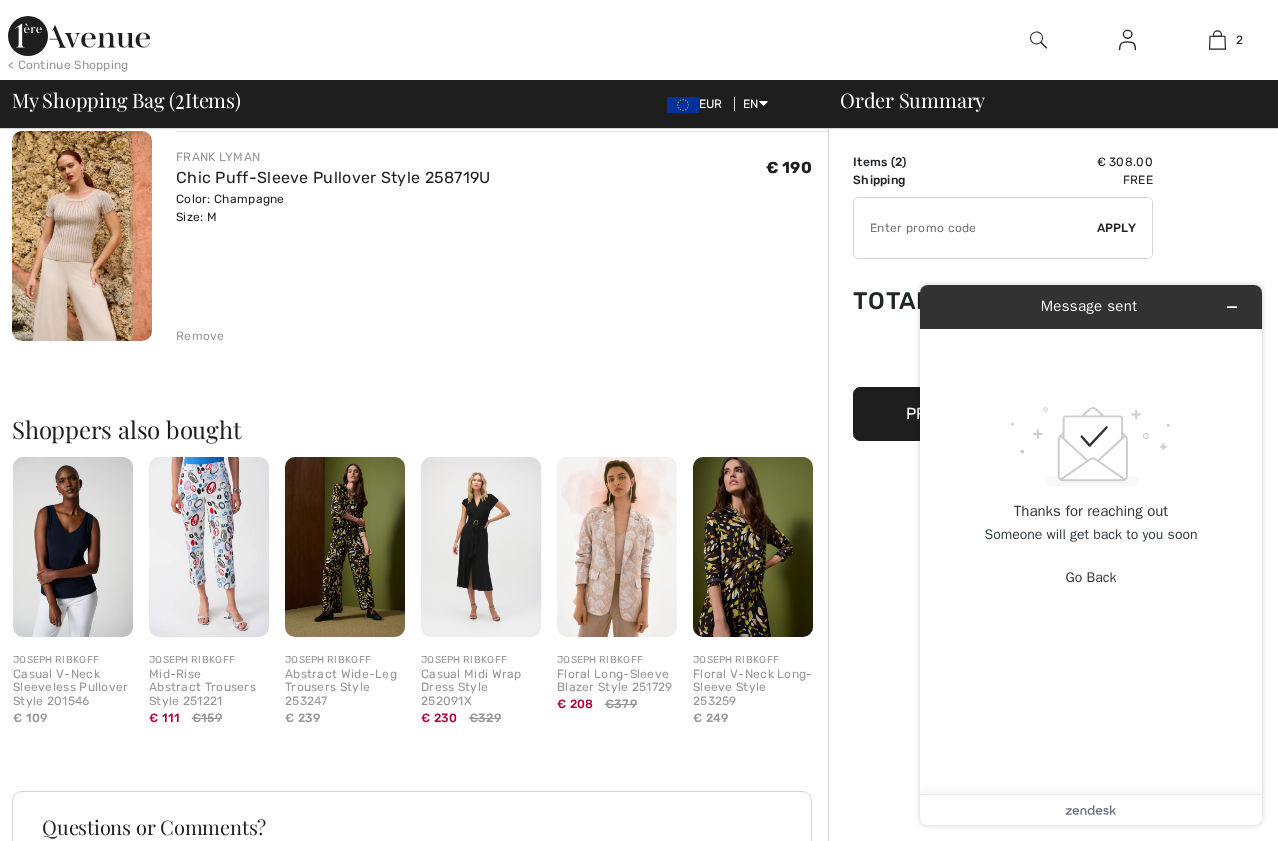 click on "Proceed to Checkout" at bounding box center (1003, 414) 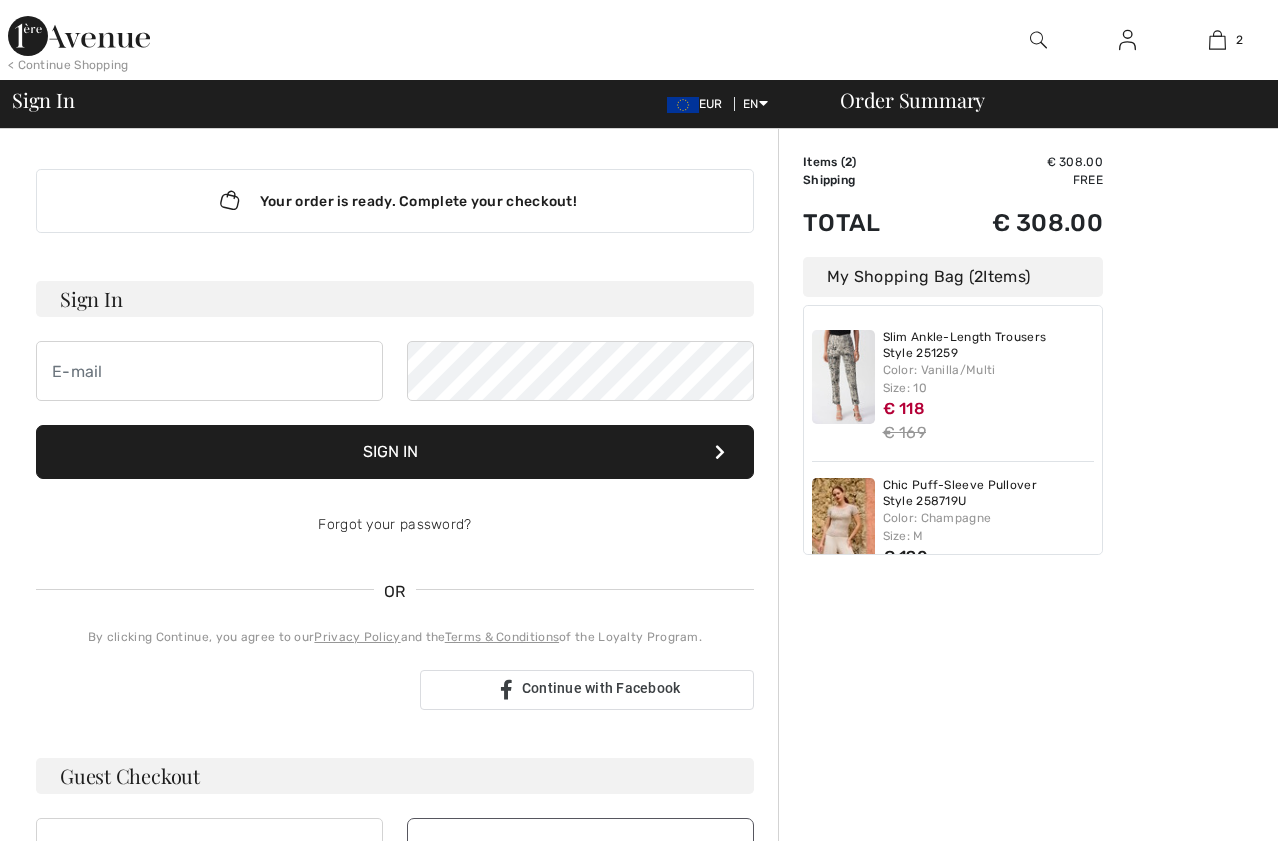 scroll, scrollTop: 0, scrollLeft: 0, axis: both 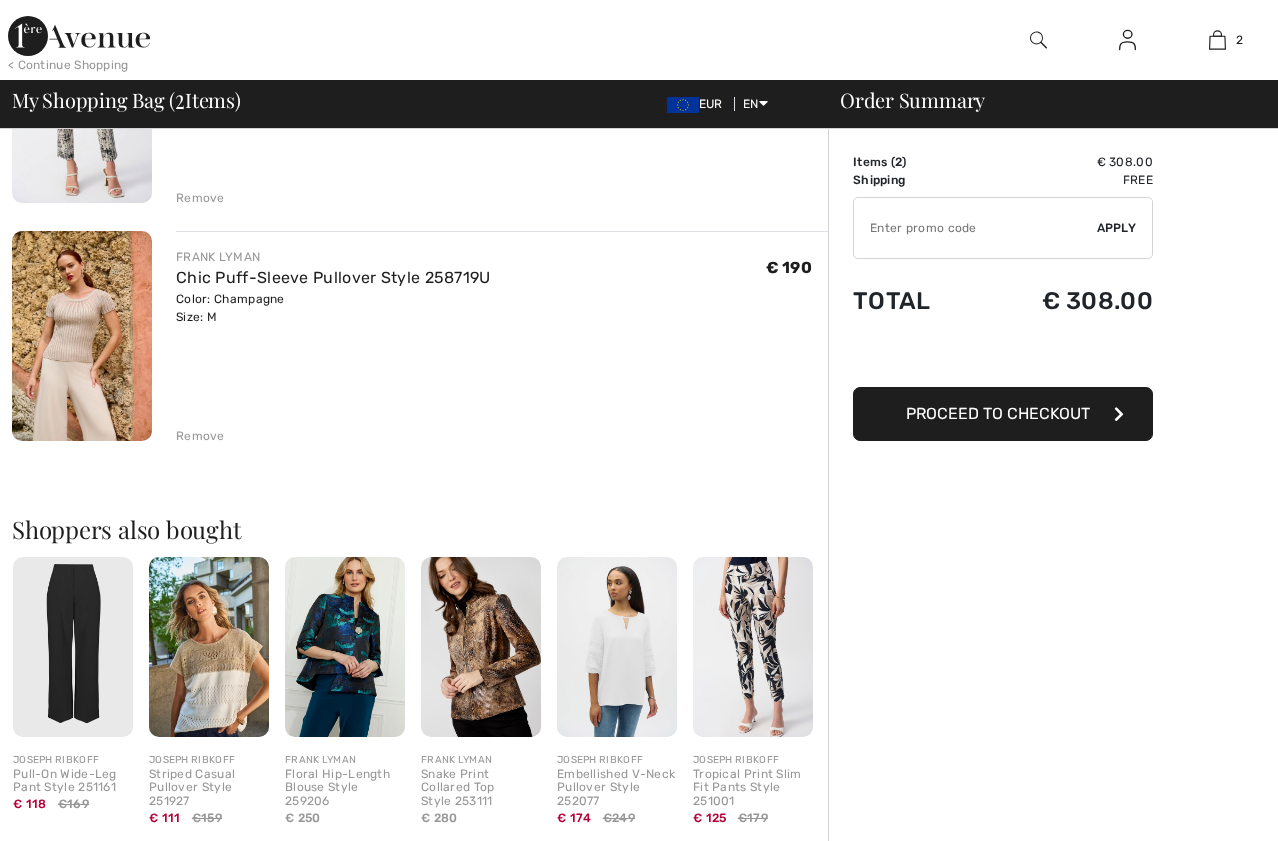 click at bounding box center (753, 647) 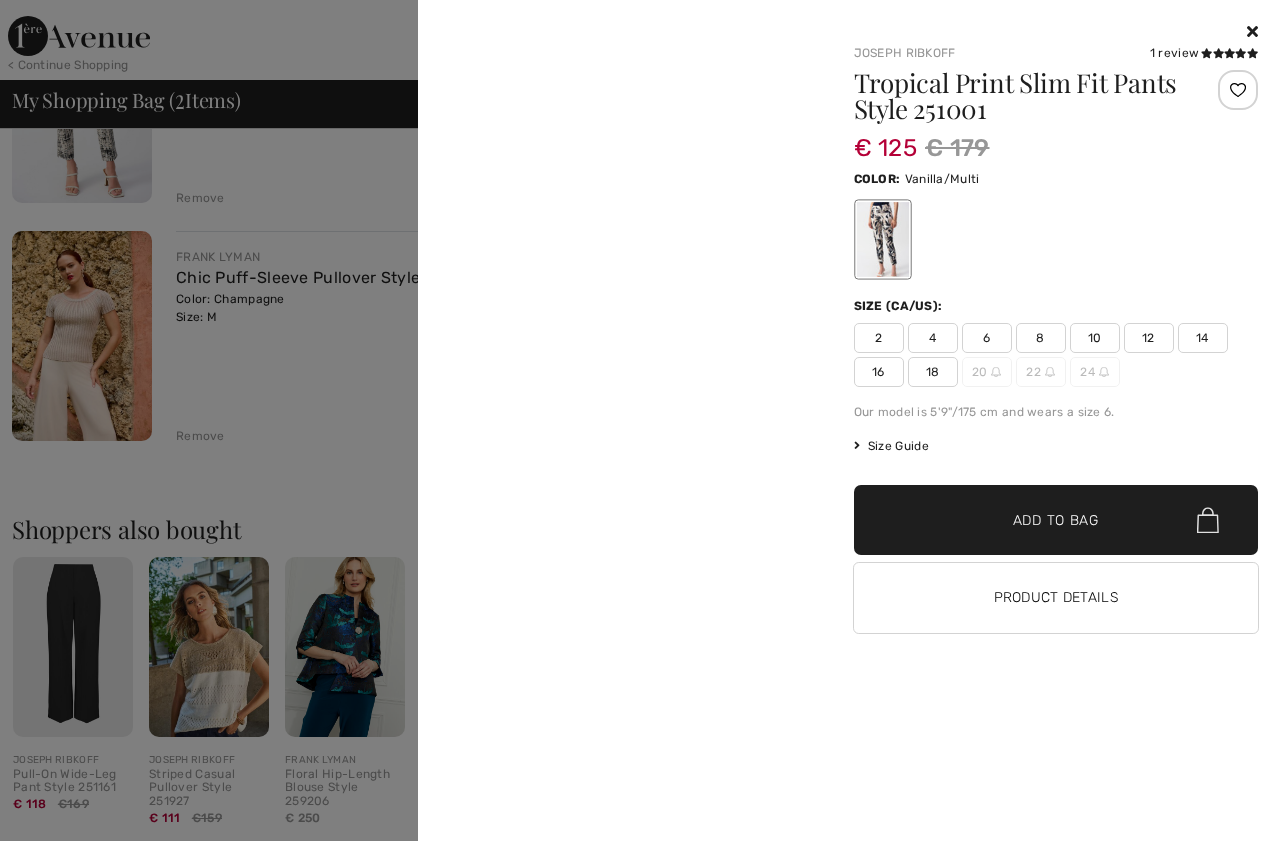 scroll, scrollTop: 0, scrollLeft: 0, axis: both 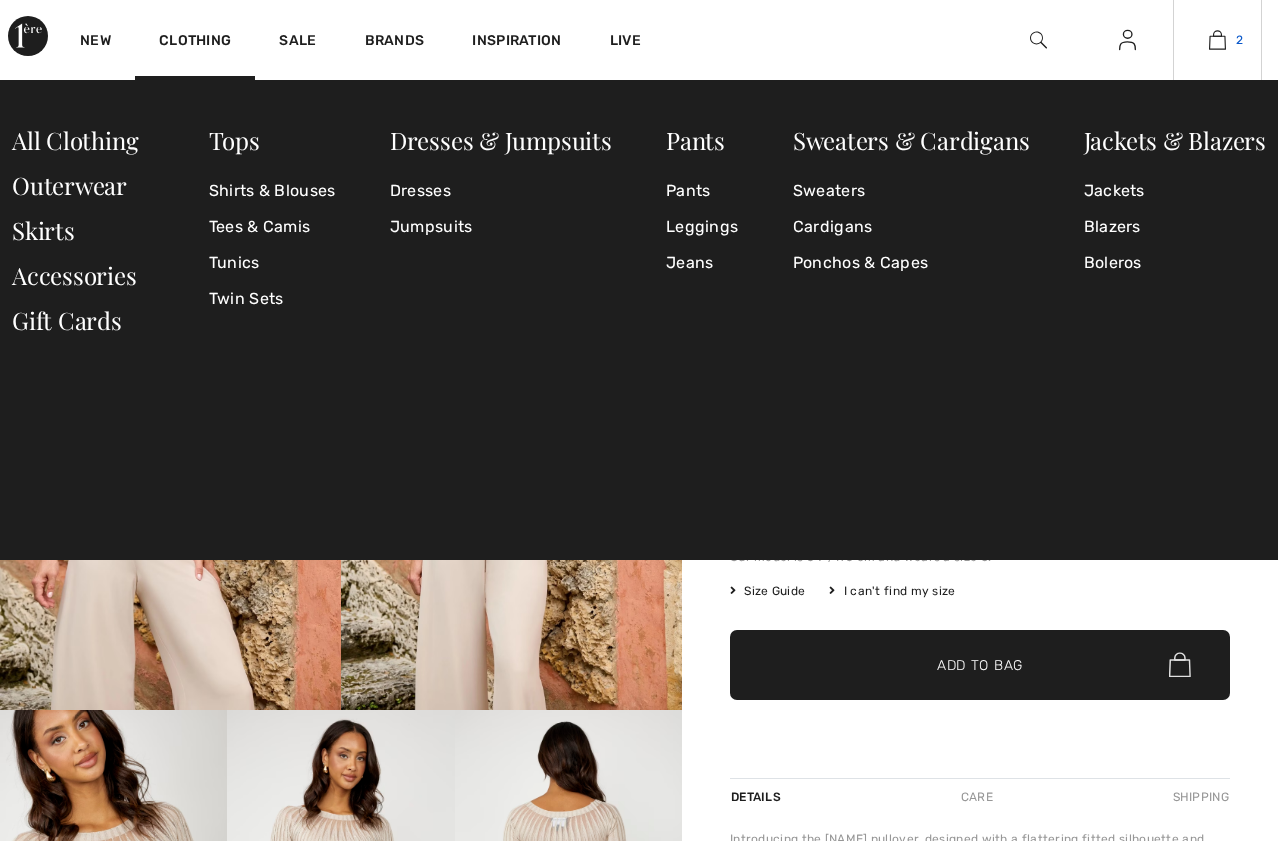 click at bounding box center (1217, 40) 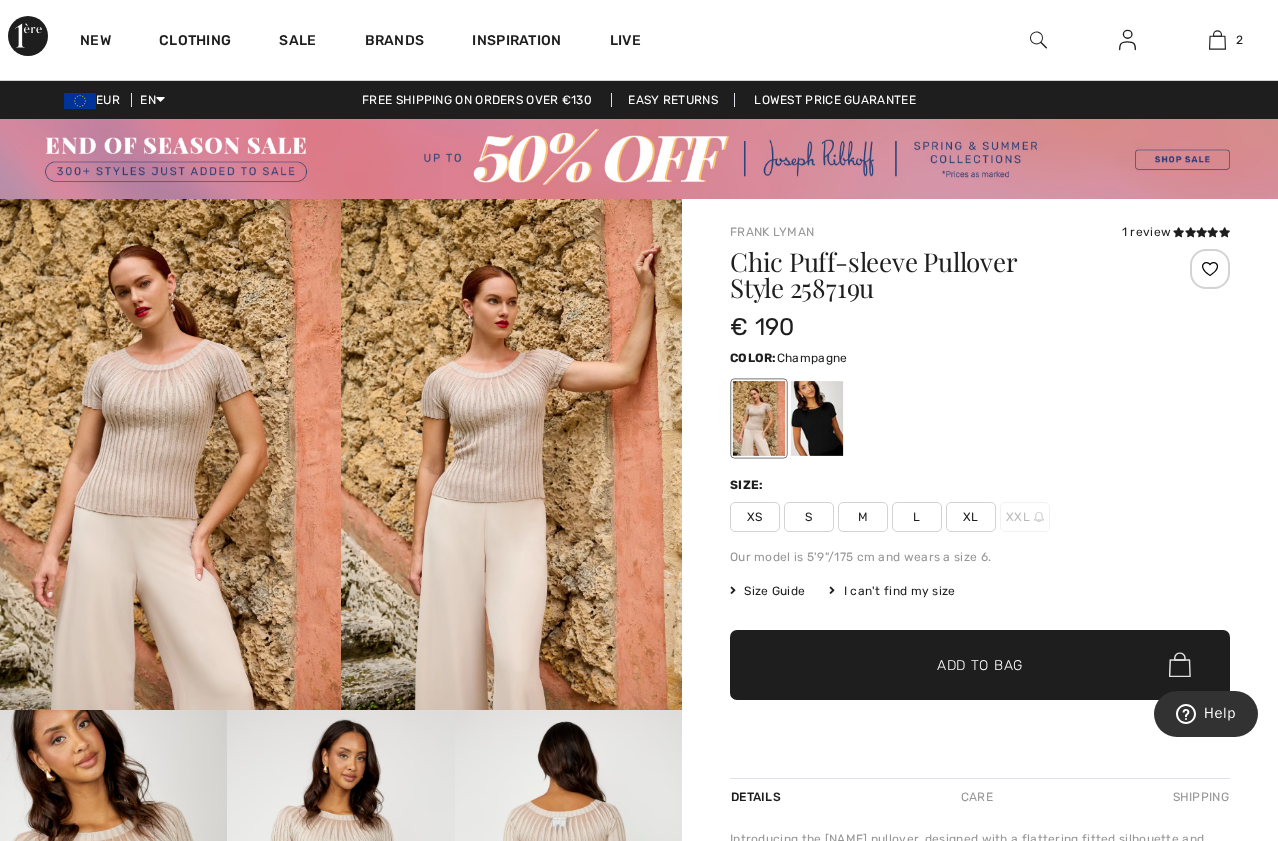 scroll, scrollTop: 0, scrollLeft: 0, axis: both 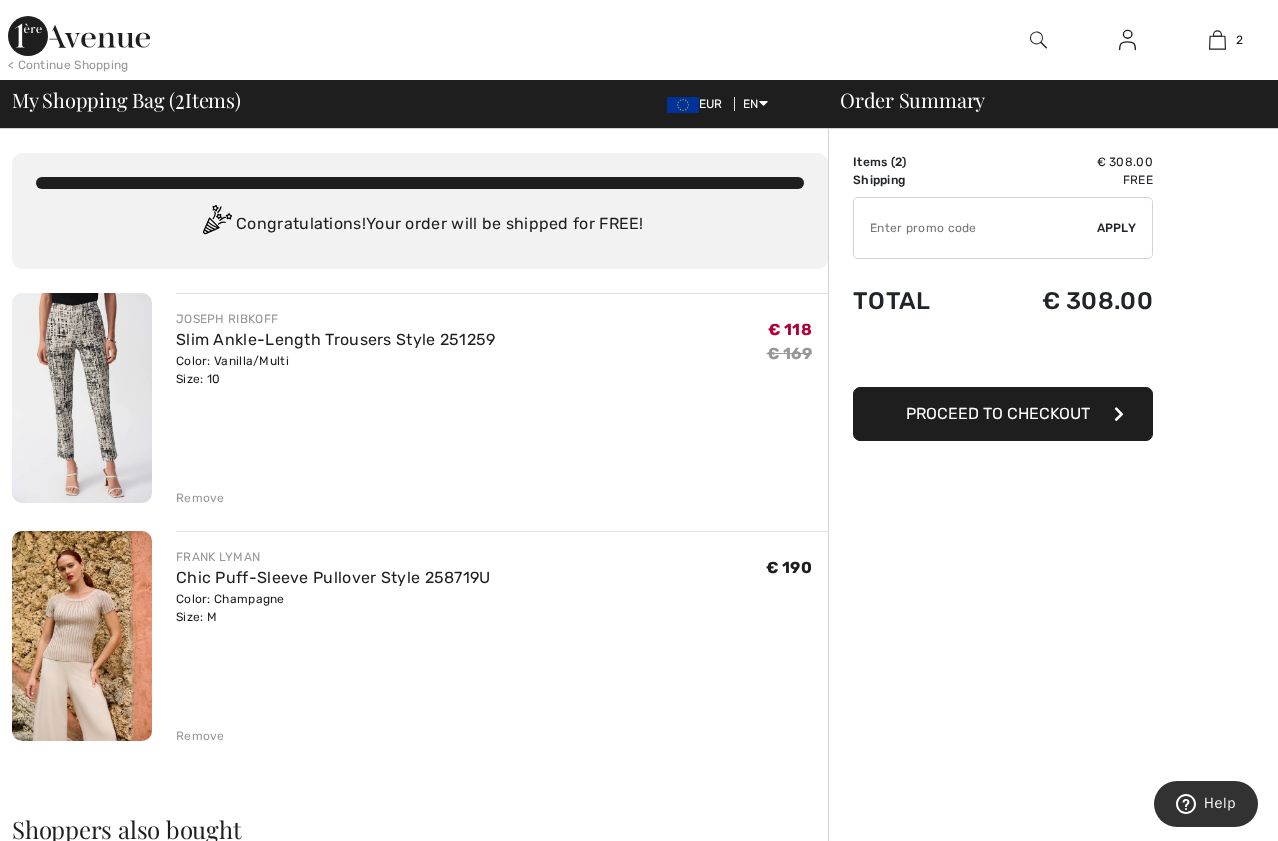 click on "Proceed to Checkout" at bounding box center (998, 413) 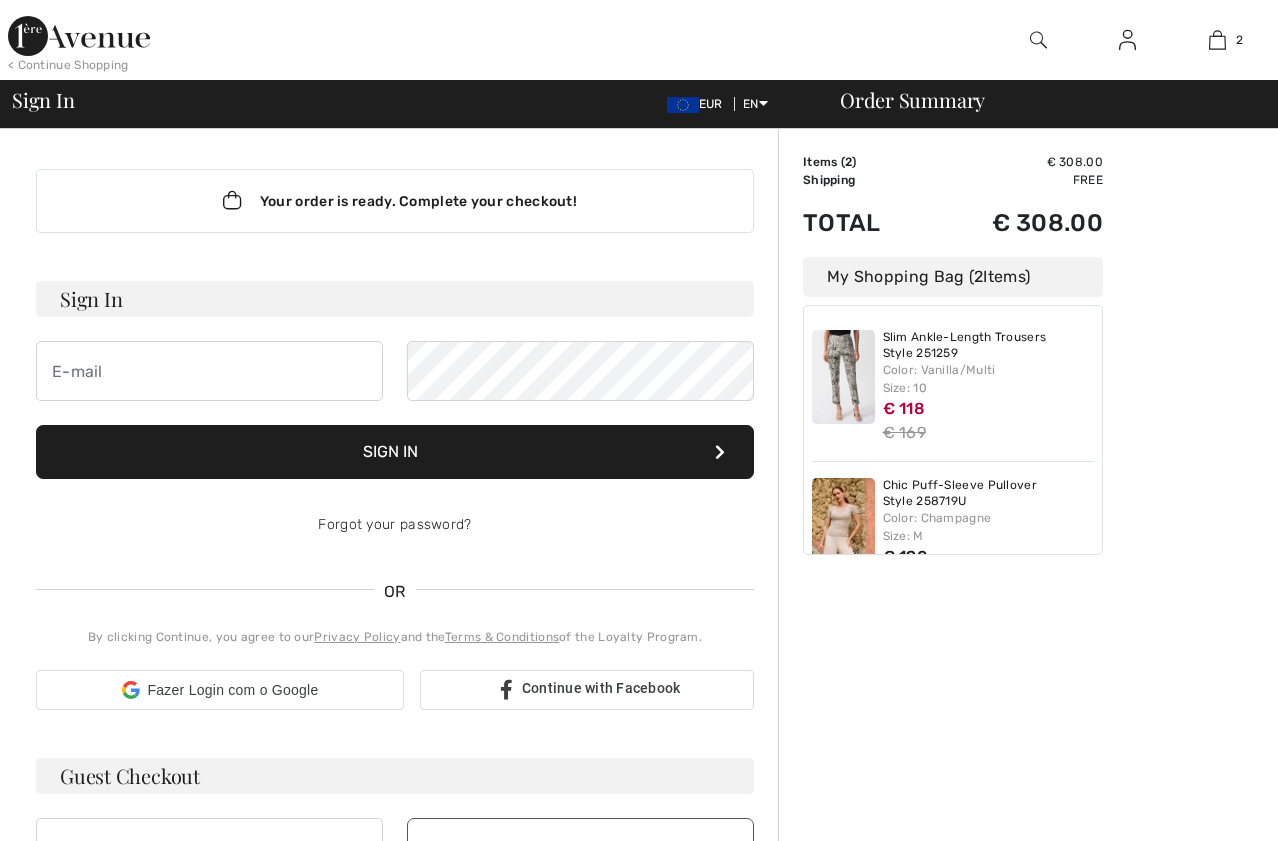 scroll, scrollTop: 0, scrollLeft: 0, axis: both 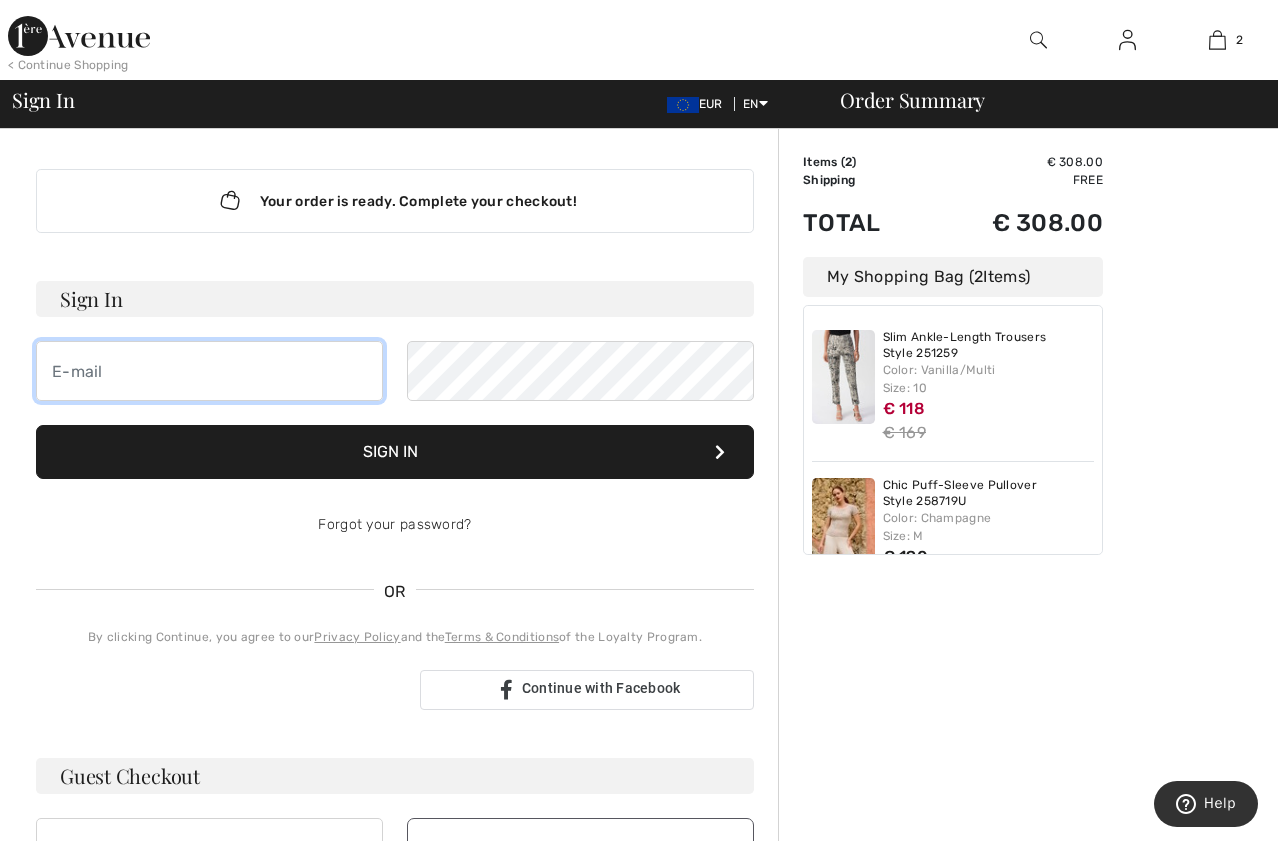 click at bounding box center [209, 371] 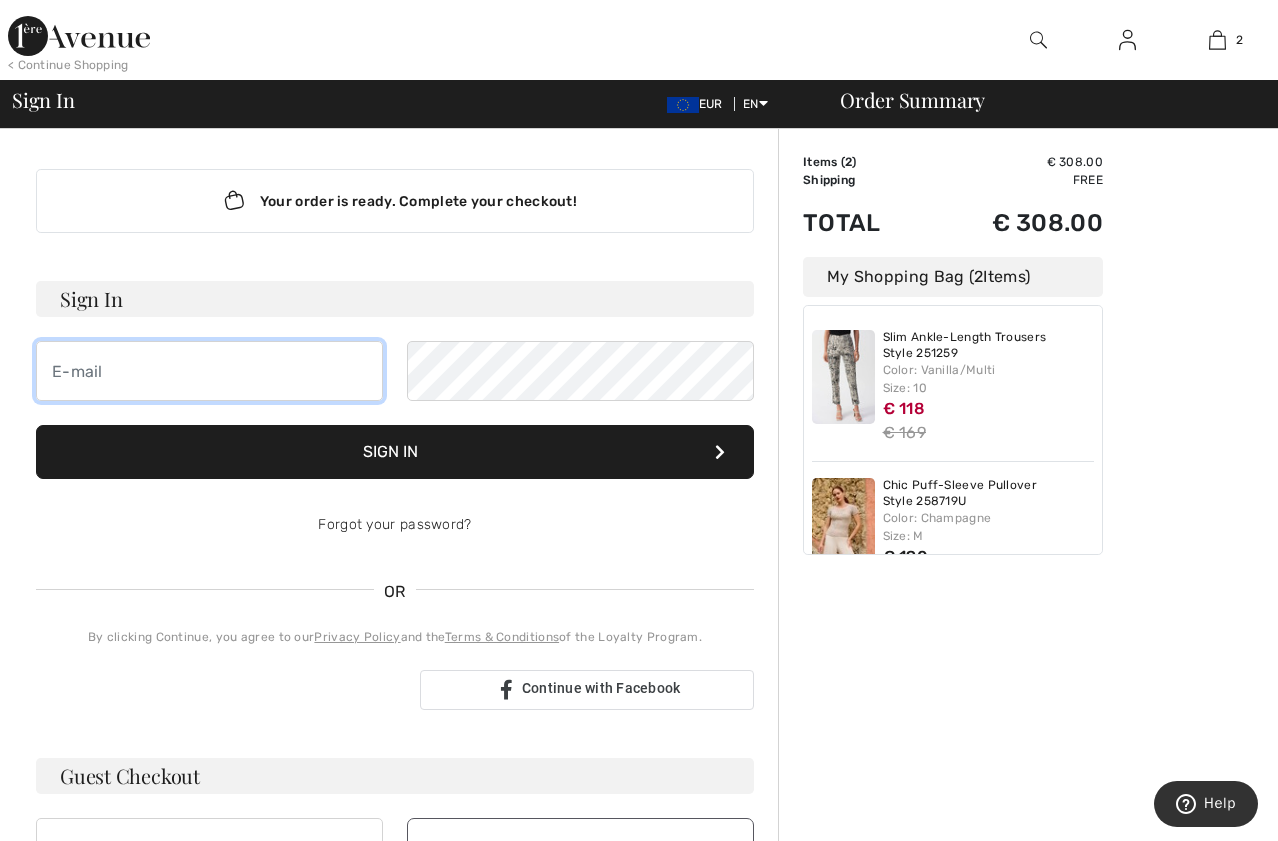 type on "mgfl@sapo.pt" 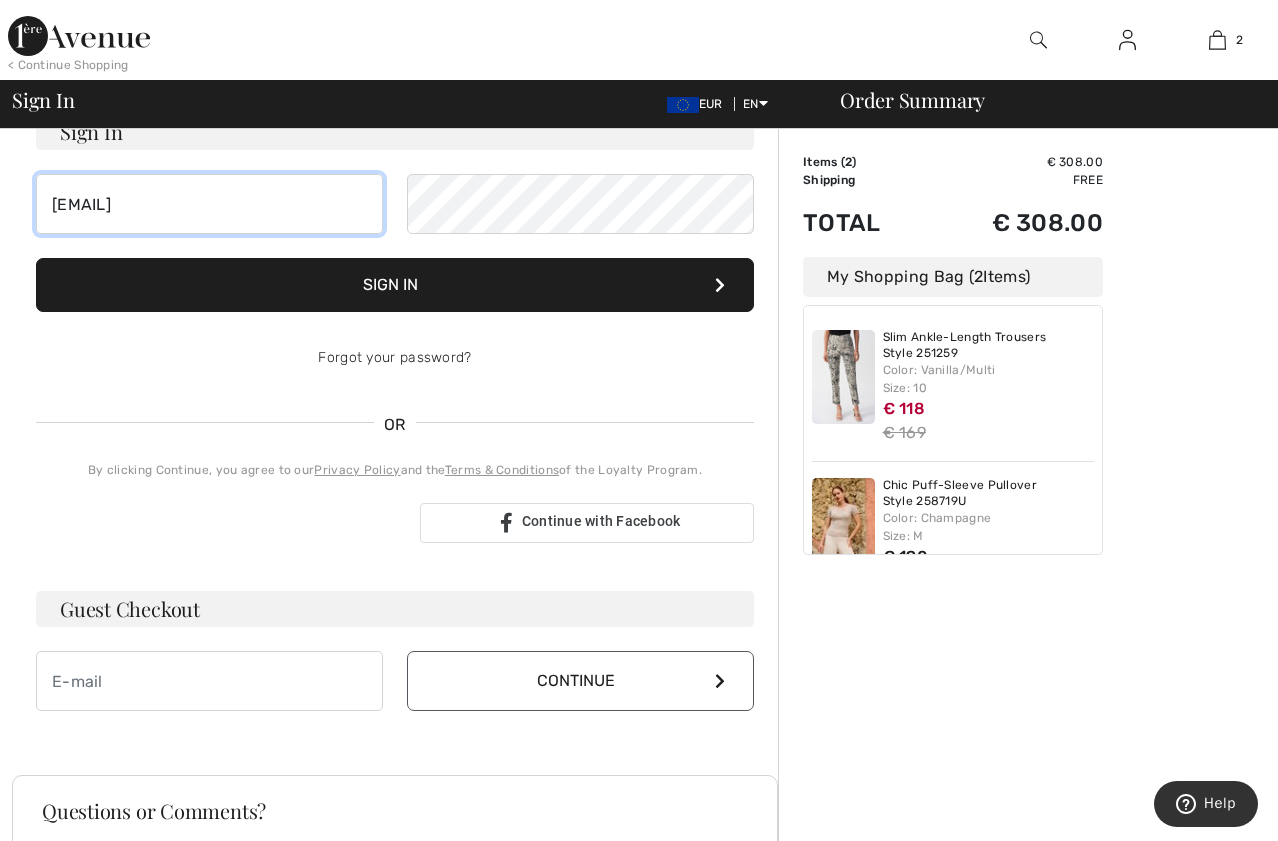 scroll, scrollTop: 0, scrollLeft: 0, axis: both 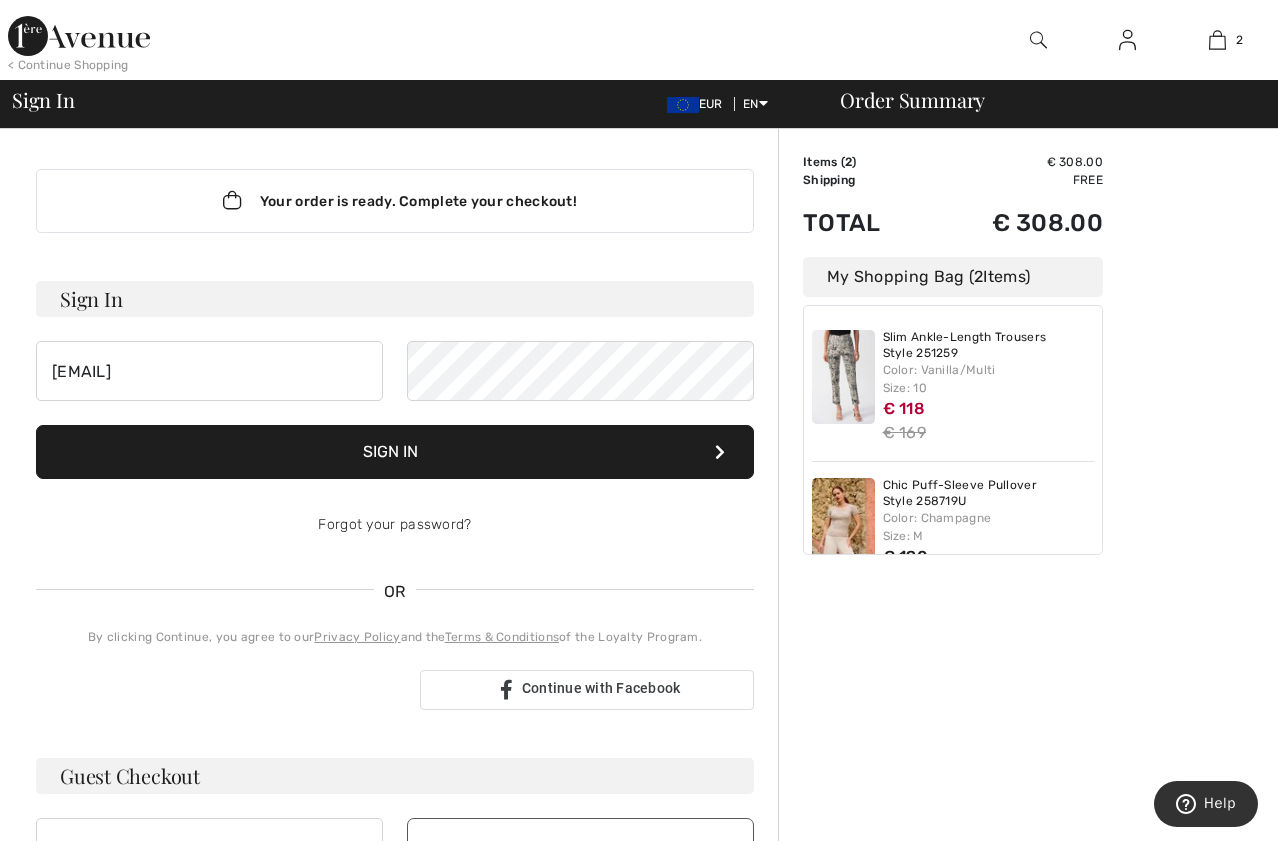 click at bounding box center [720, 452] 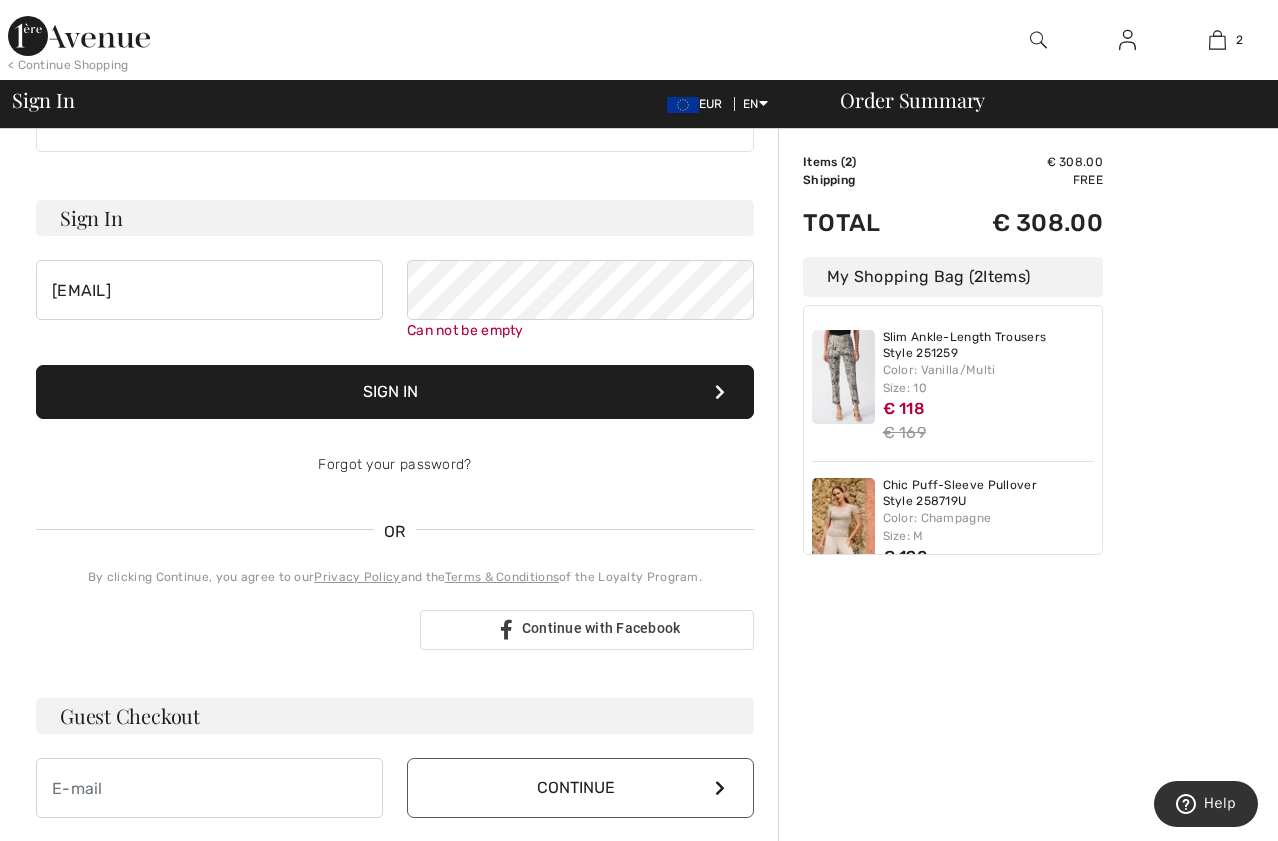 scroll, scrollTop: 0, scrollLeft: 0, axis: both 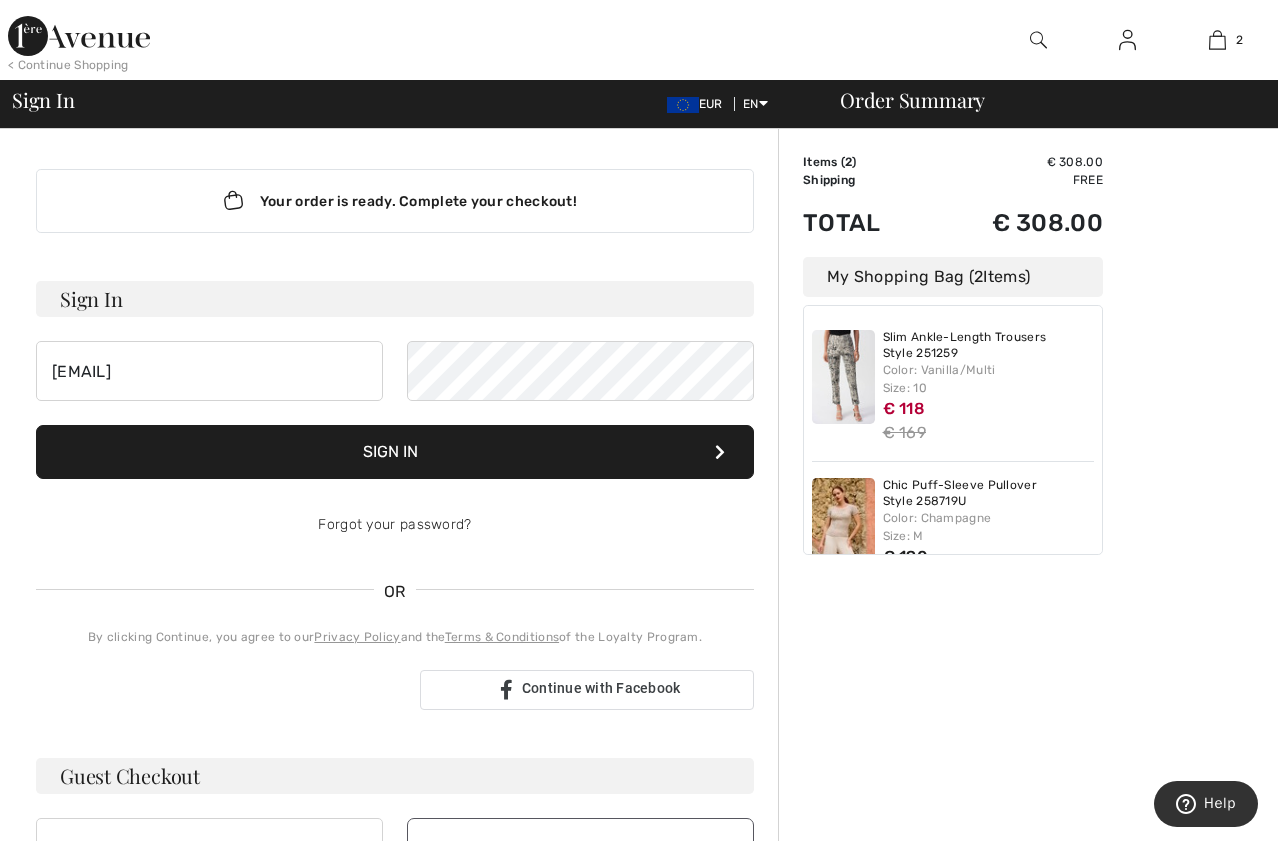 click on "Sign In
mgfl@sapo.pt
Sign In
Forgot your password?" at bounding box center (395, 418) 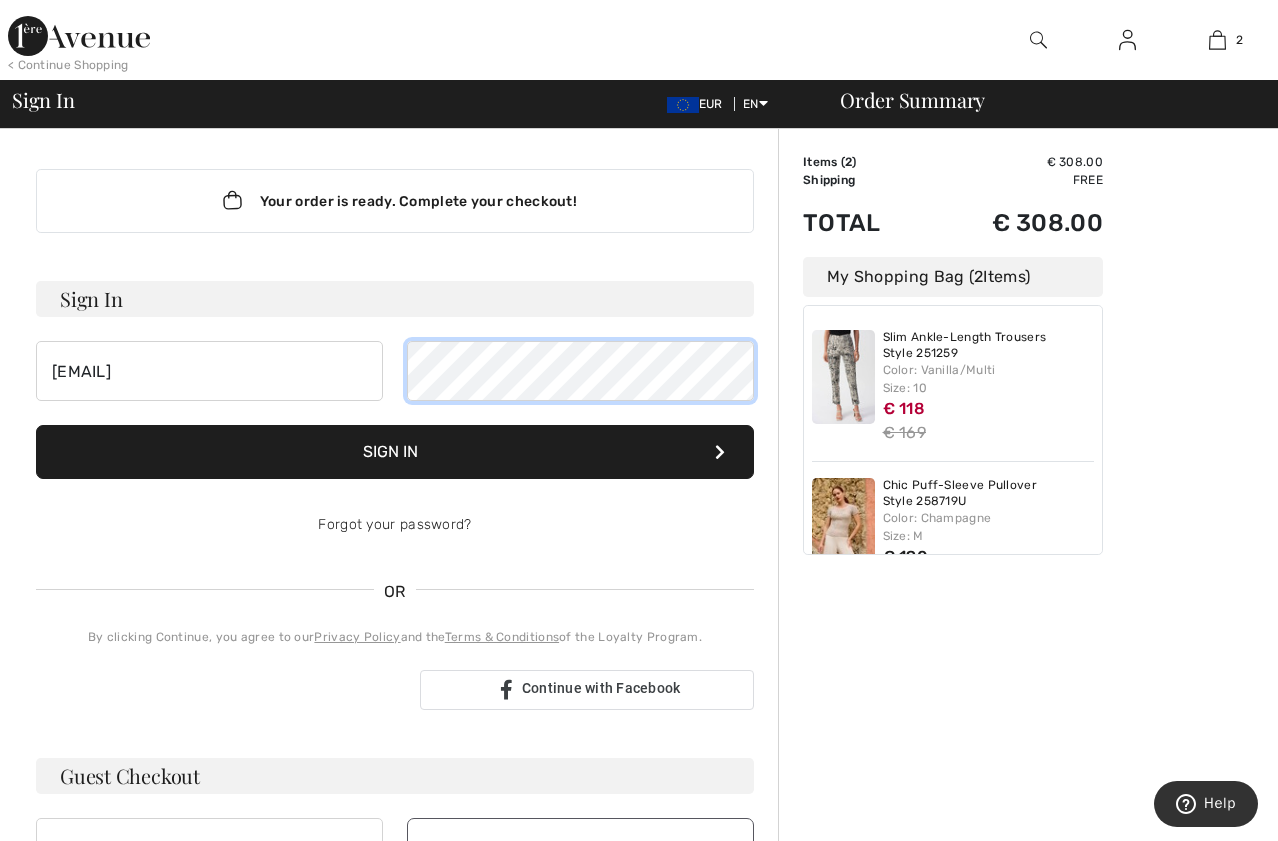 click on "Sign In
mgfl@sapo.pt
Sign In
Forgot your password?" at bounding box center (395, 418) 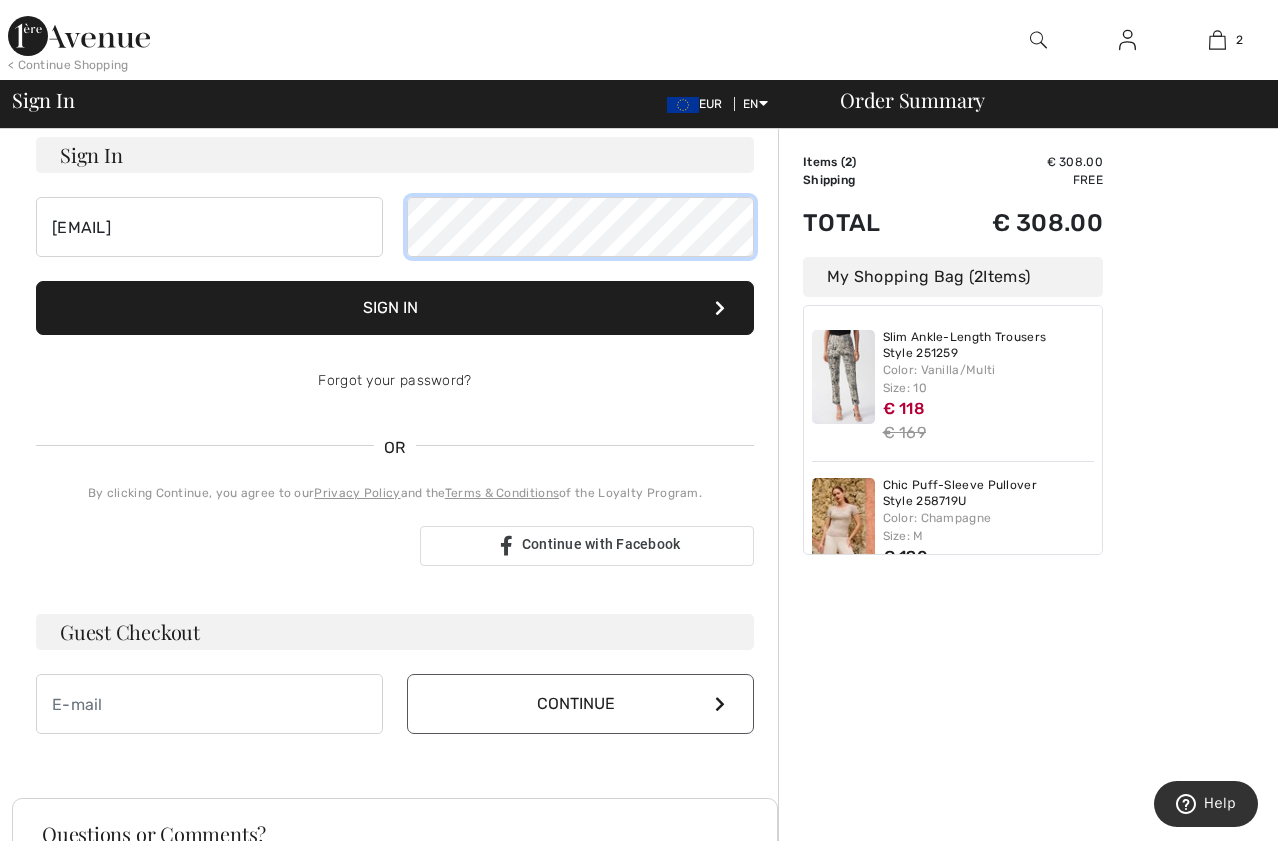 scroll, scrollTop: 400, scrollLeft: 0, axis: vertical 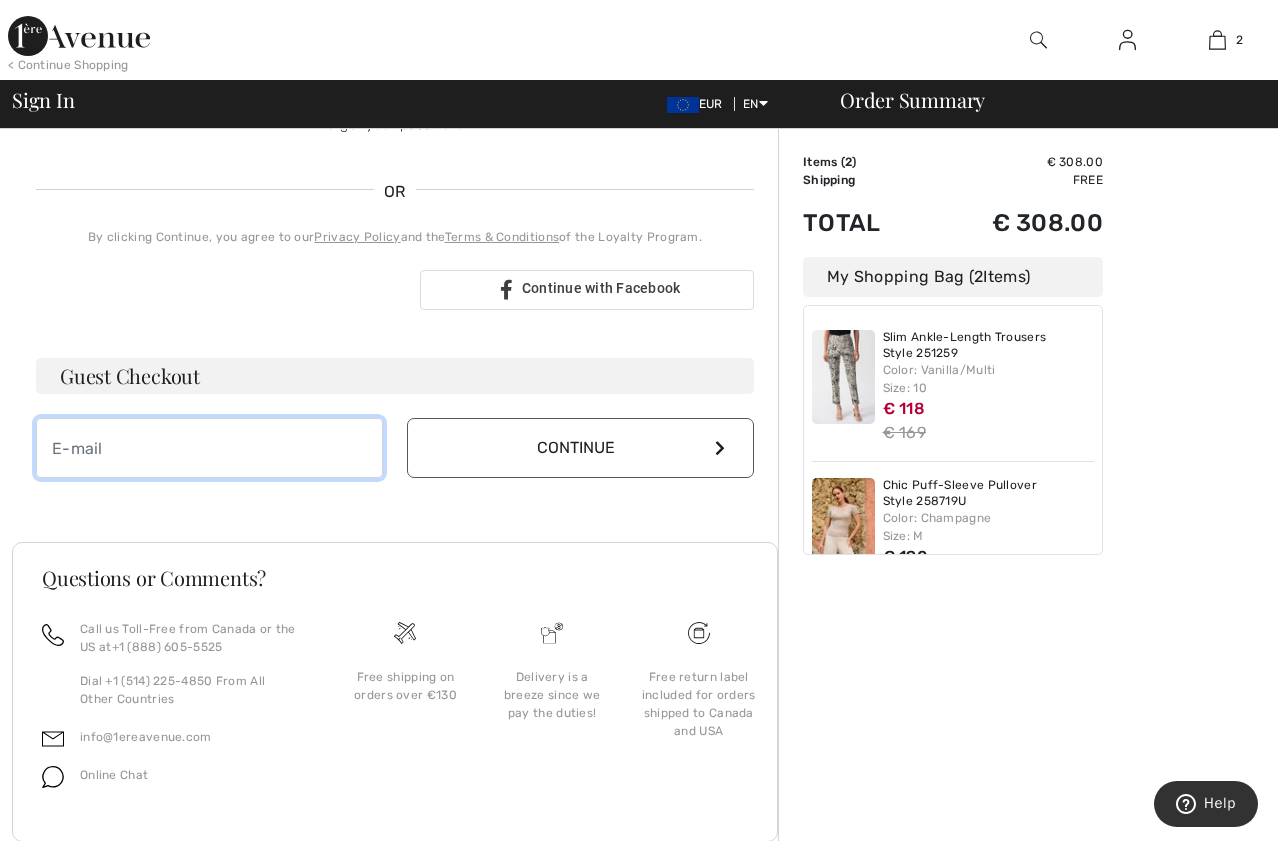 click at bounding box center (209, 448) 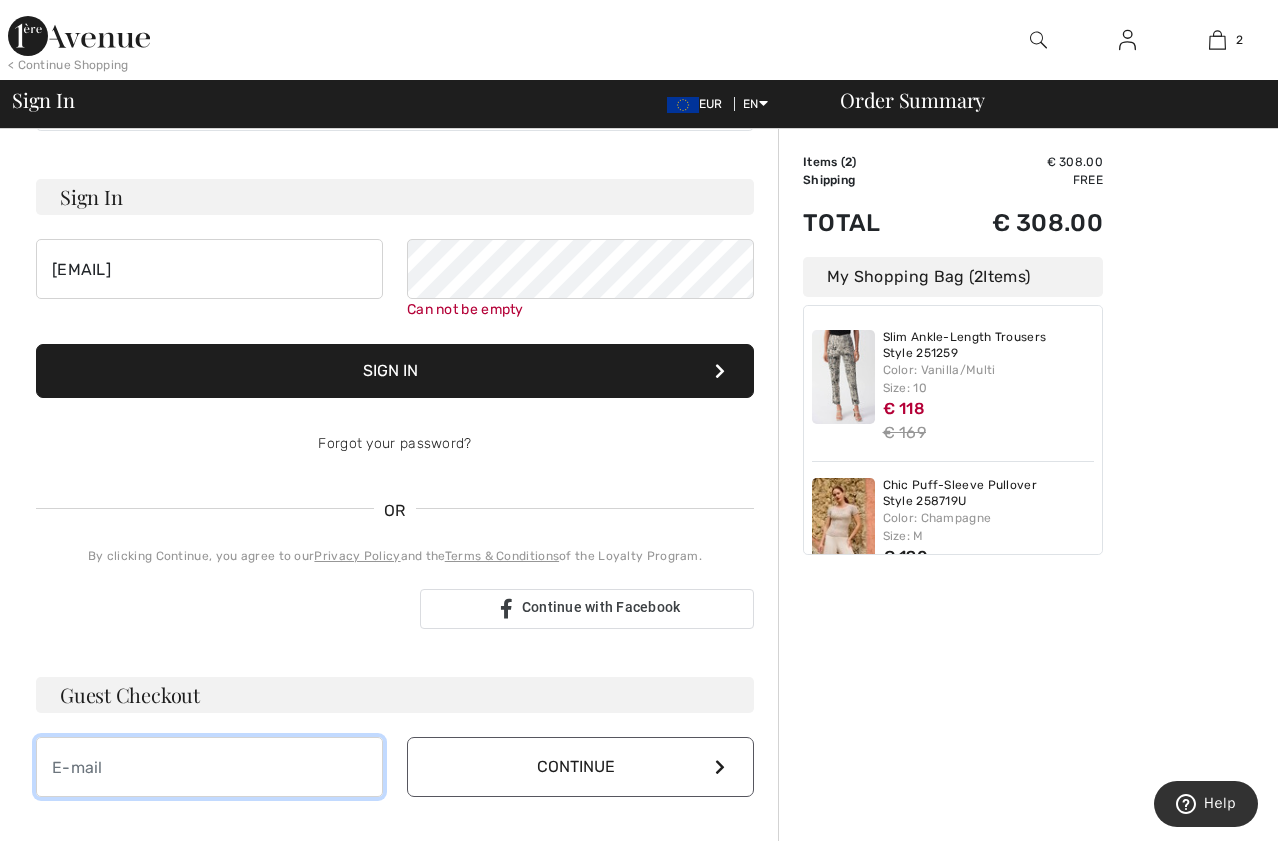 scroll, scrollTop: 200, scrollLeft: 0, axis: vertical 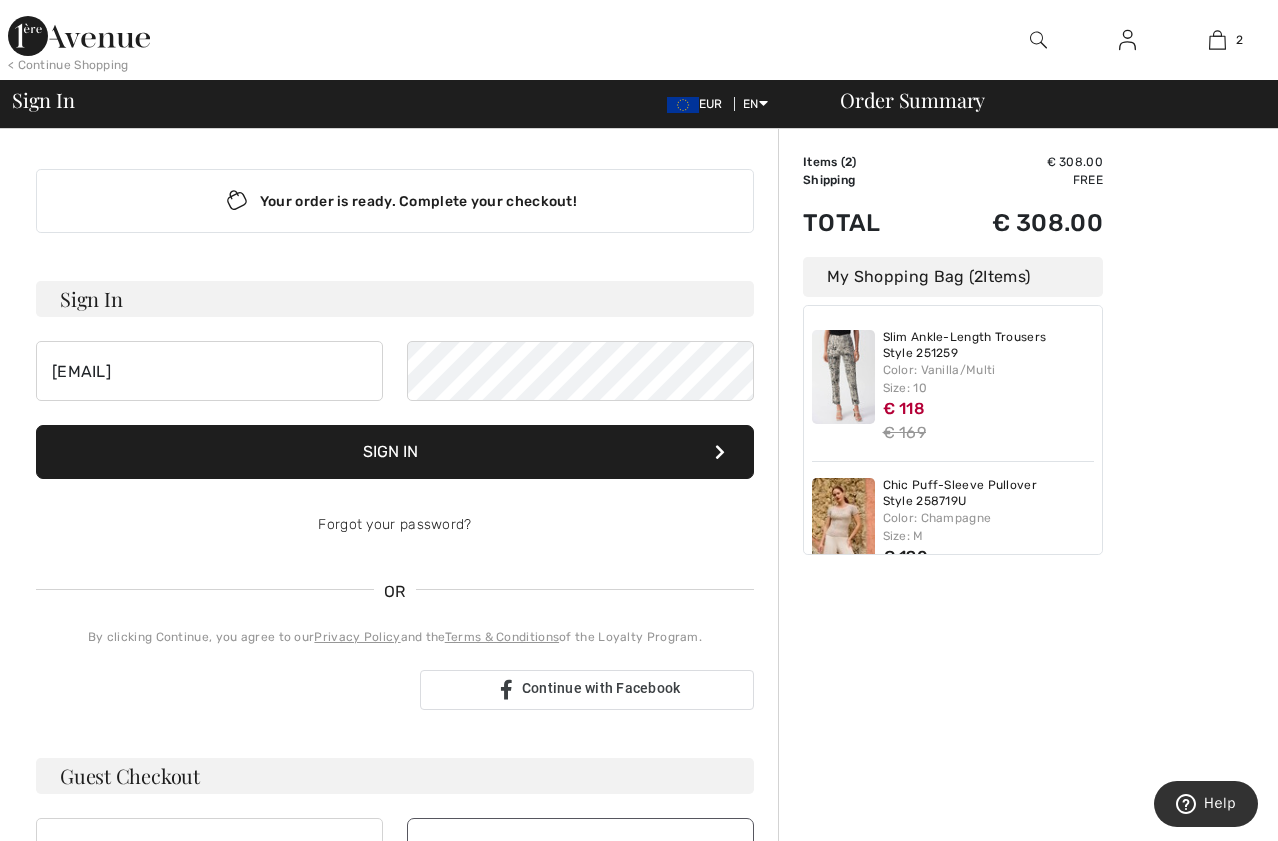 click on "Sign In" at bounding box center (395, 452) 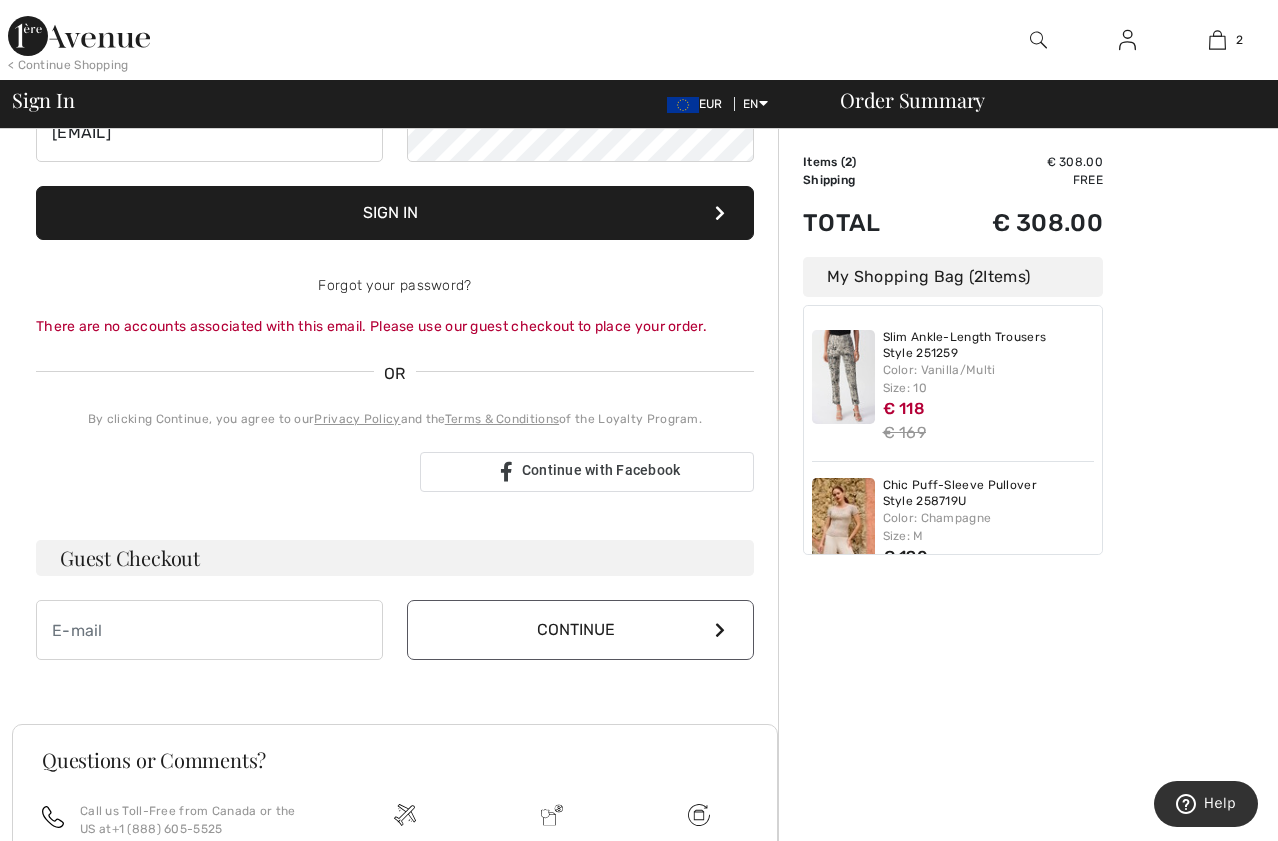 scroll, scrollTop: 300, scrollLeft: 0, axis: vertical 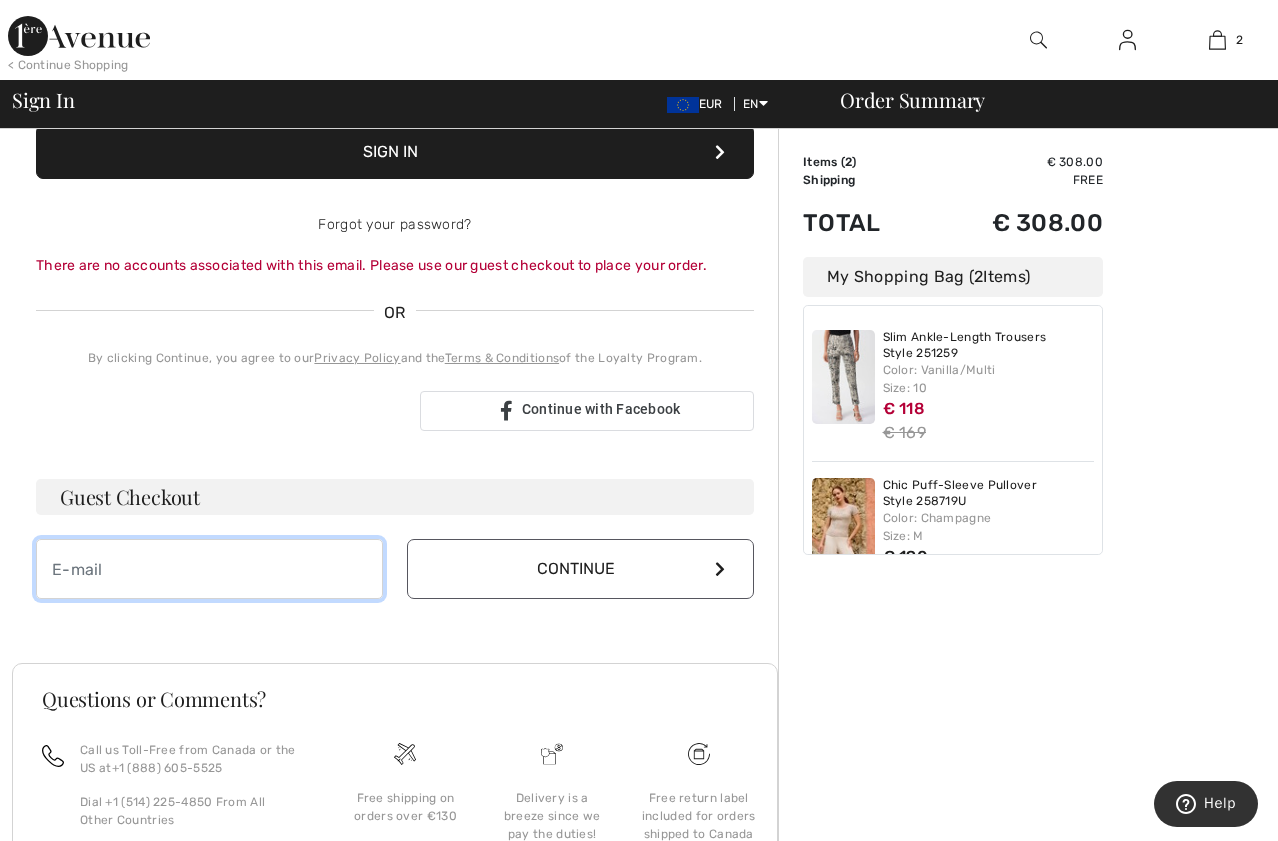 click at bounding box center (209, 569) 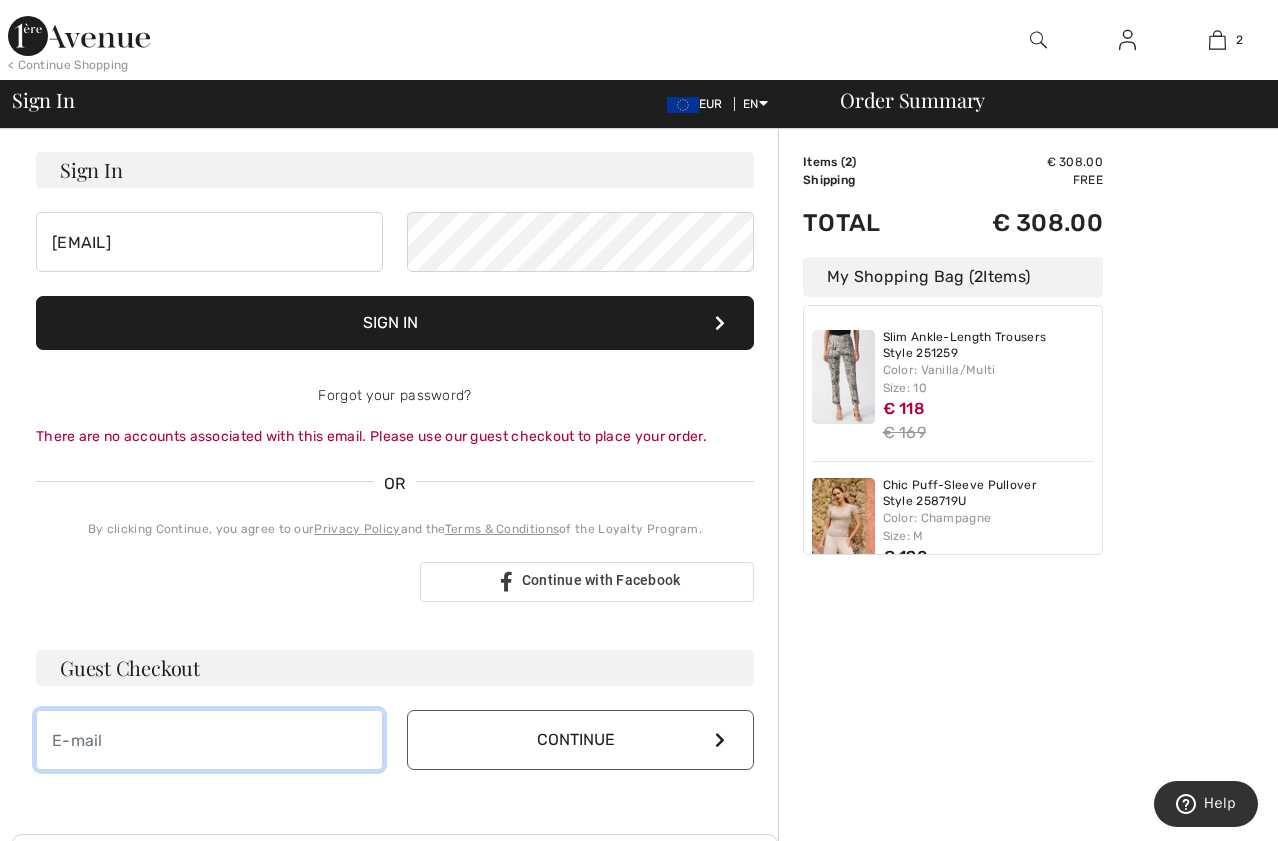 scroll, scrollTop: 0, scrollLeft: 0, axis: both 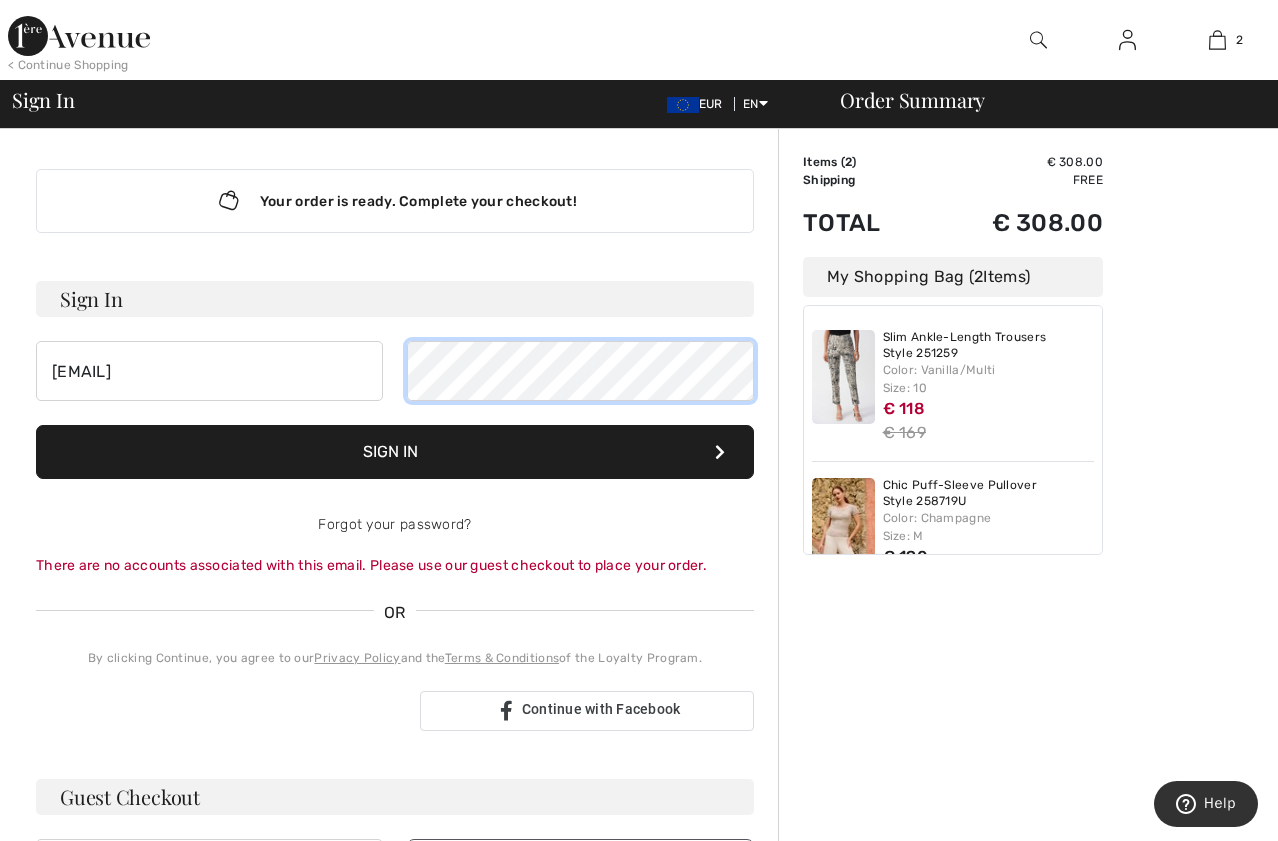 click on "Your order is ready. Complete your checkout!
Sign In
mgfl@sapo.pt
Sign In
Forgot your password?
There are no accounts associated with this email. Please use our guest checkout to place your order.
OR
By clicking Continue, you agree to our  Privacy Policy  and the  Terms & Conditions  of the Loyalty Program." at bounding box center (645, 731) 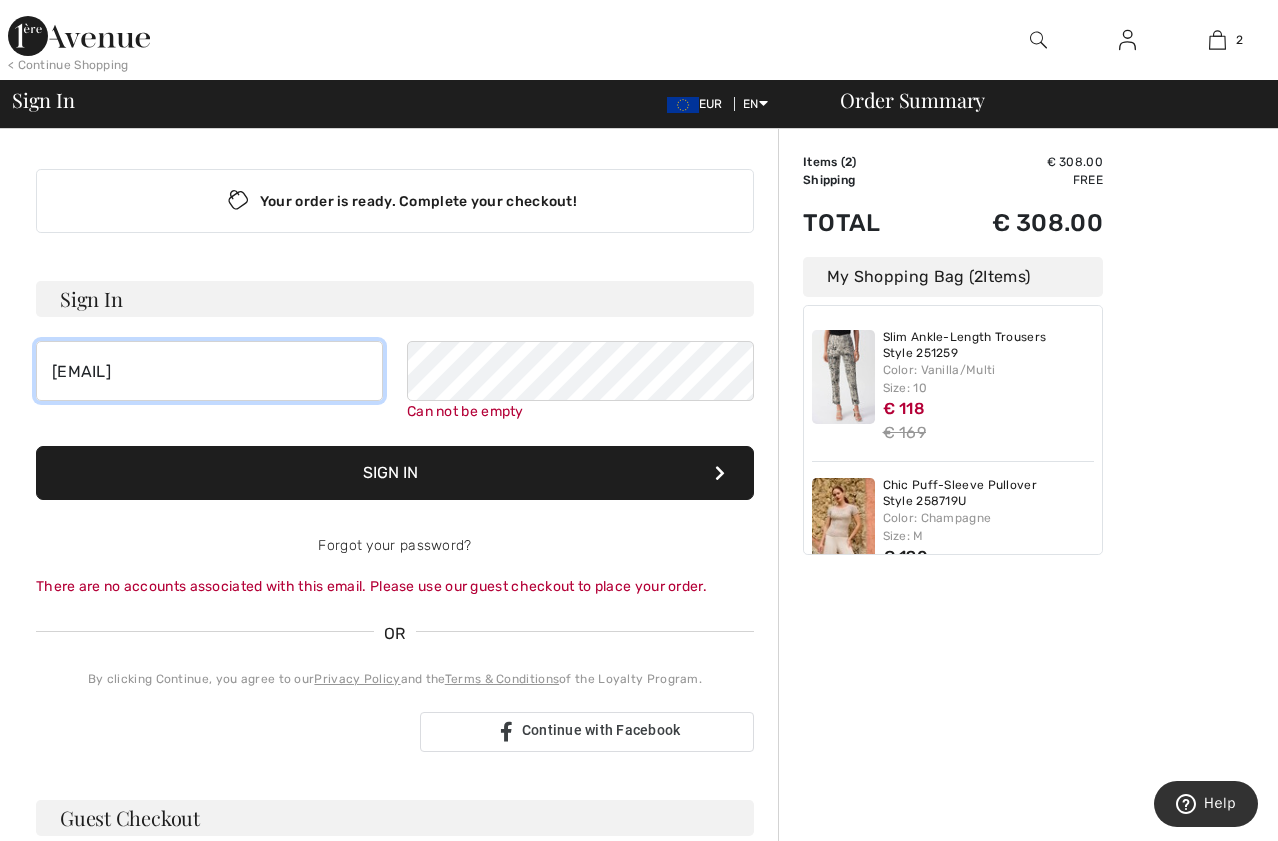 drag, startPoint x: 58, startPoint y: 375, endPoint x: 331, endPoint y: 449, distance: 282.85156 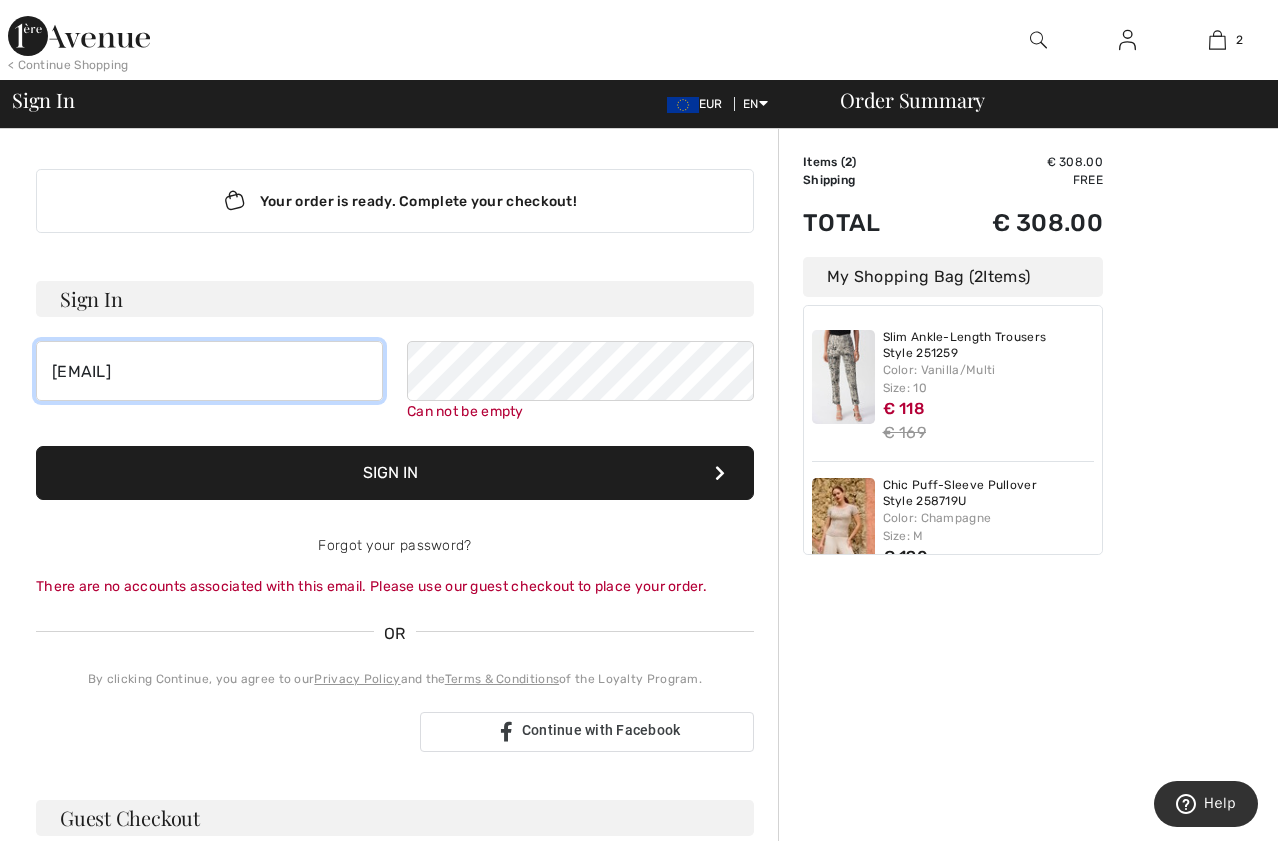 type 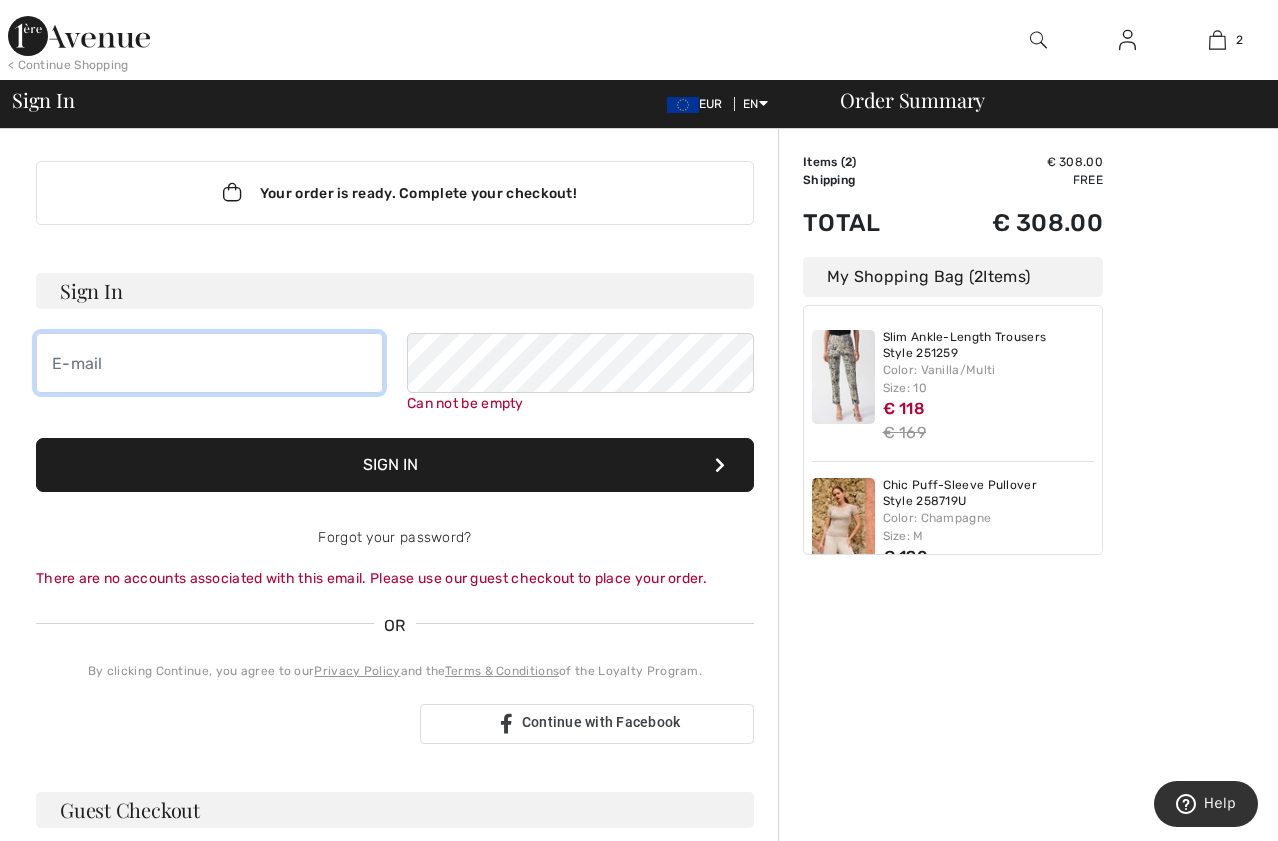 scroll, scrollTop: 0, scrollLeft: 0, axis: both 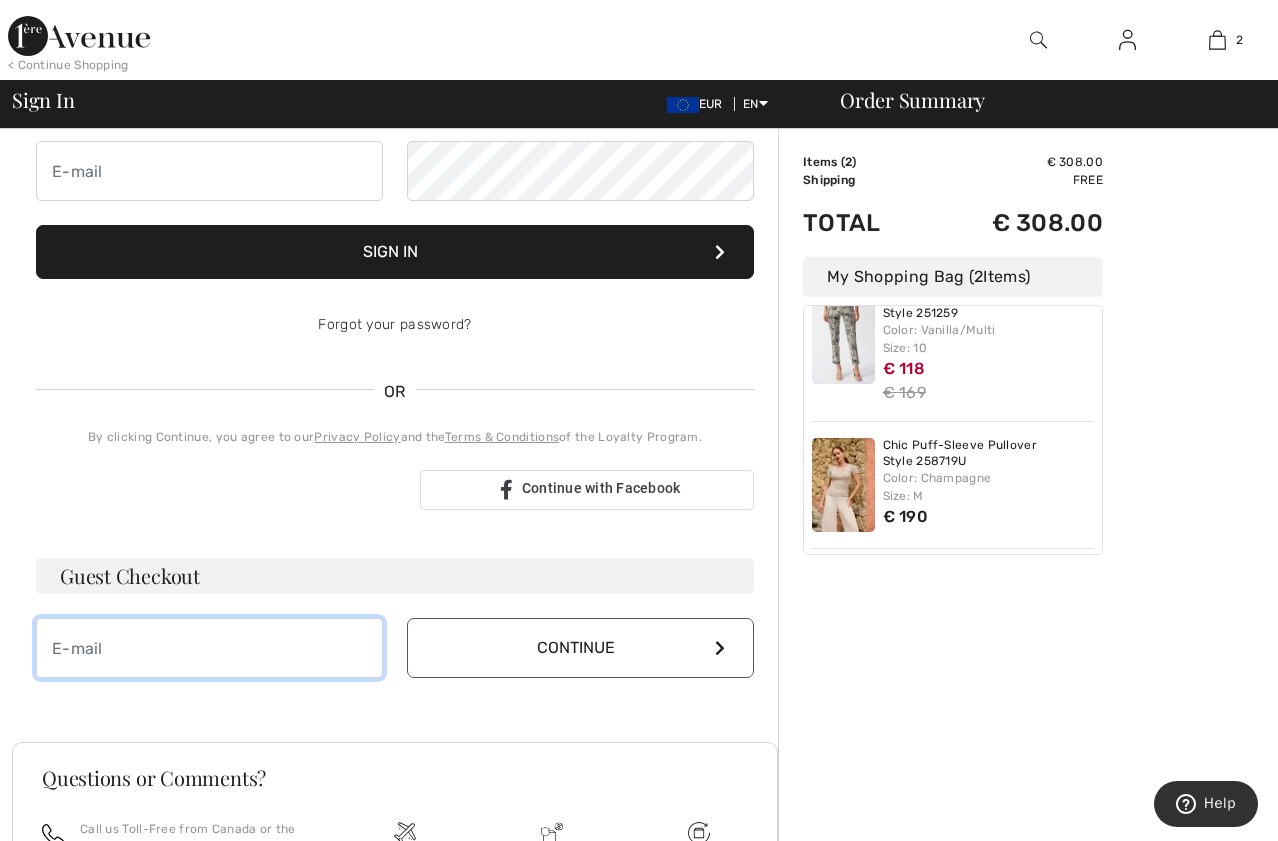 click at bounding box center [209, 648] 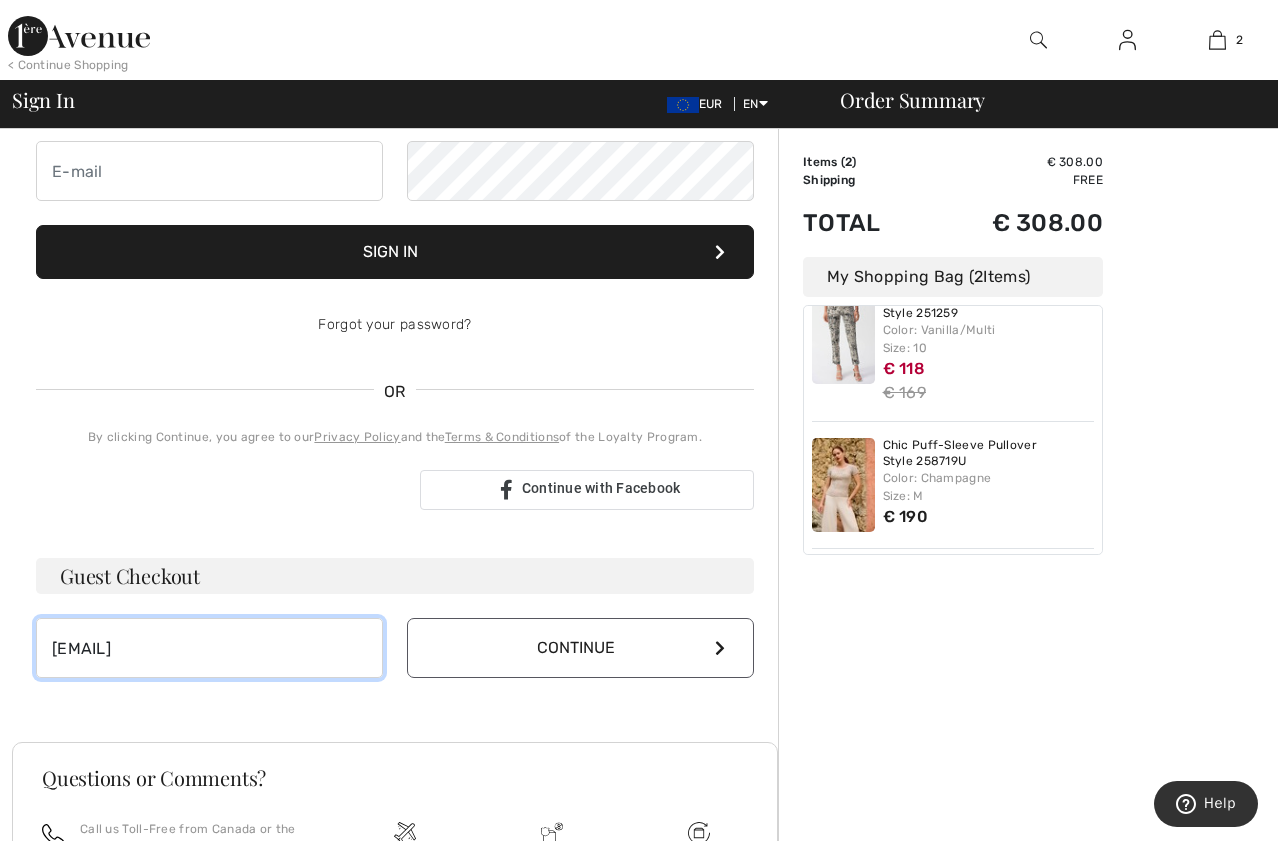 type on "[EMAIL]" 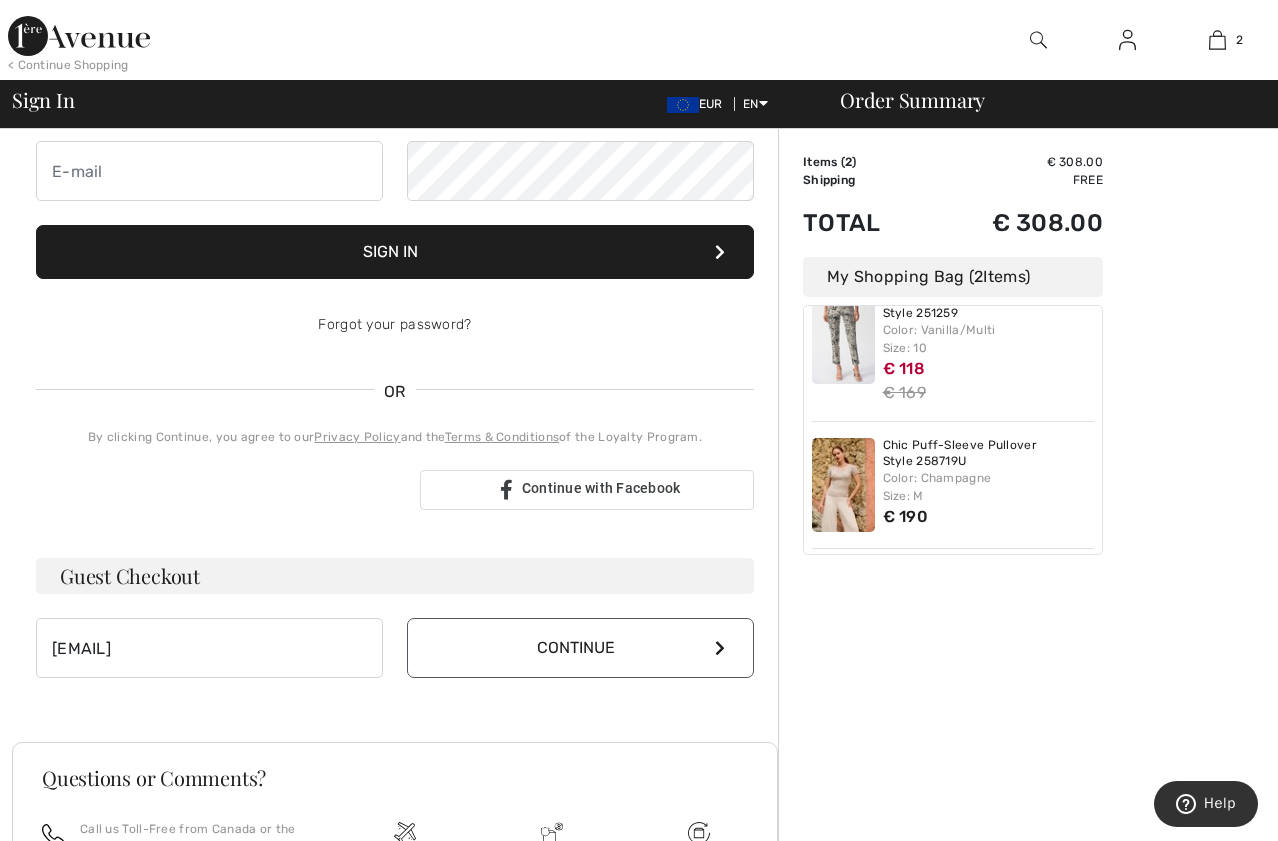 click at bounding box center (720, 648) 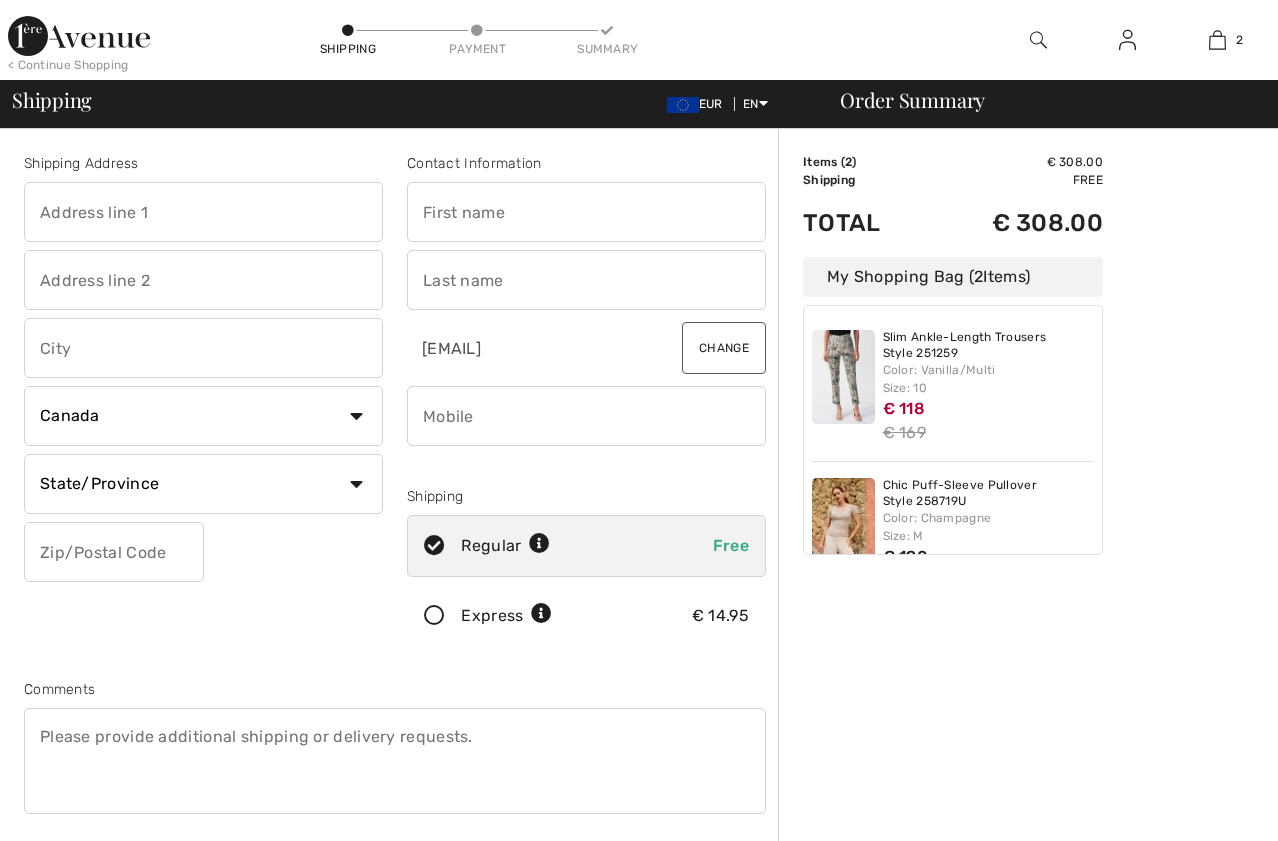 scroll, scrollTop: 0, scrollLeft: 0, axis: both 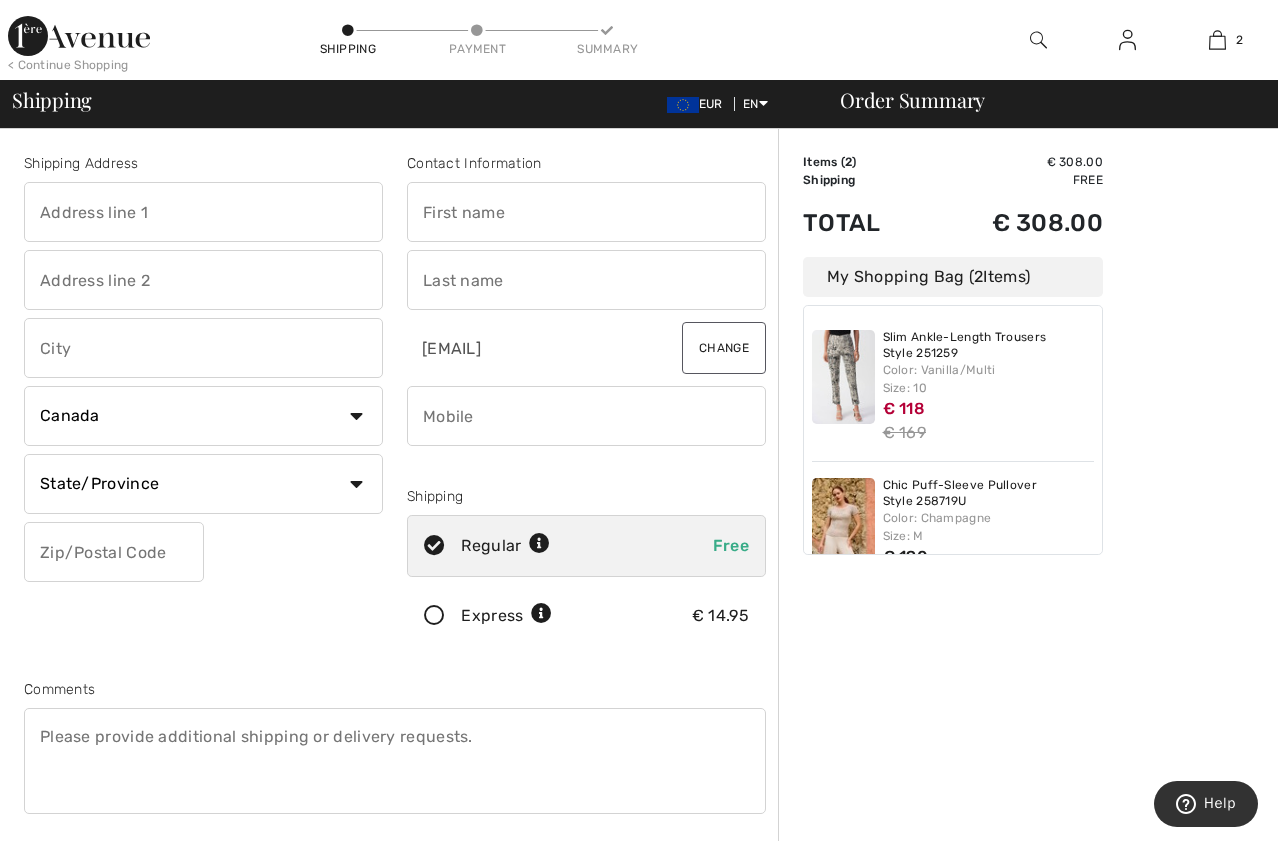 click on "Country
Canada
United States
Afghanistan
Aland Islands
Albania
Algeria
American Samoa
Andorra
Angola
Anguilla
Antarctica
Antigua and Barbuda
Argentina
Armenia
Aruba
Australia
Austria
Azerbaijan
Bahamas
Bahrain
Bangladesh
Barbados
Belarus
Belgium
Belize
Benin
Bermuda
Bhutan
Bolivia
Bonaire
Bosnia and Herzegovina
Botswana
Bouvet Island
Brazil
British Indian Ocean Territory
Brunei Darussalam
Bulgaria
Burkina Faso
Burundi
Cambodia
Cameroon
Cape Verde
Cayman Islands
Central African Republic
Chad
Chile China" at bounding box center (203, 416) 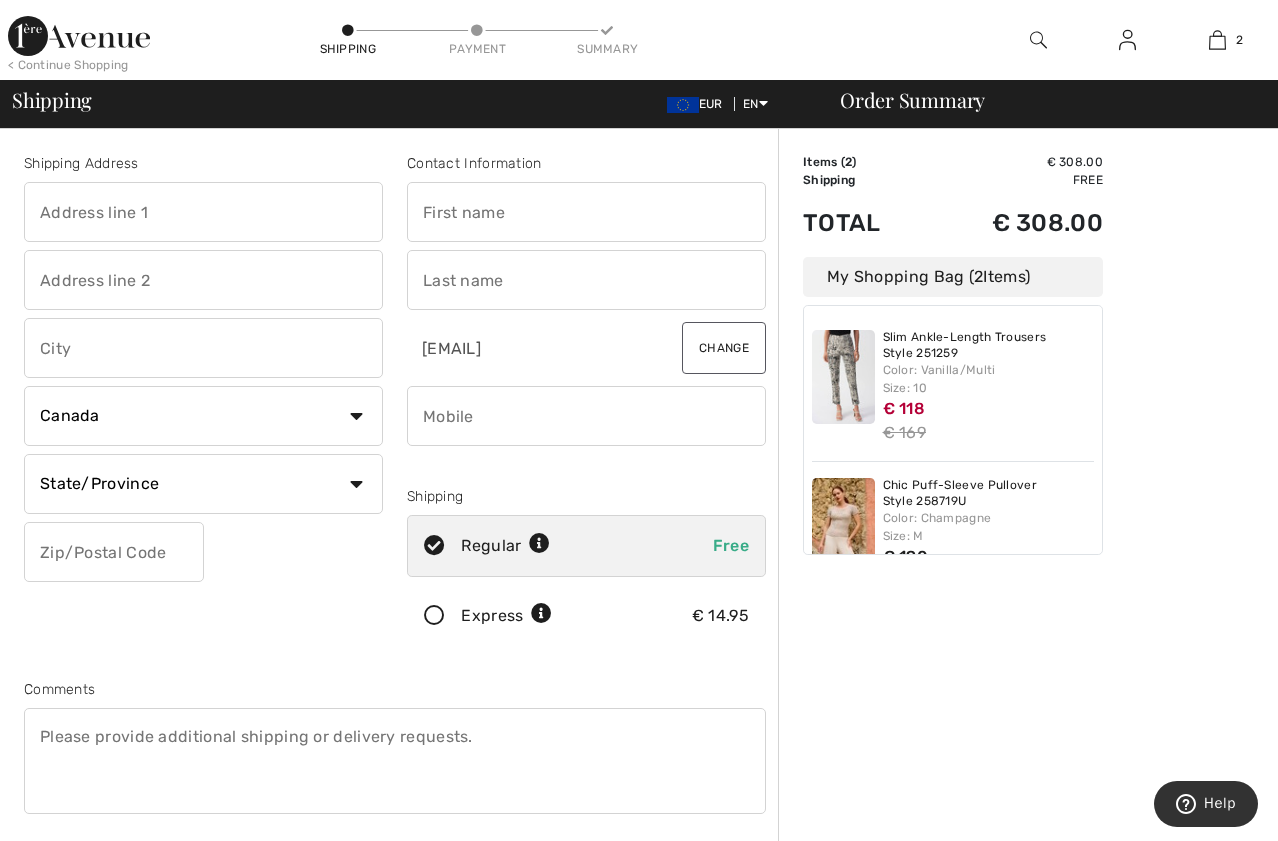 select on "PT" 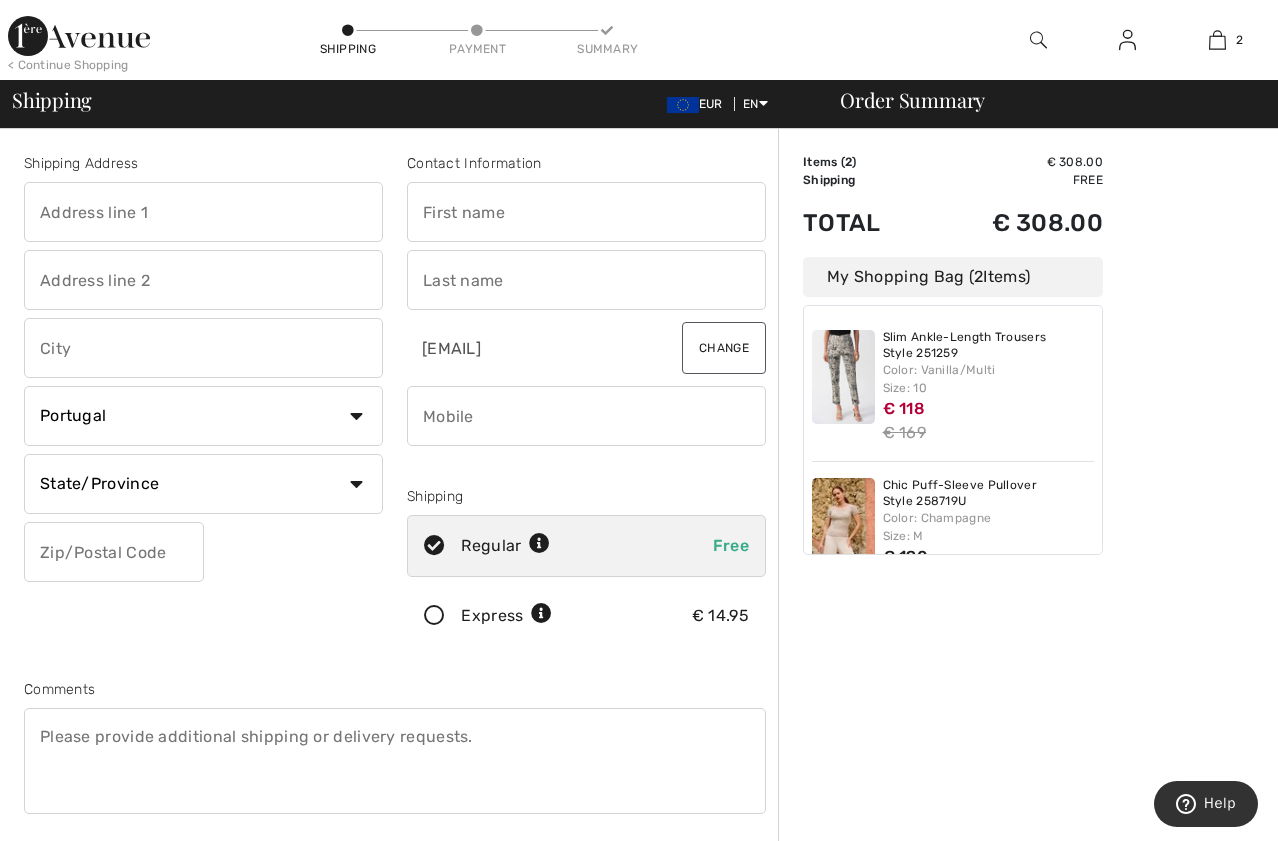 click on "Country
Canada
United States
Afghanistan
Aland Islands
Albania
Algeria
American Samoa
Andorra
Angola
Anguilla
Antarctica
Antigua and Barbuda
Argentina
Armenia
Aruba
Australia
Austria
Azerbaijan
Bahamas
Bahrain
Bangladesh
Barbados
Belarus
Belgium
Belize
Benin
Bermuda
Bhutan
Bolivia
Bonaire
Bosnia and Herzegovina
Botswana
Bouvet Island
Brazil
British Indian Ocean Territory
Brunei Darussalam
Bulgaria
Burkina Faso
Burundi
Cambodia
Cameroon
Cape Verde
Cayman Islands
Central African Republic
Chad
Chile China" at bounding box center (203, 416) 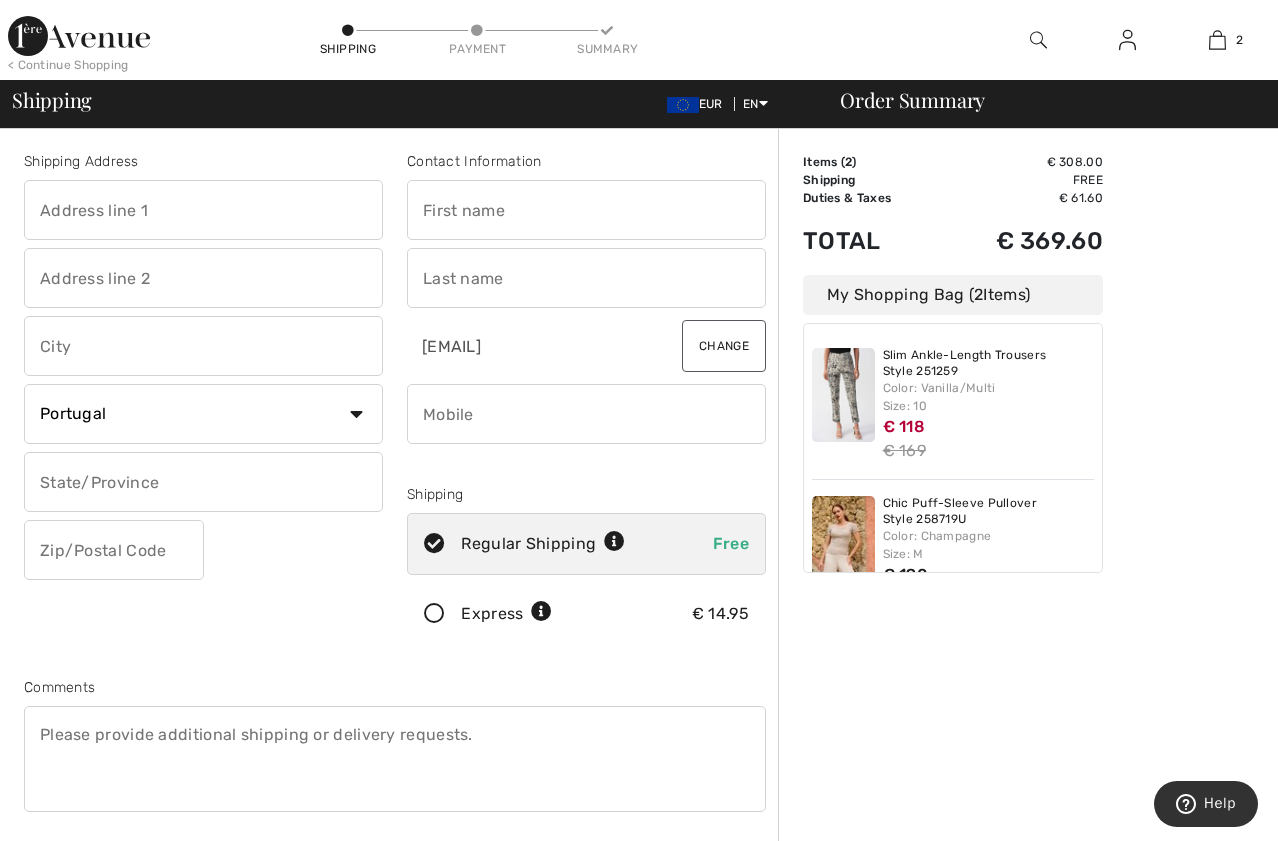 scroll, scrollTop: 0, scrollLeft: 0, axis: both 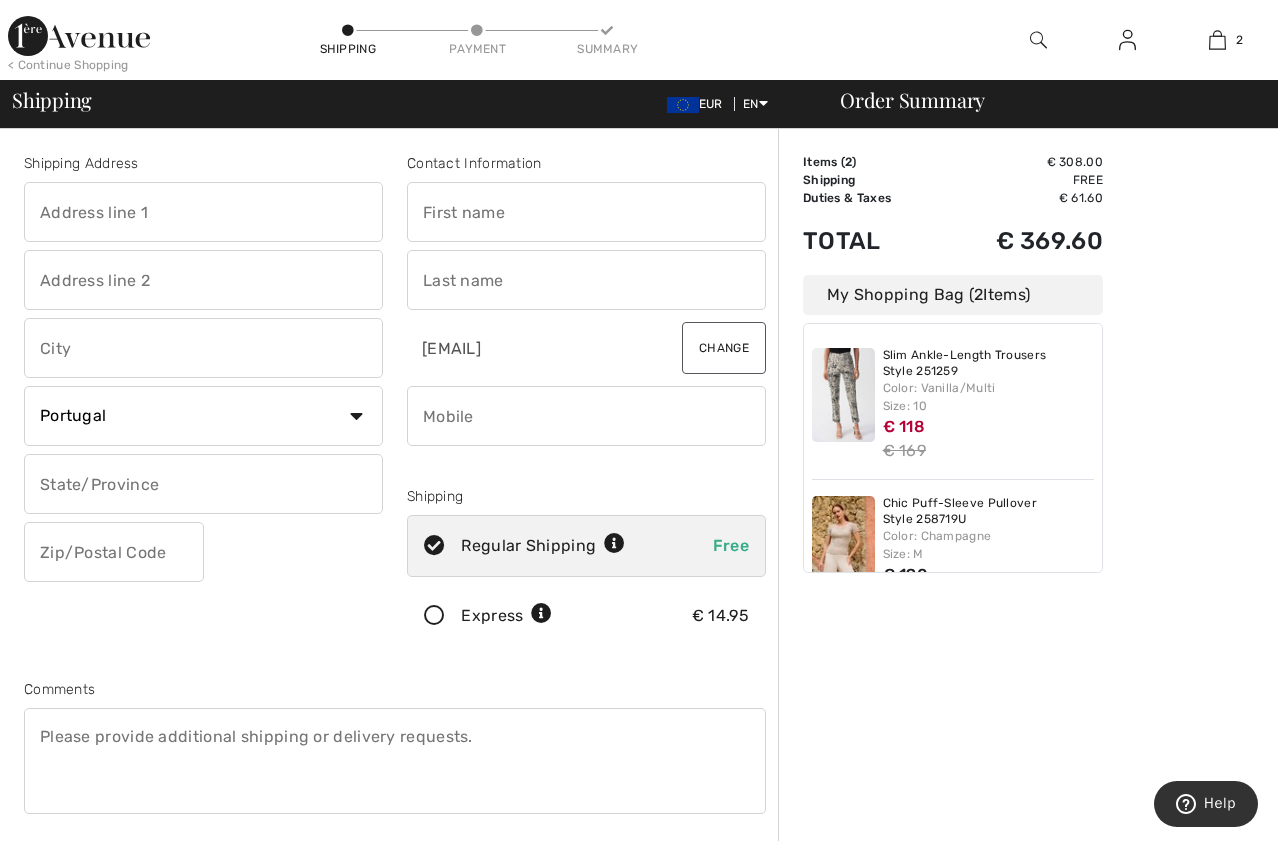 click at bounding box center (203, 212) 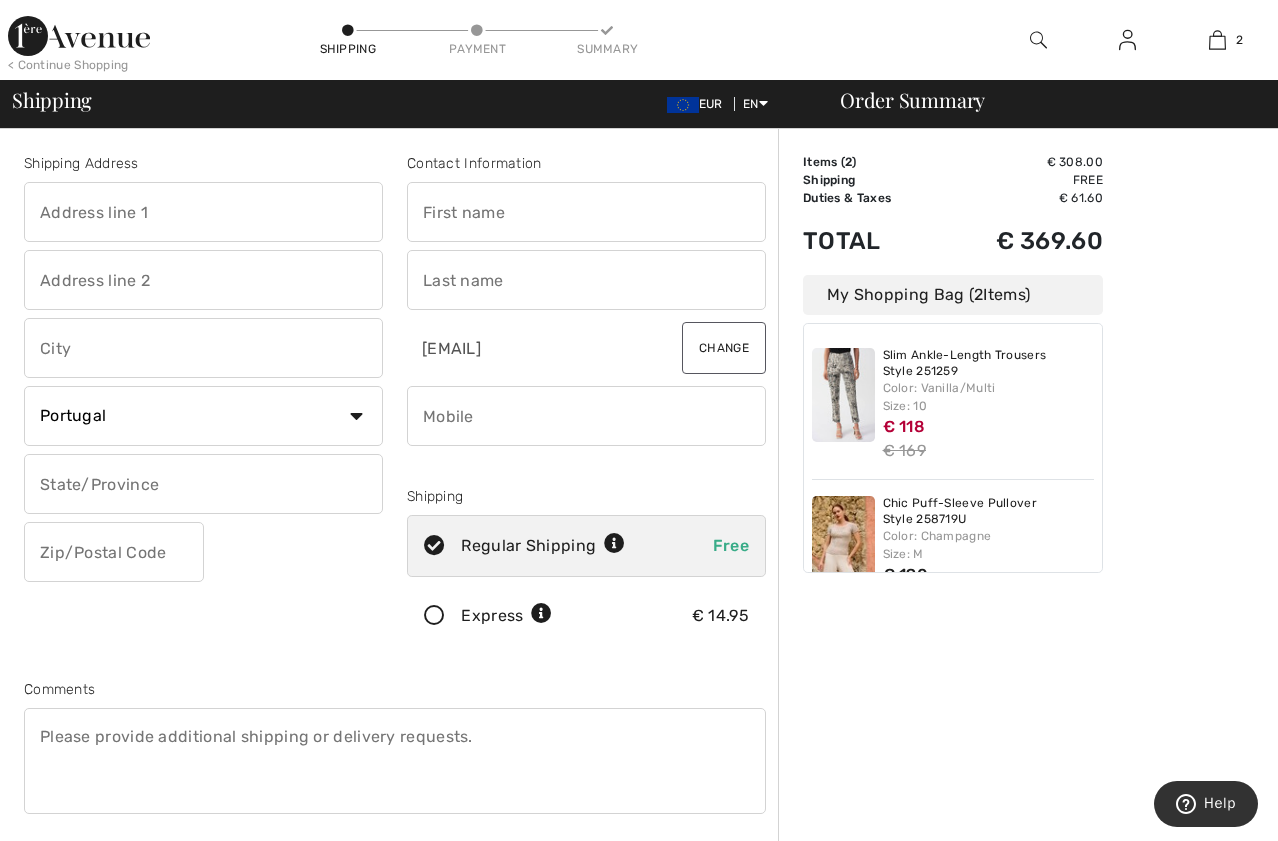 type on "Rua Nossa Senhora de Fátima 6, Aguda" 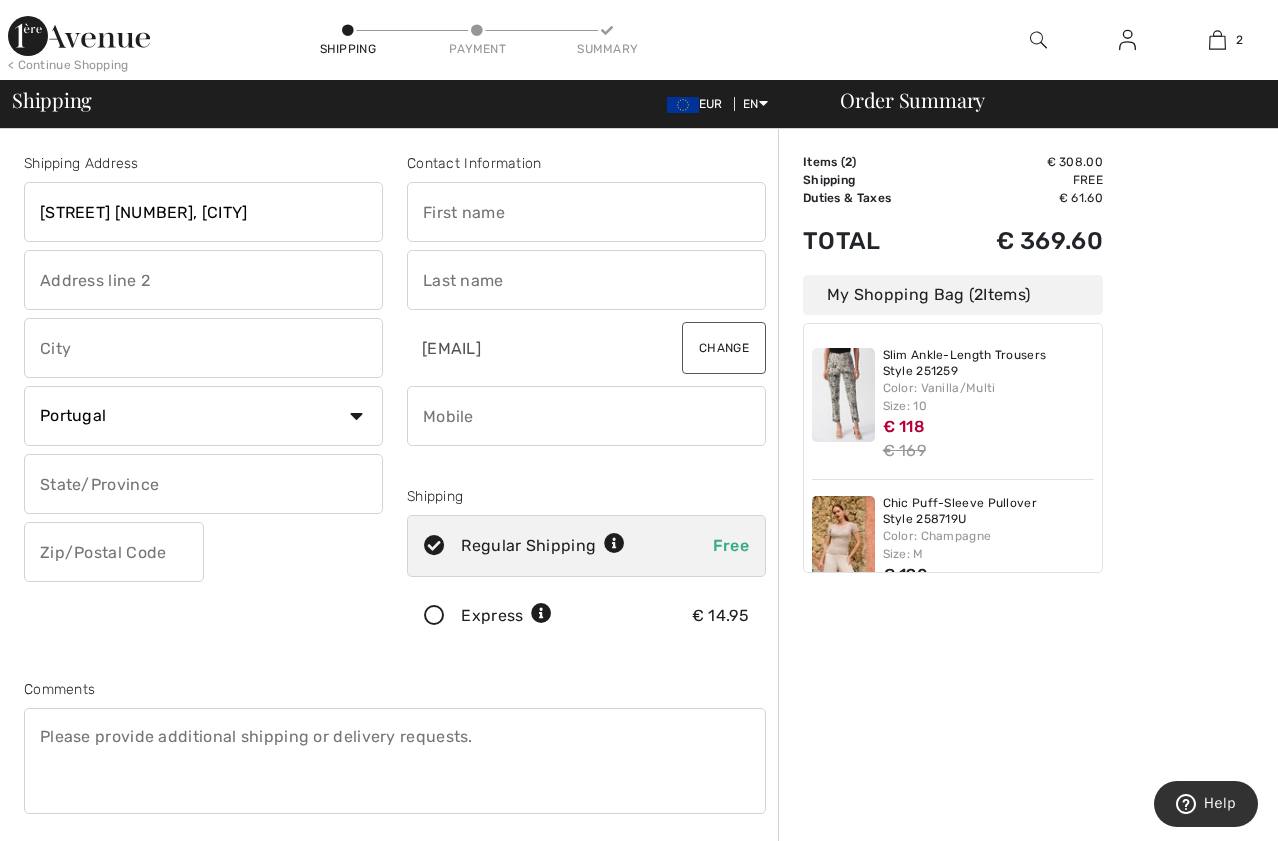 type on "Aguda" 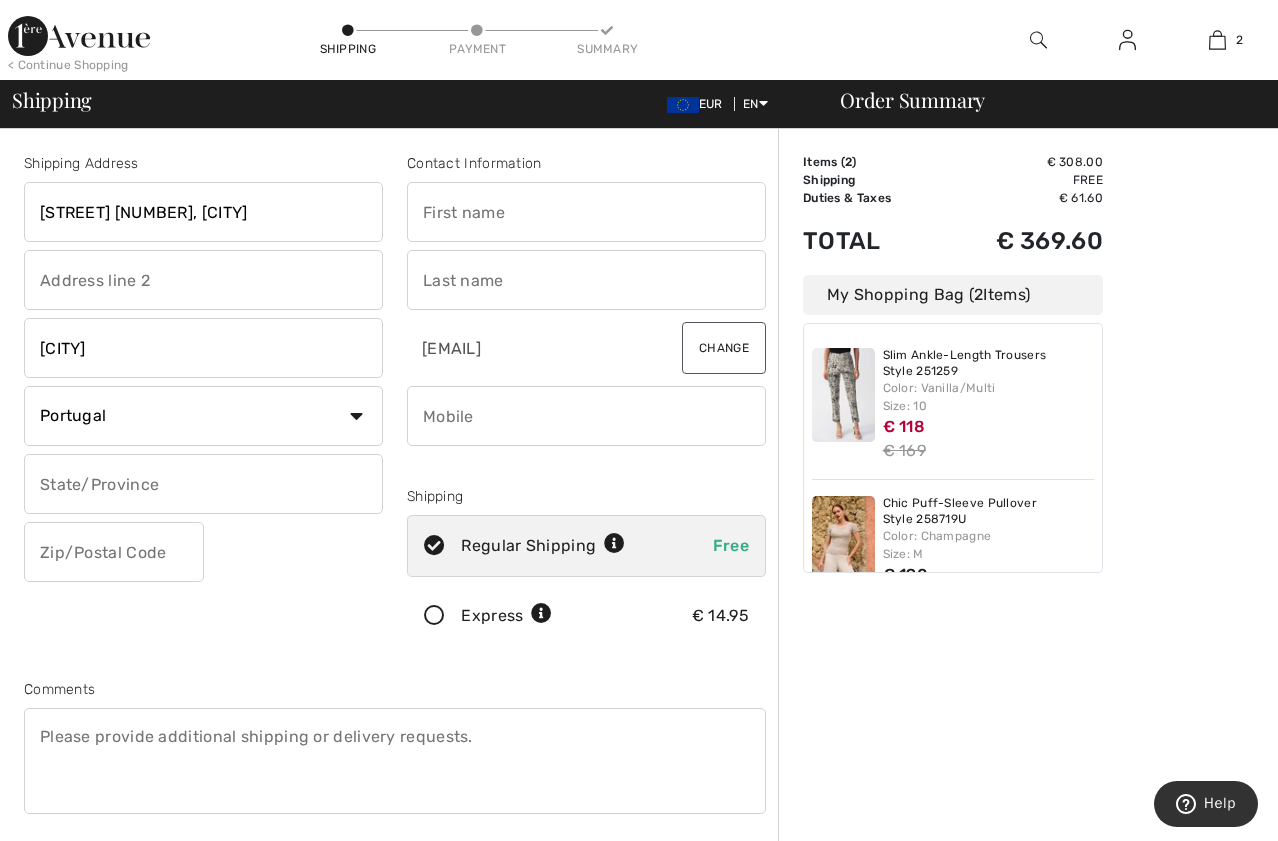 type on "3260-021" 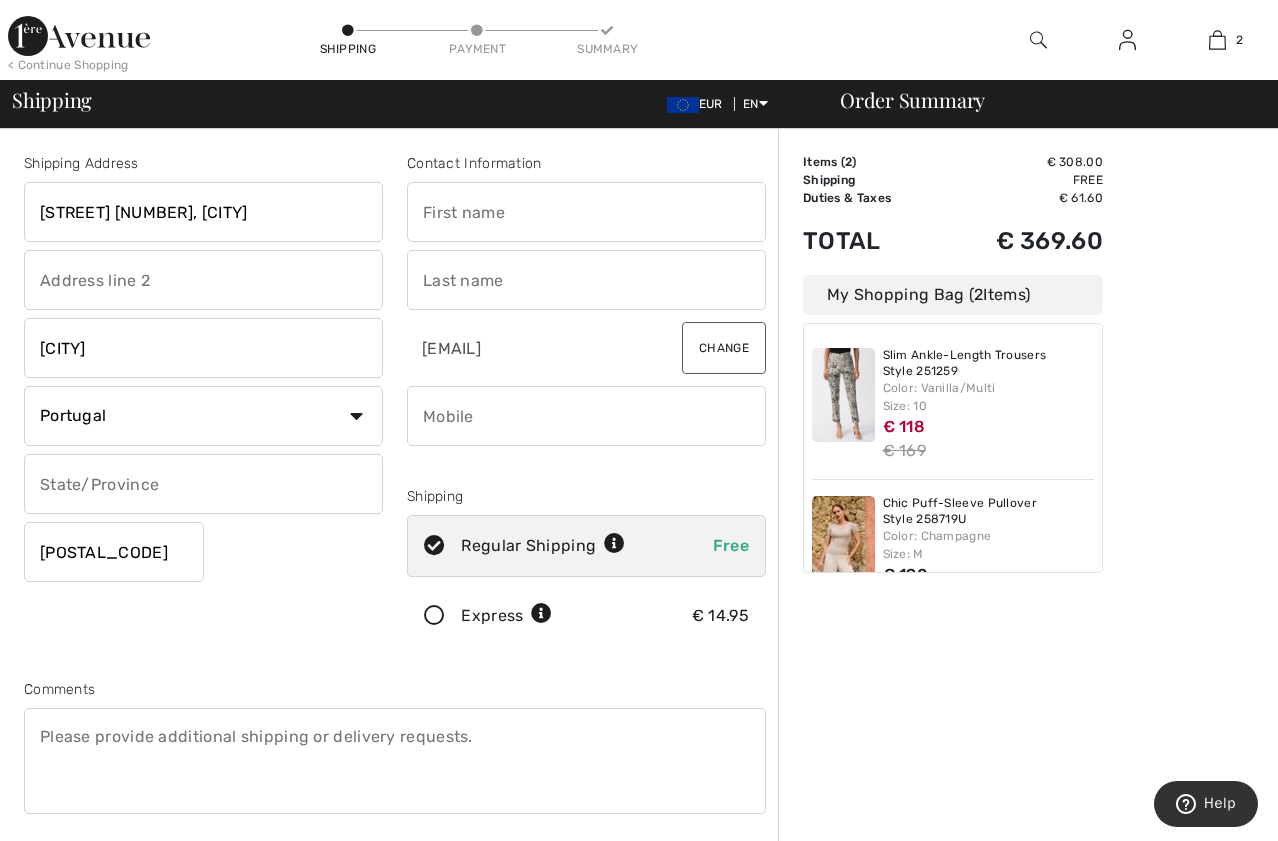 type on "Maria Gracinda" 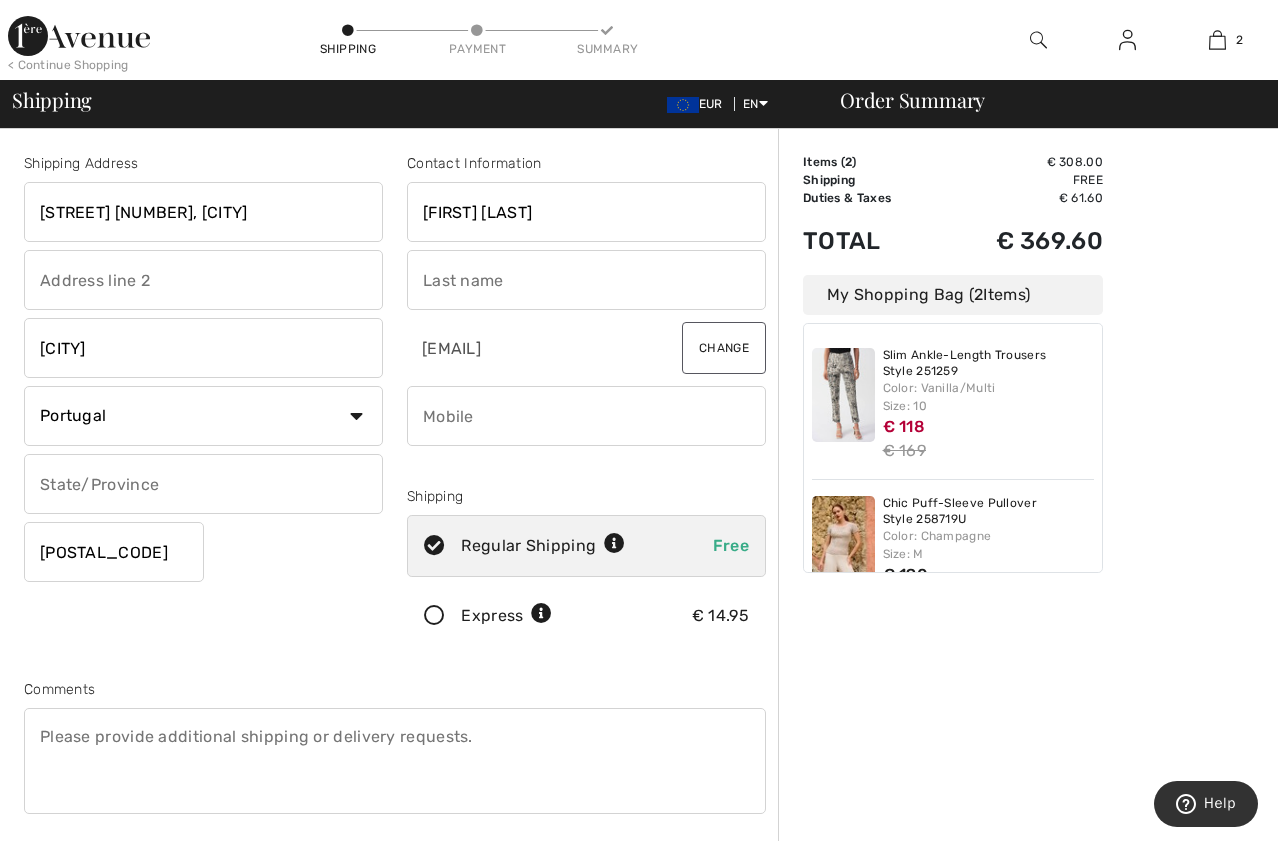 type on "Ferreira Lopes" 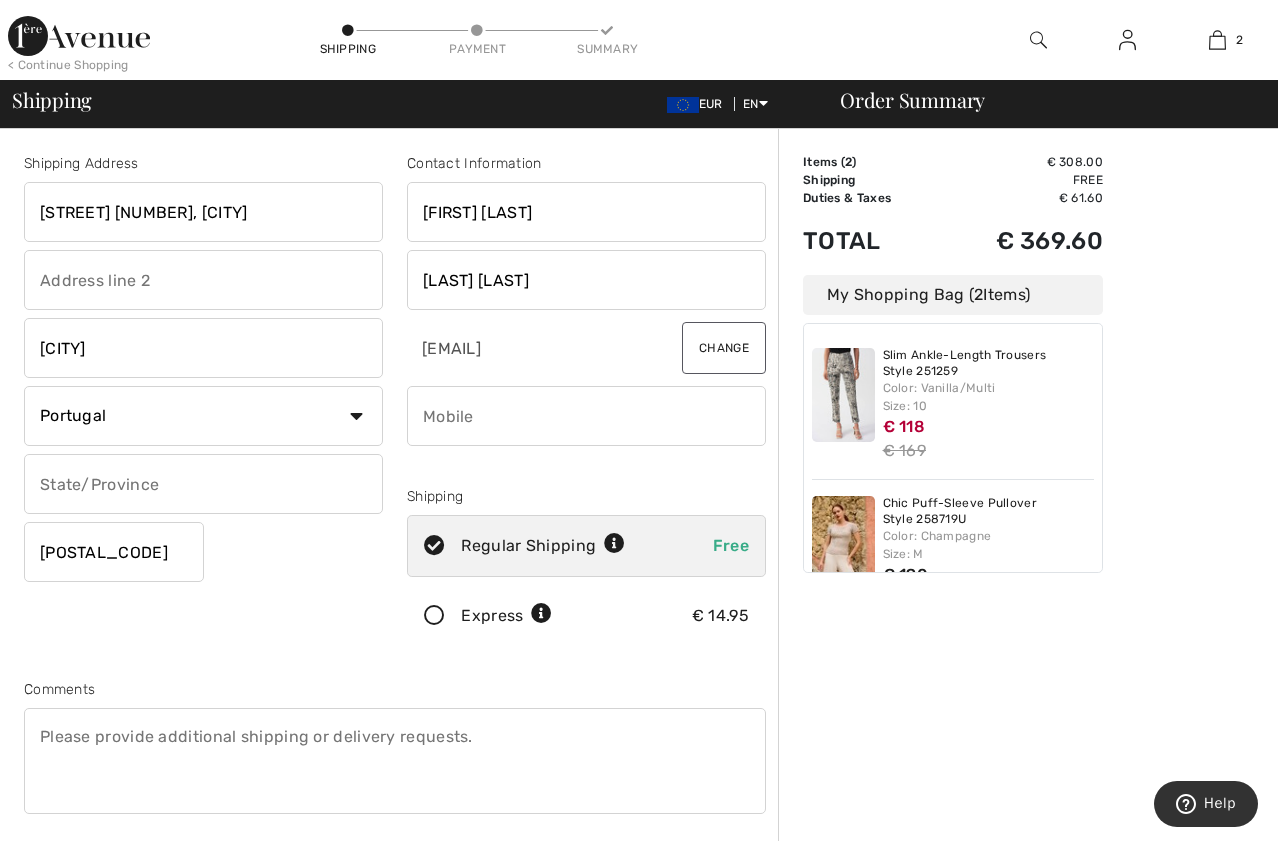 type on "912076675" 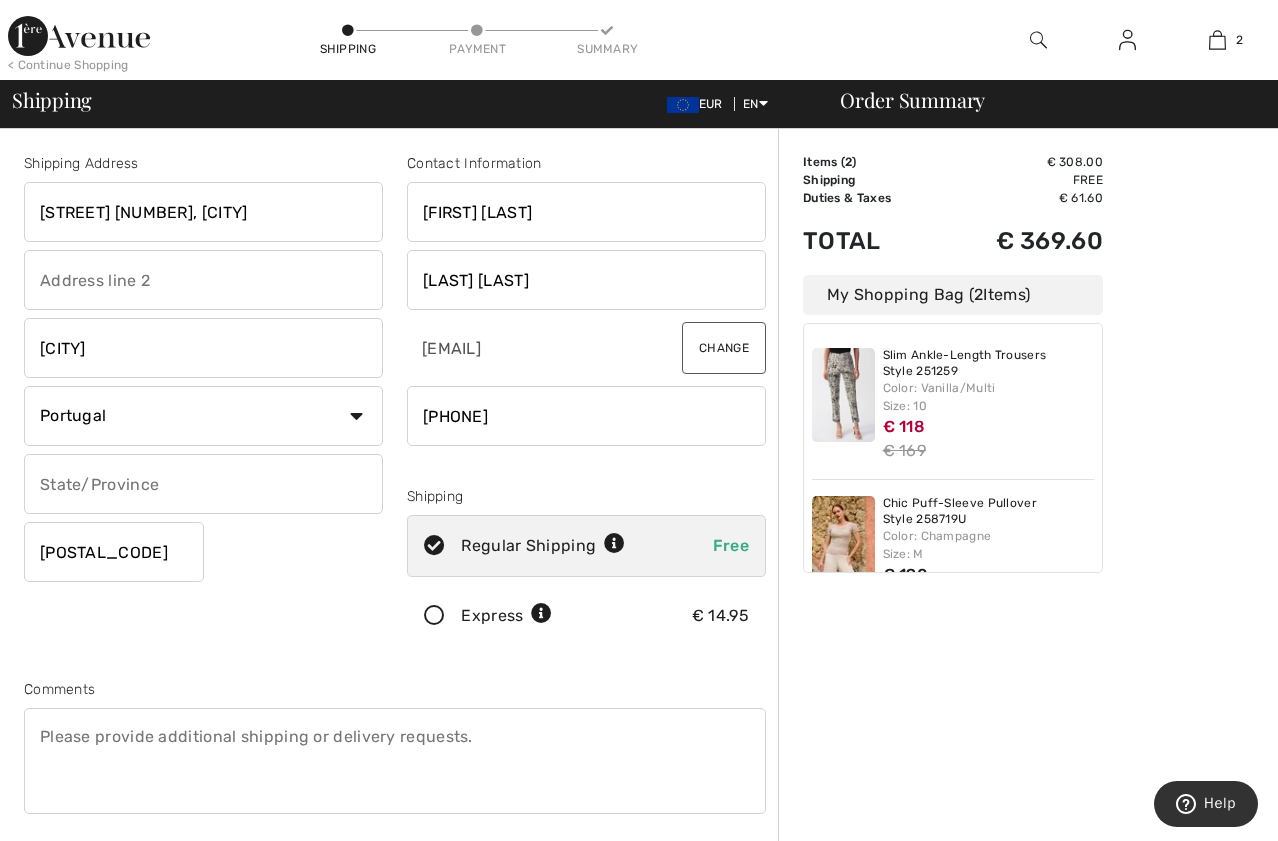 type on "3260021" 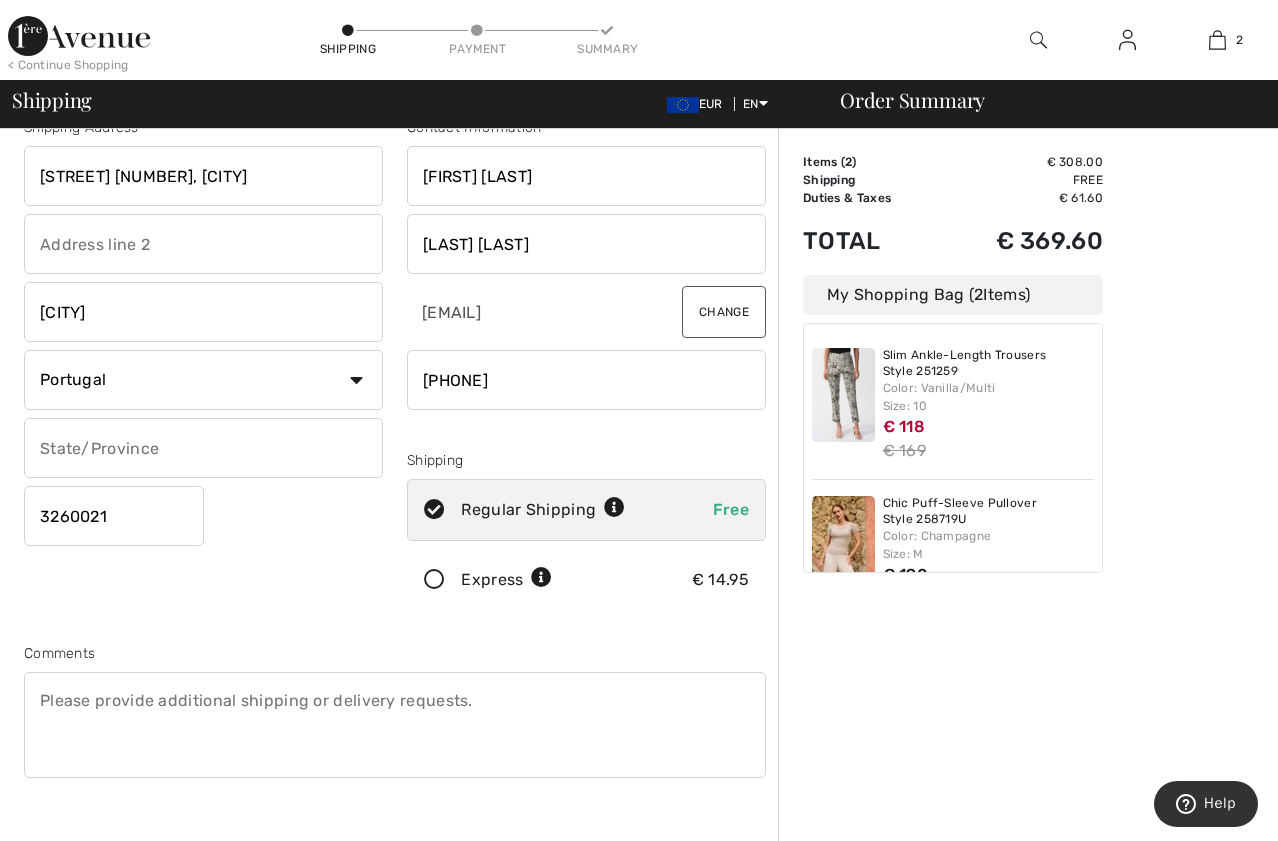 scroll, scrollTop: 0, scrollLeft: 0, axis: both 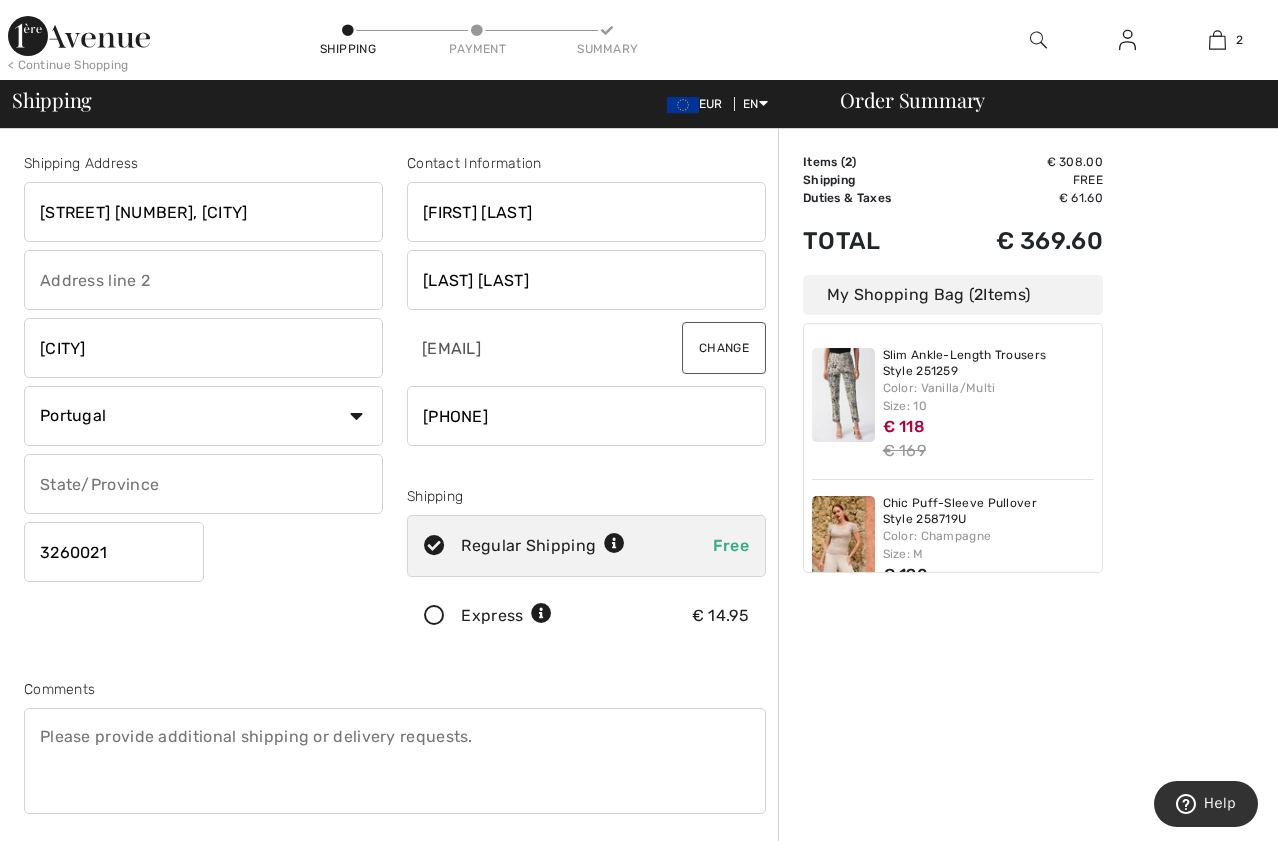 click on "Maria Gracinda" at bounding box center (586, 212) 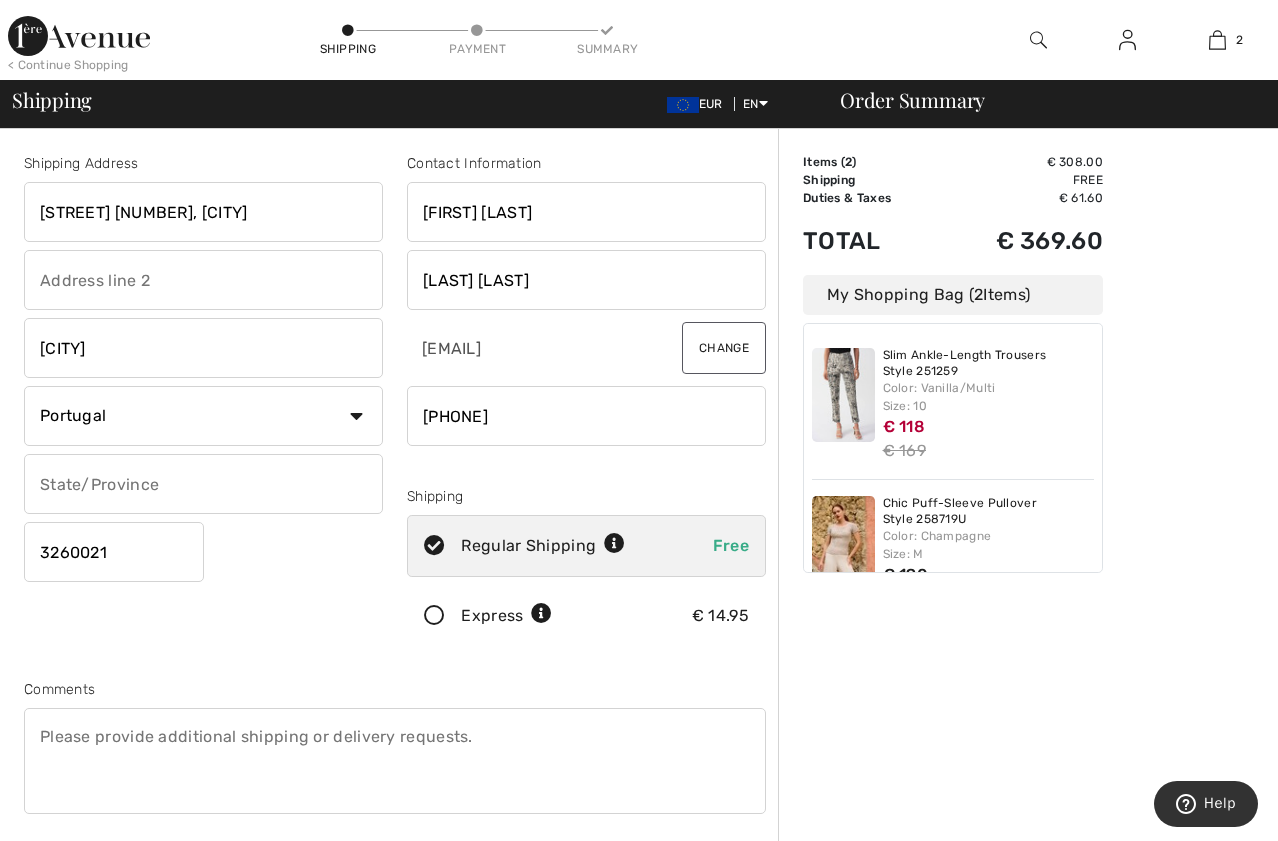 click at bounding box center [203, 484] 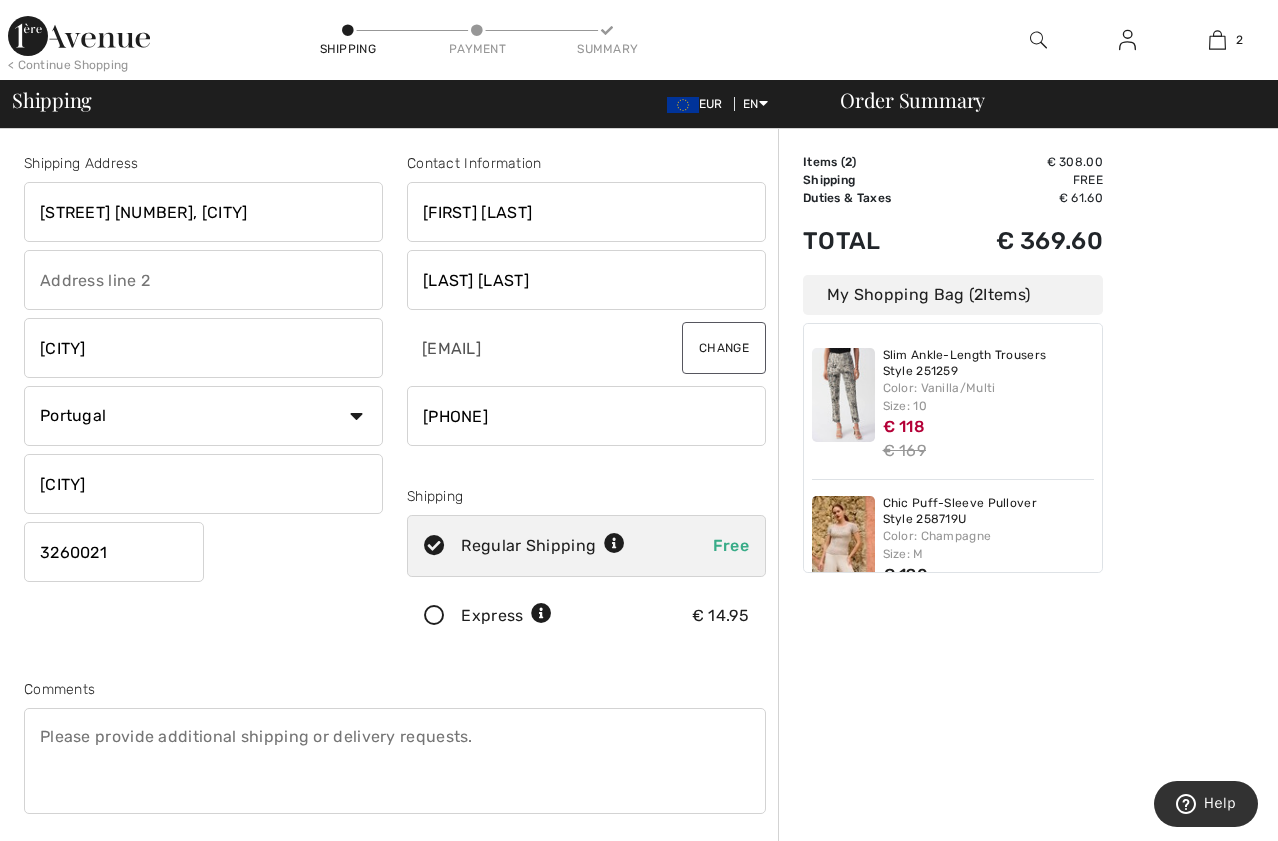 type on "Leiria" 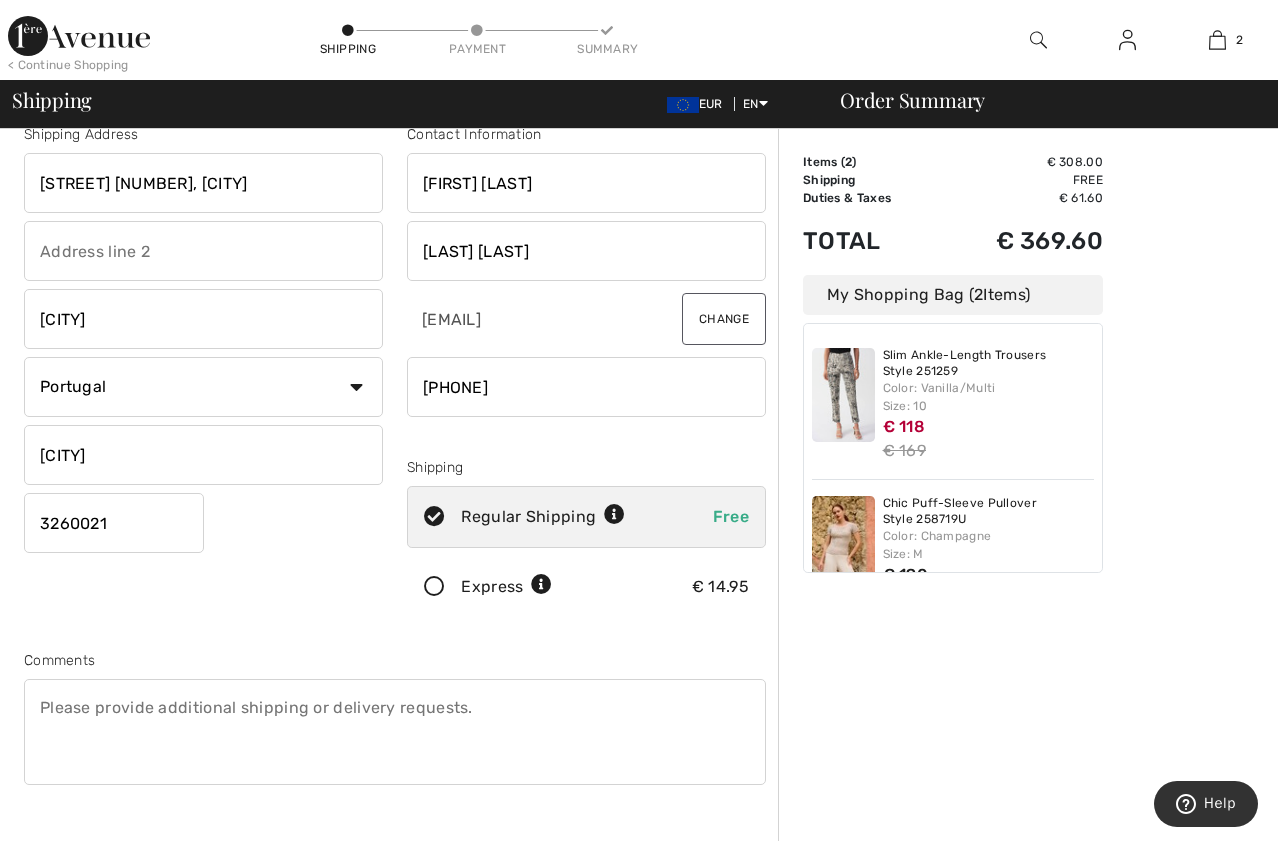 scroll, scrollTop: 0, scrollLeft: 0, axis: both 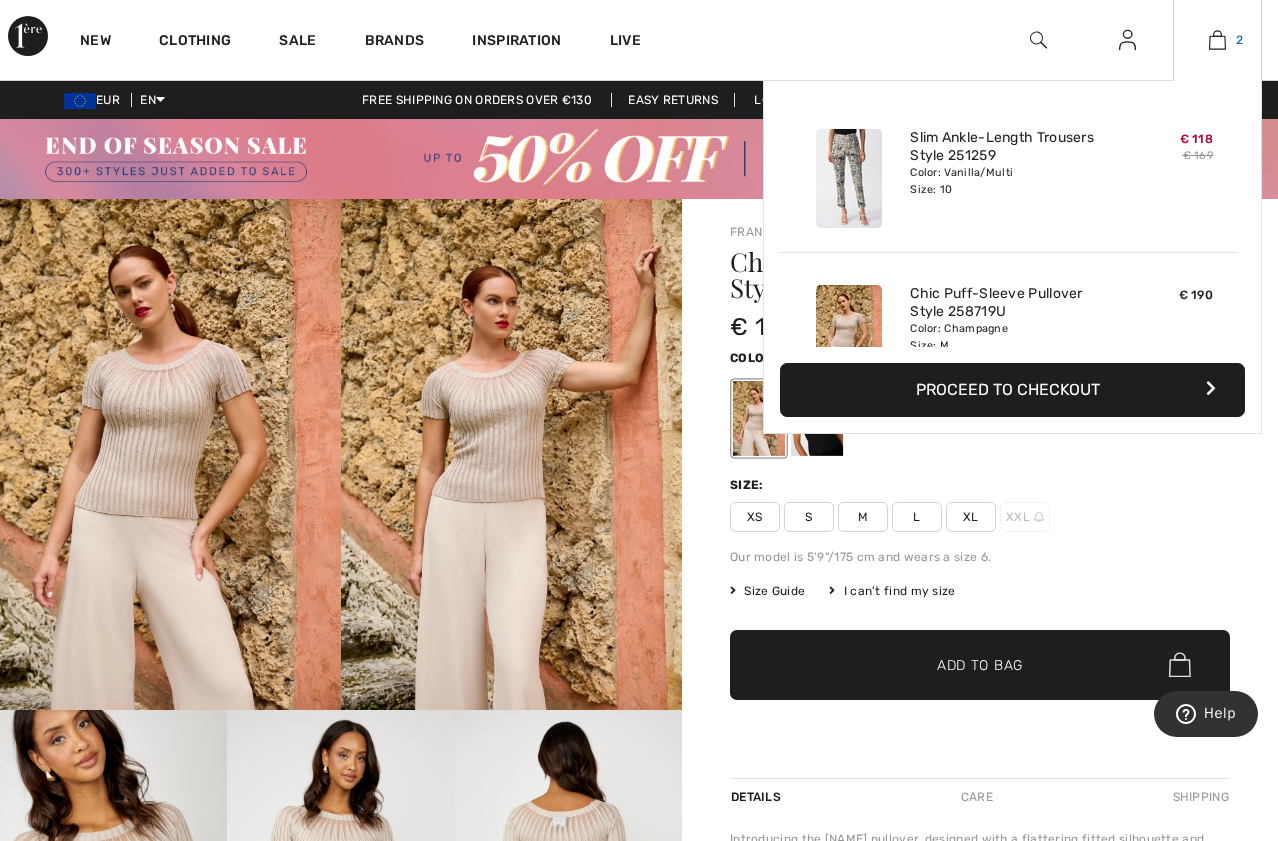 click on "2" at bounding box center [1217, 40] 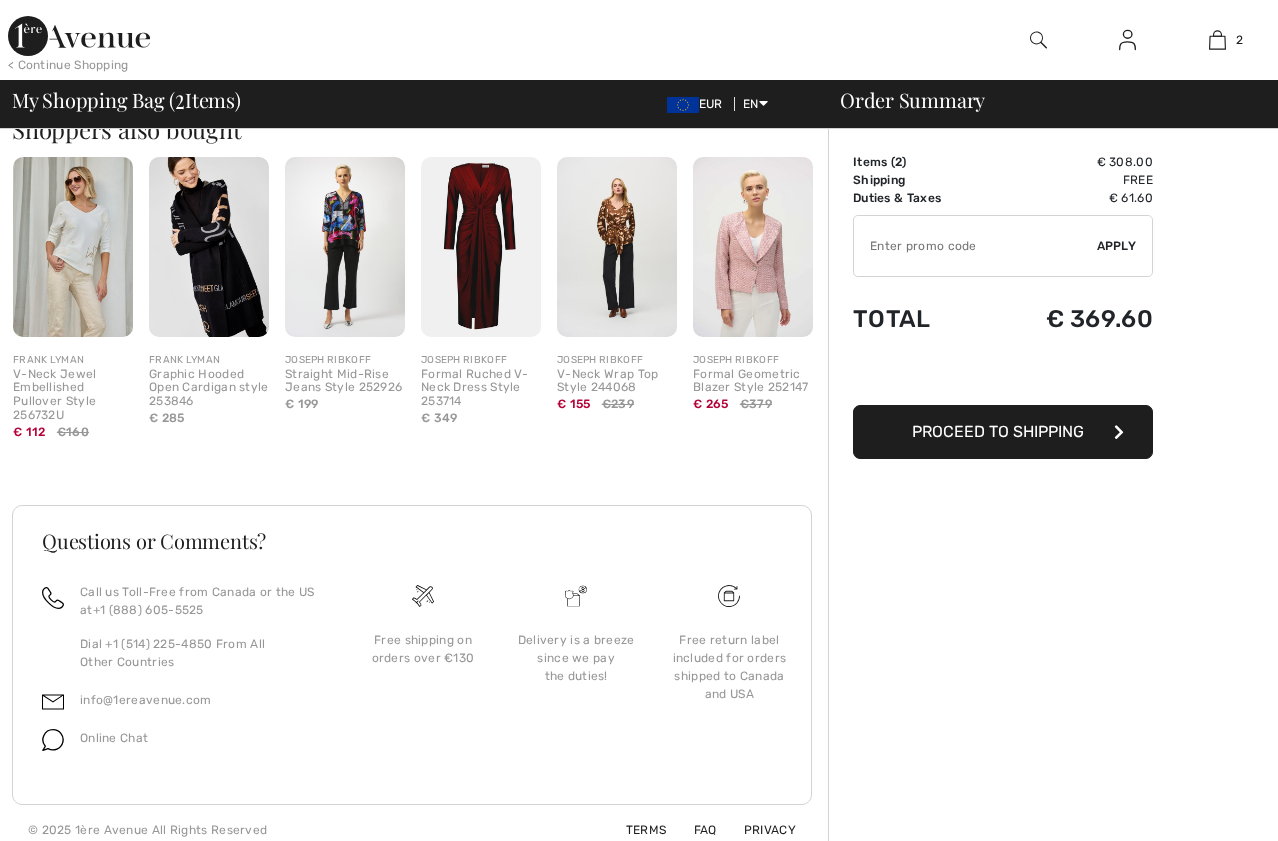 scroll, scrollTop: 400, scrollLeft: 0, axis: vertical 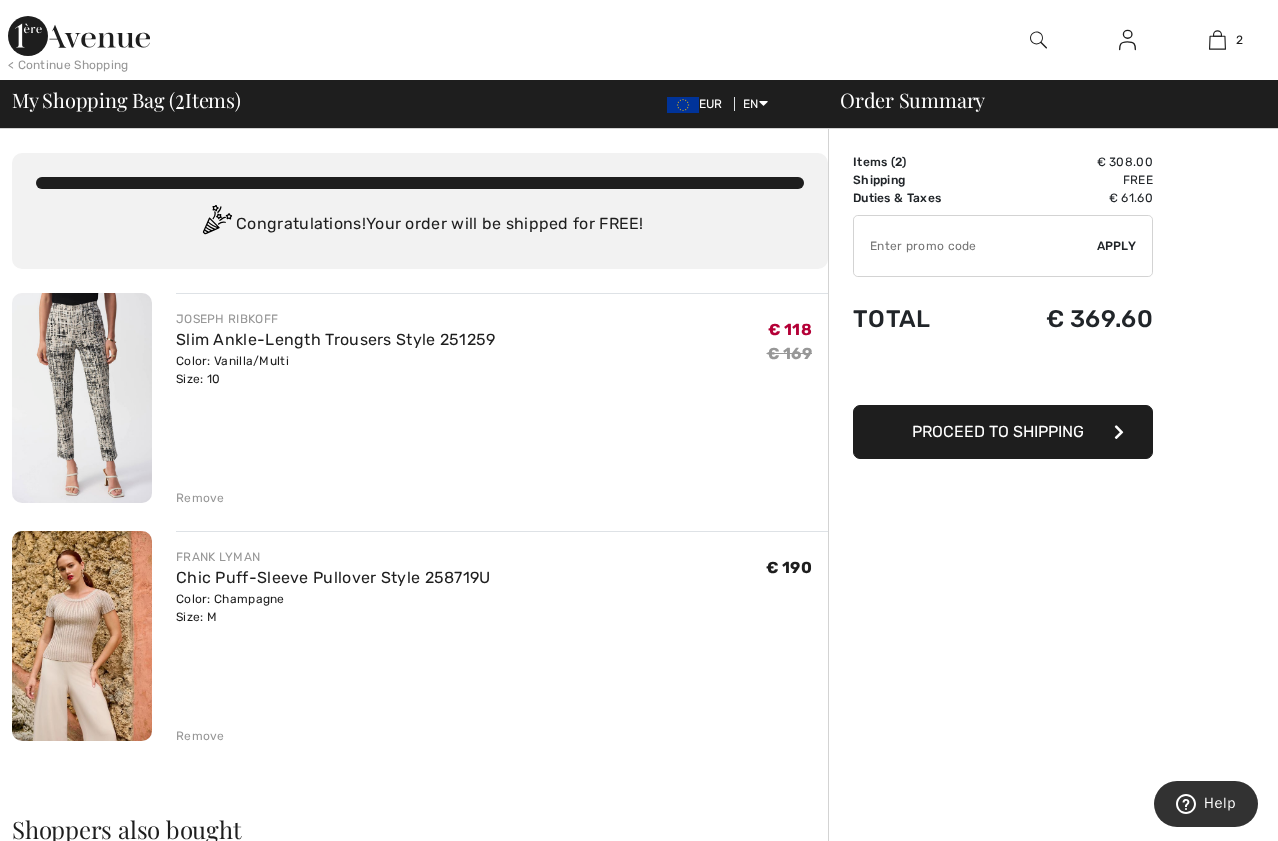 click at bounding box center (82, 398) 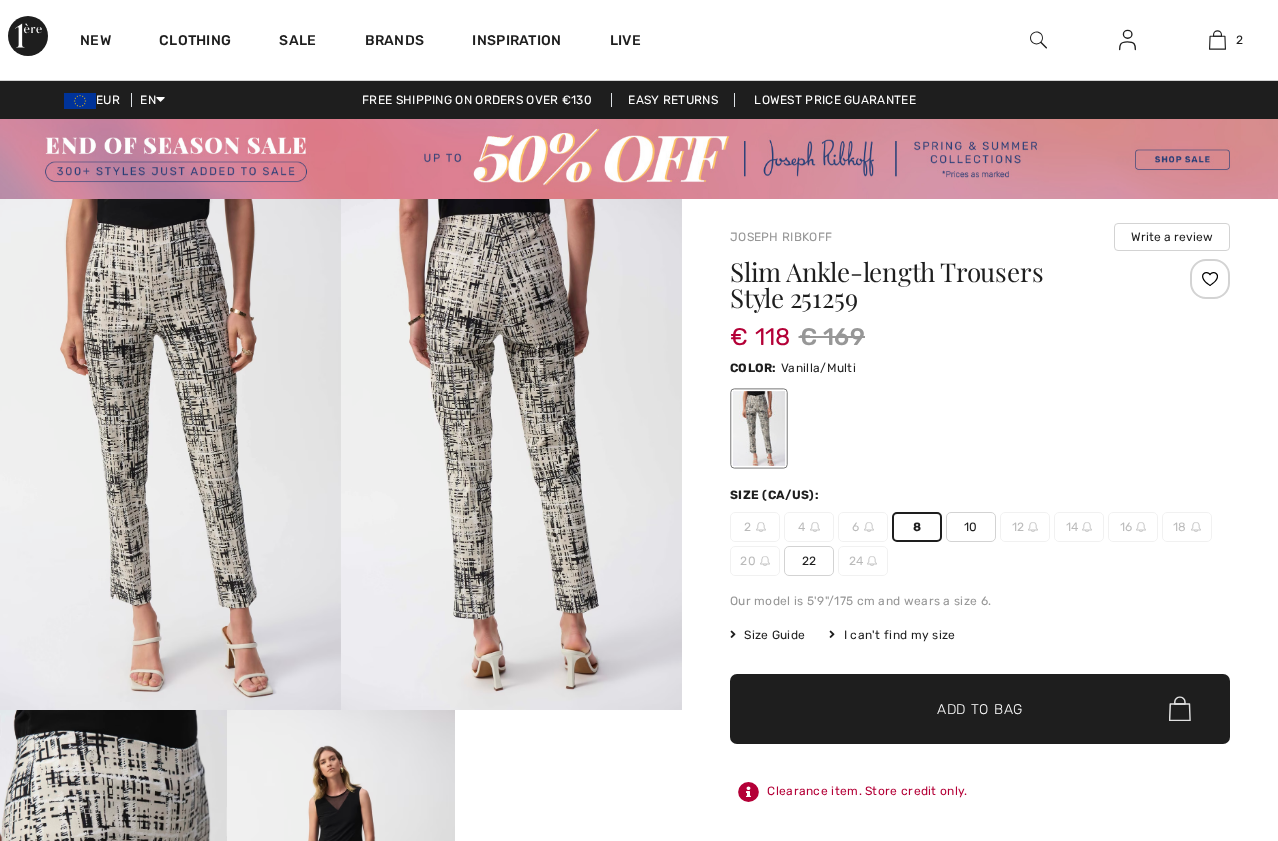 scroll, scrollTop: 0, scrollLeft: 0, axis: both 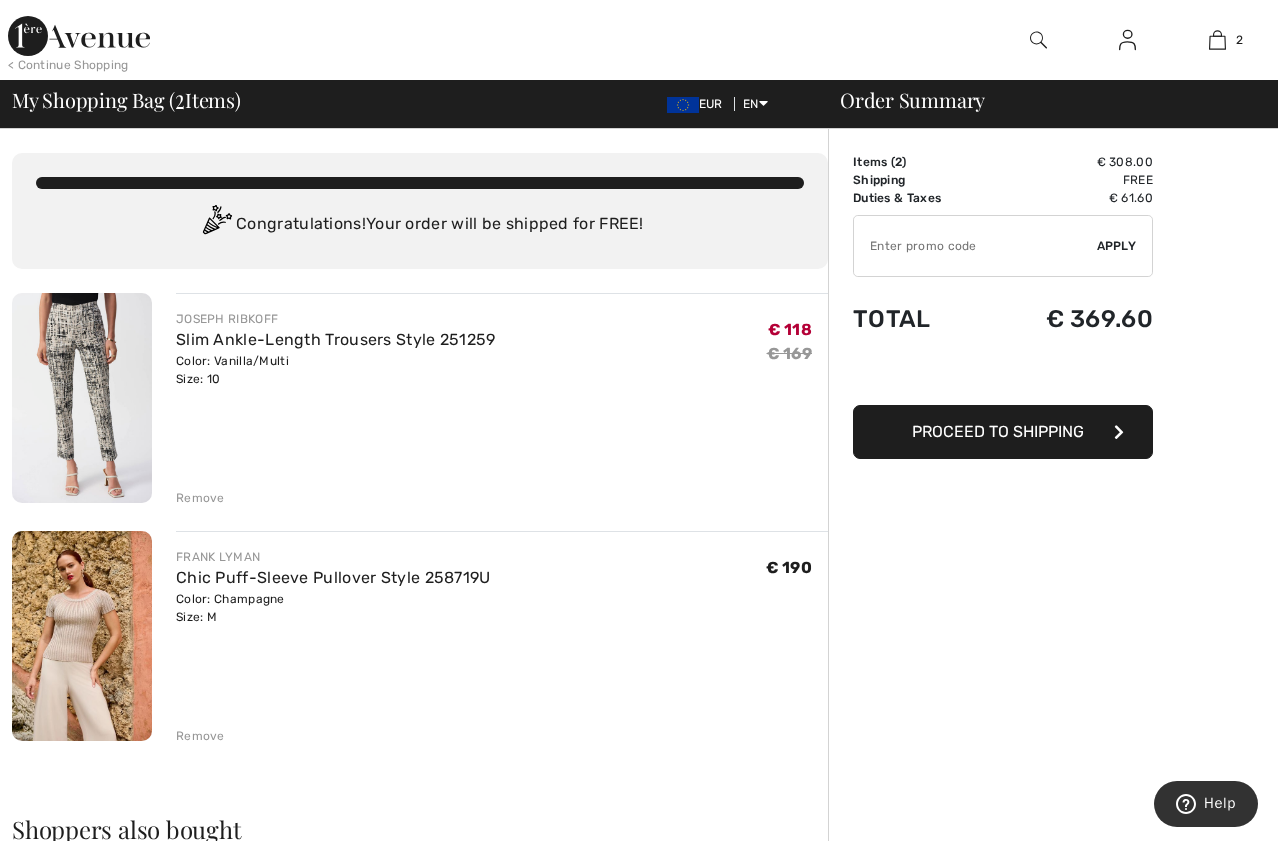 click on "Shoppers also bought
Quick view
JOSEPH RIBKOFF
Striped Casual Pullover Style 251927
€ 111
€159
Quick view
FRANK LYMAN
Casual Crew Neck Pullover Style 251579
€ 112
€160
Quick view
JOSEPH RIBKOFF
Straight Mid-Rise Trousers Style 251186
€ 123
€189
Quick view
JOSEPH RIBKOFF
V-Neck Wrap Top Style 244068
€ 155
€239
Quick view
FRANK LYMAN
Floral Crew Neck Pullover Style 256767U
€ 160
Quick view" at bounding box center (420, 956) 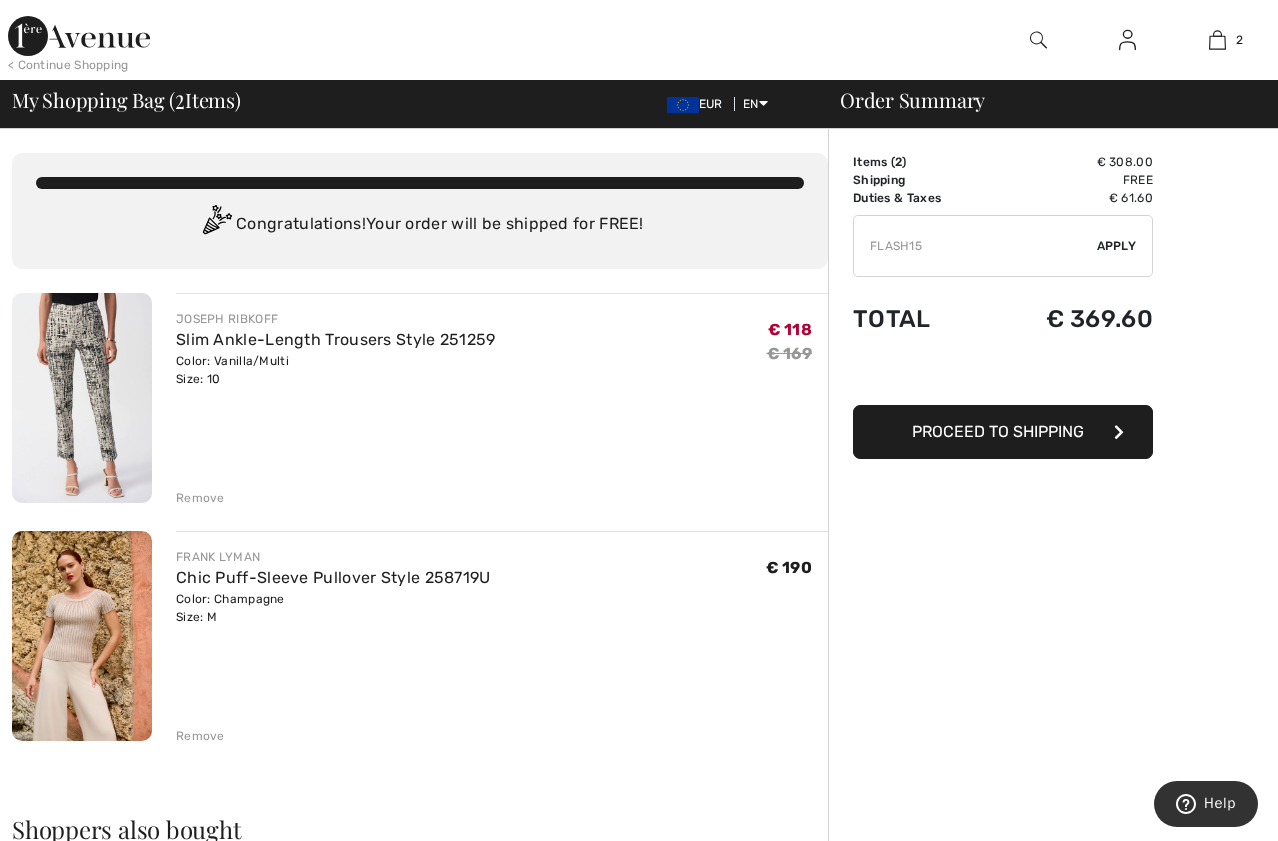 type on "FLASH15" 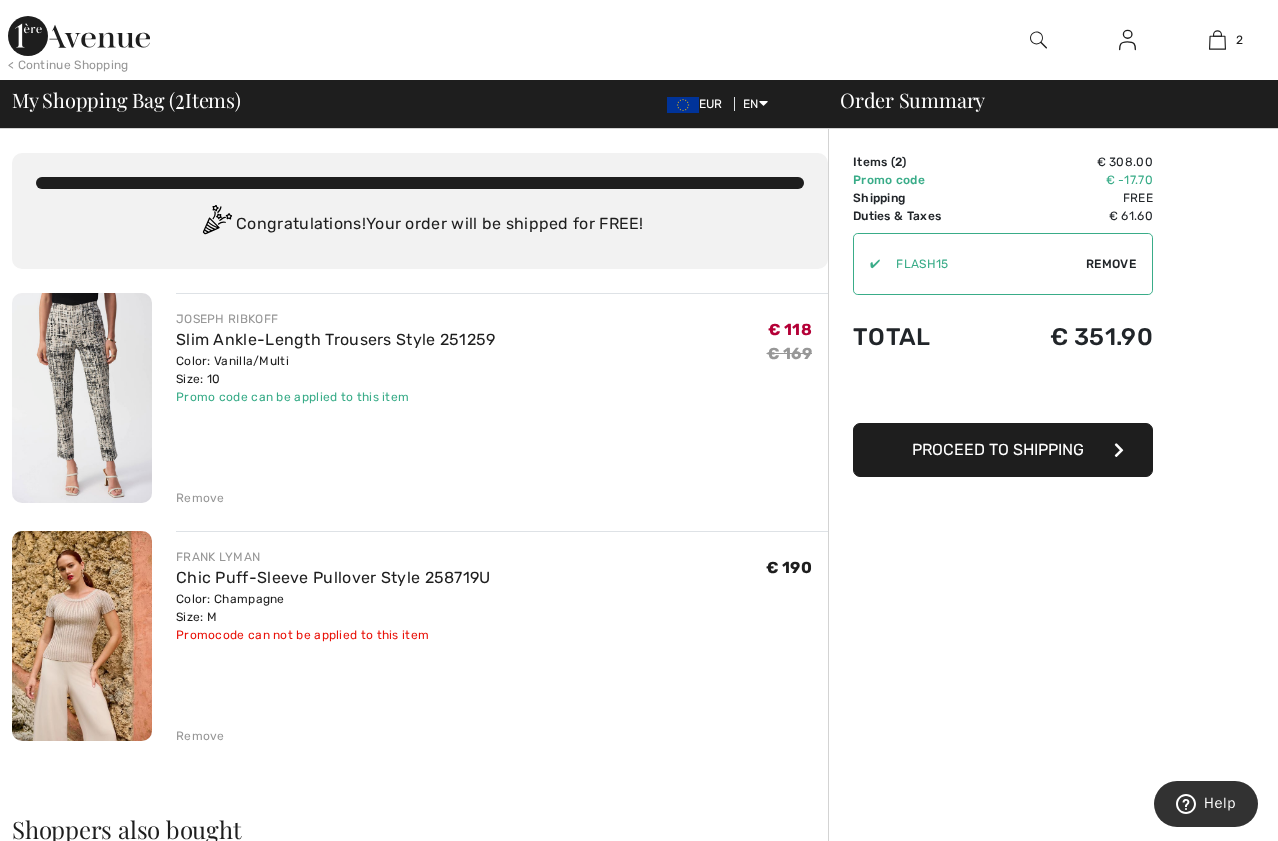 click on "Remove" at bounding box center (1111, 264) 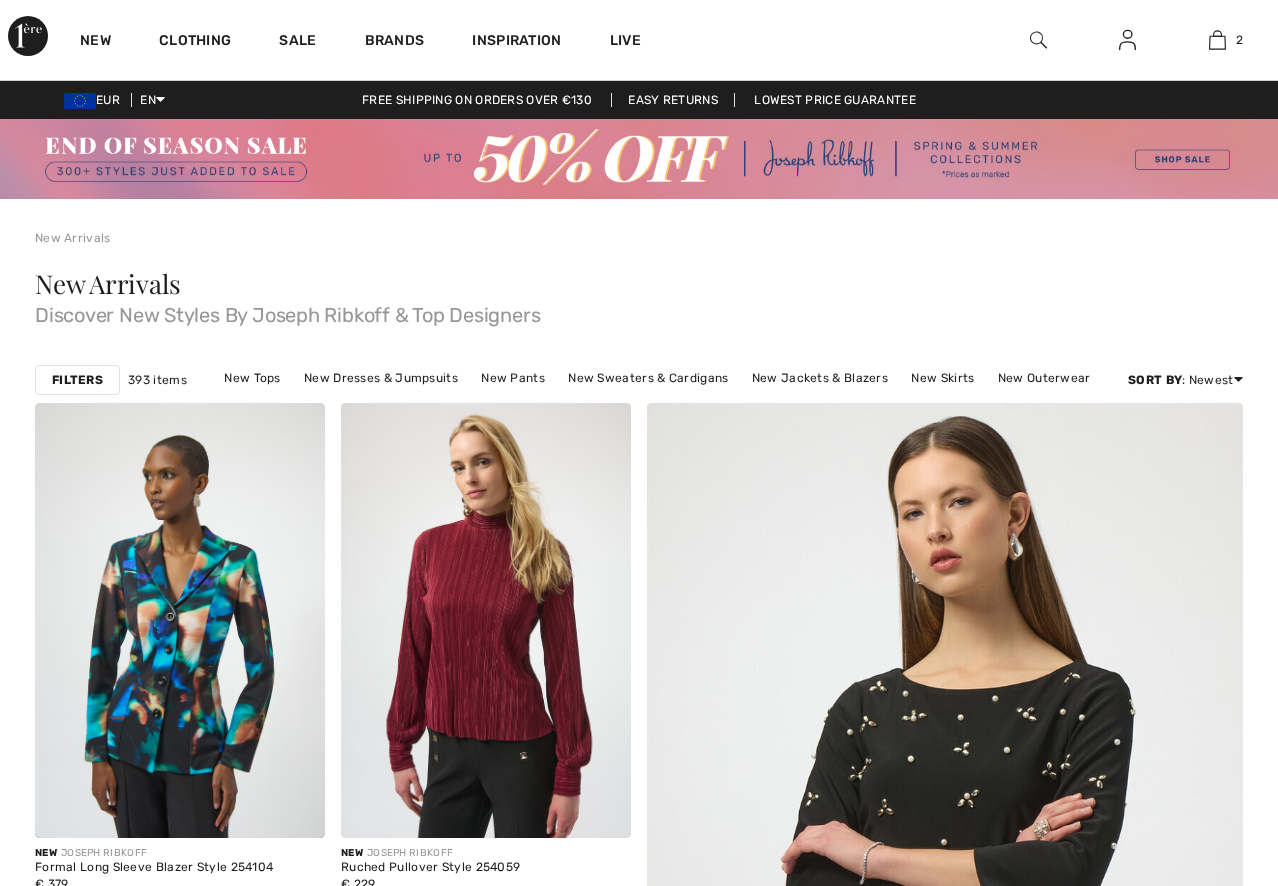 scroll, scrollTop: 0, scrollLeft: 0, axis: both 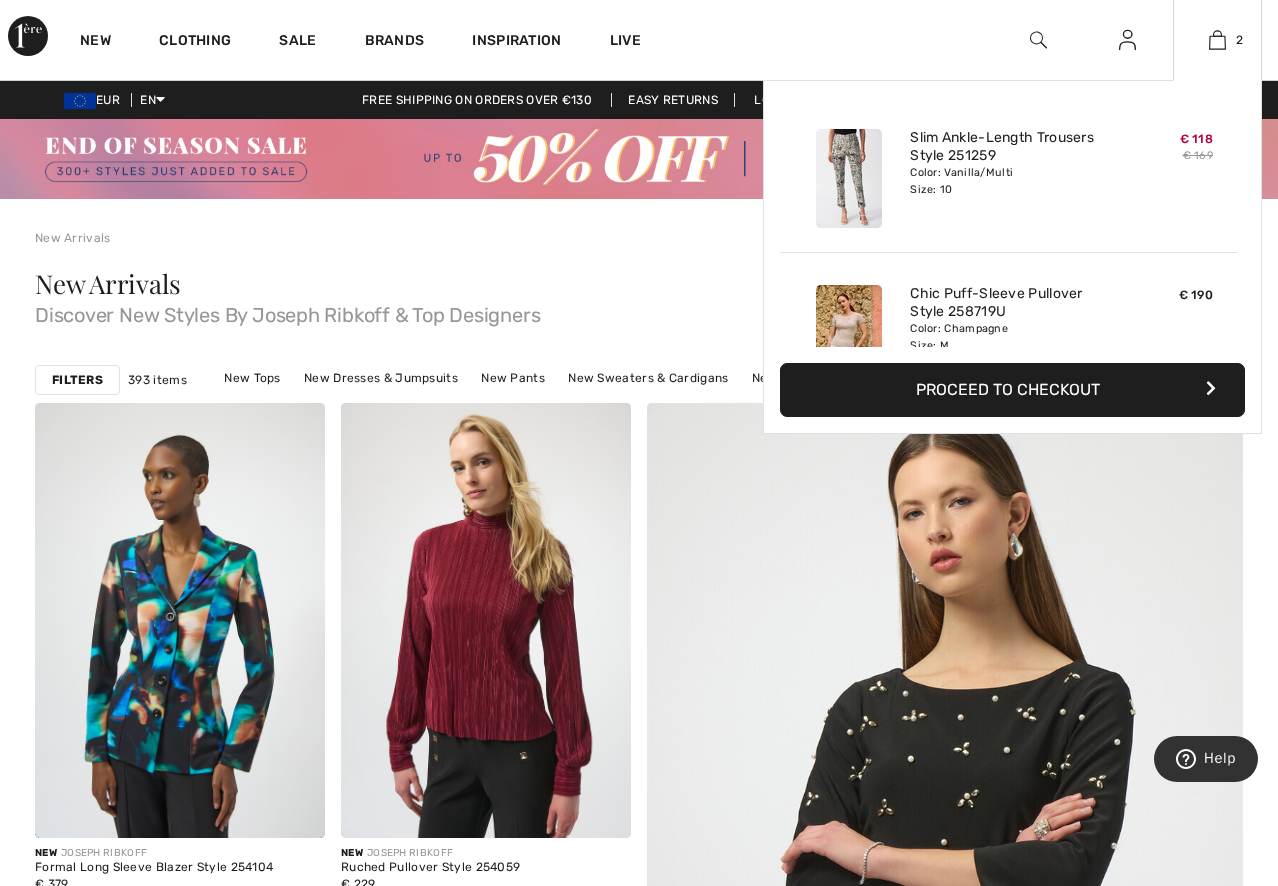 click on "Proceed to Checkout" at bounding box center [1012, 390] 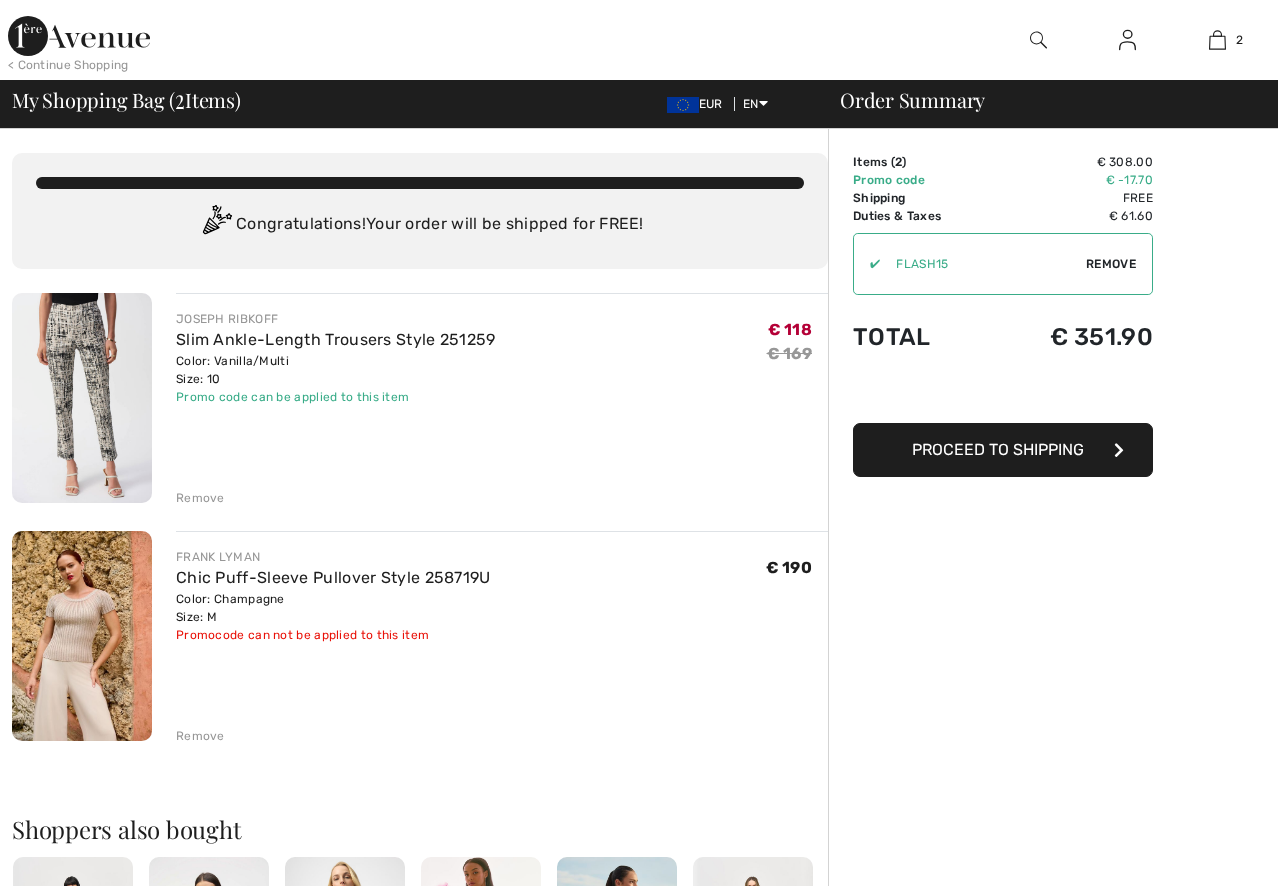 scroll, scrollTop: 0, scrollLeft: 0, axis: both 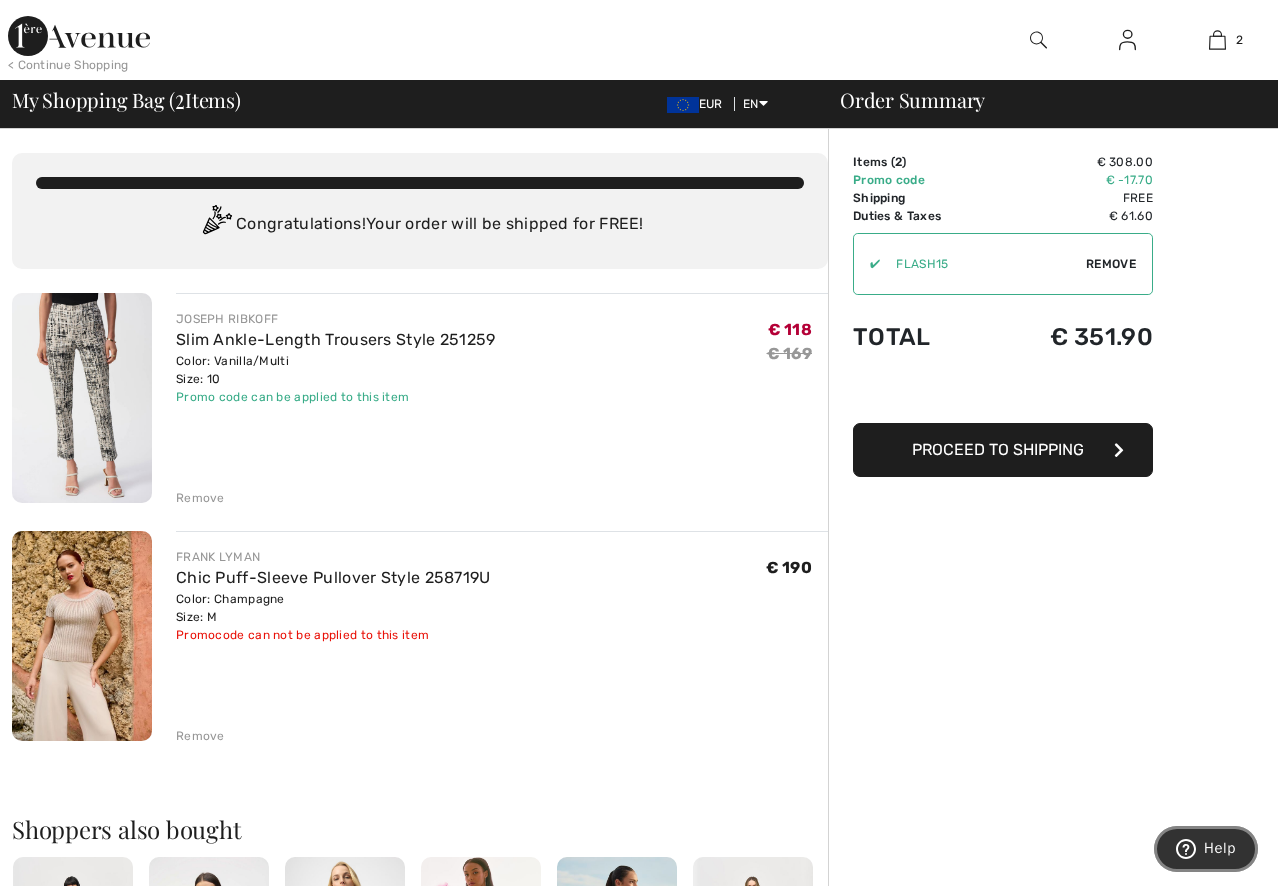click on "Help" at bounding box center (1220, 848) 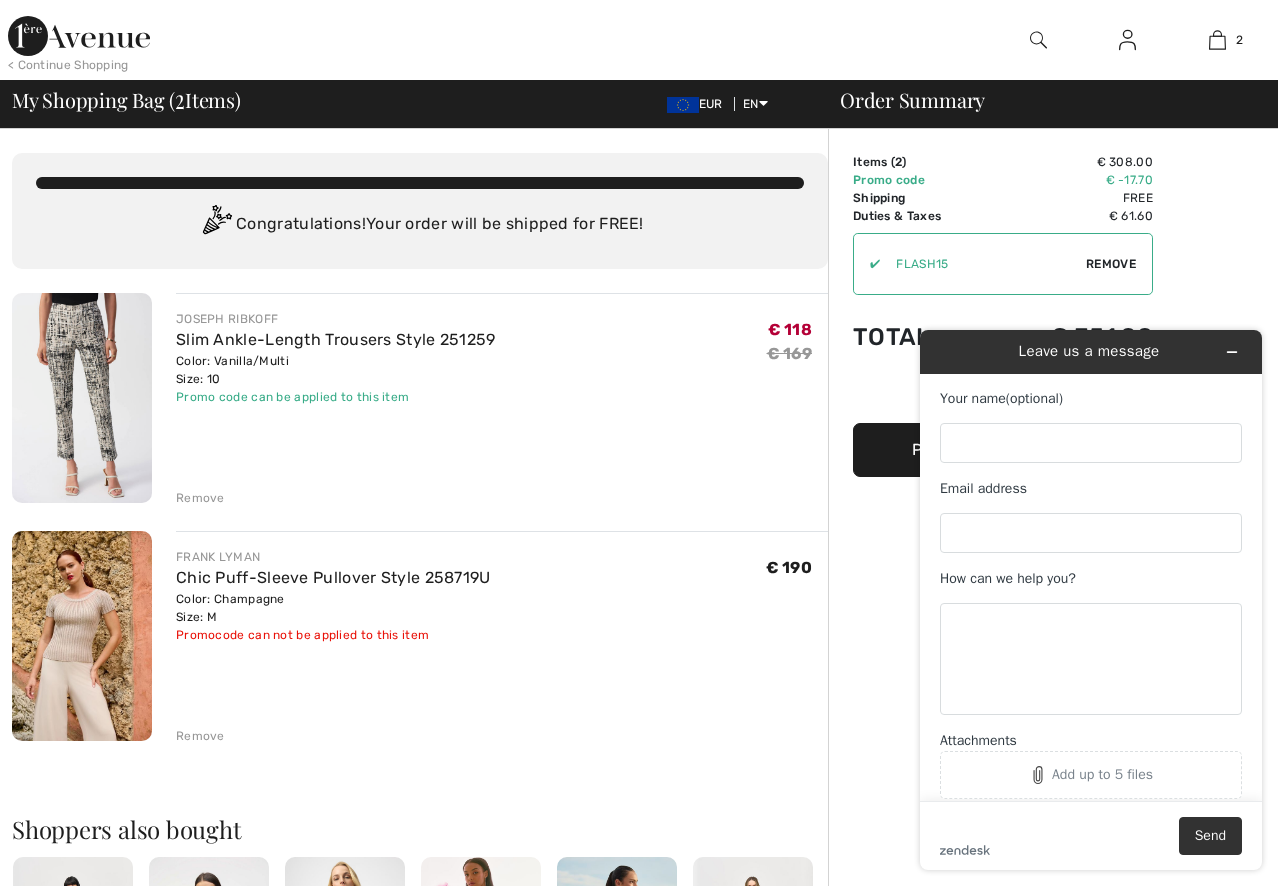 scroll, scrollTop: 0, scrollLeft: 0, axis: both 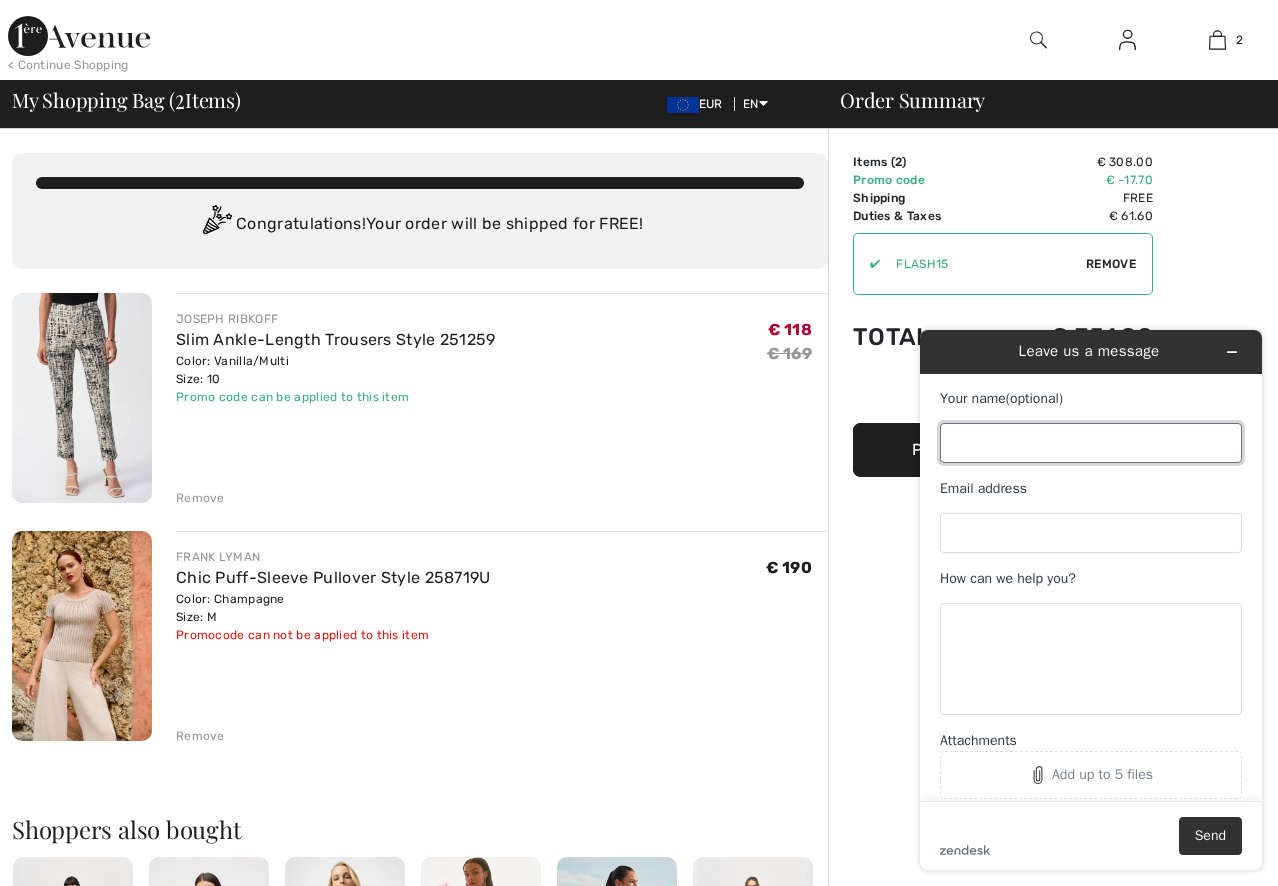 click on "Your name  (optional)" at bounding box center [1091, 443] 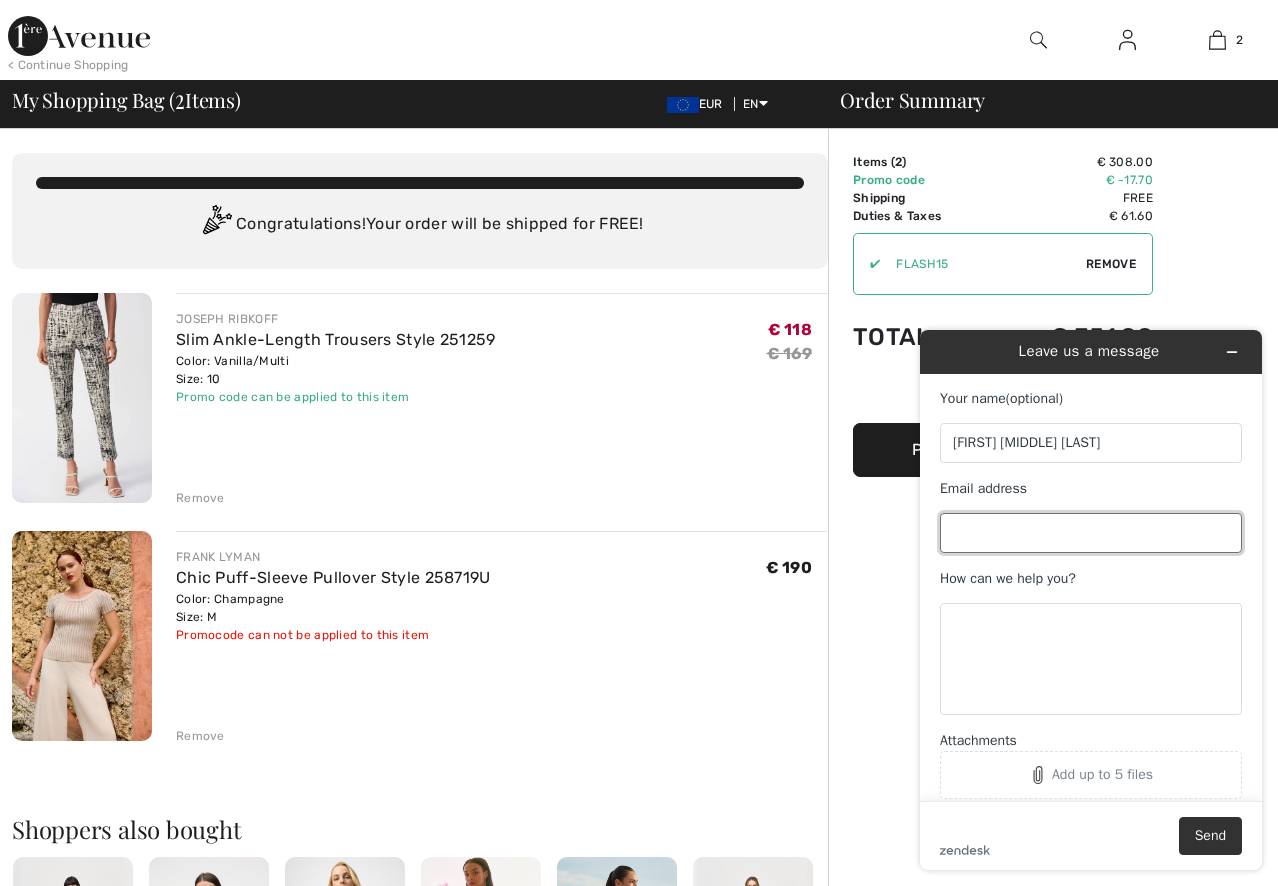 click on "Email address" at bounding box center (1091, 533) 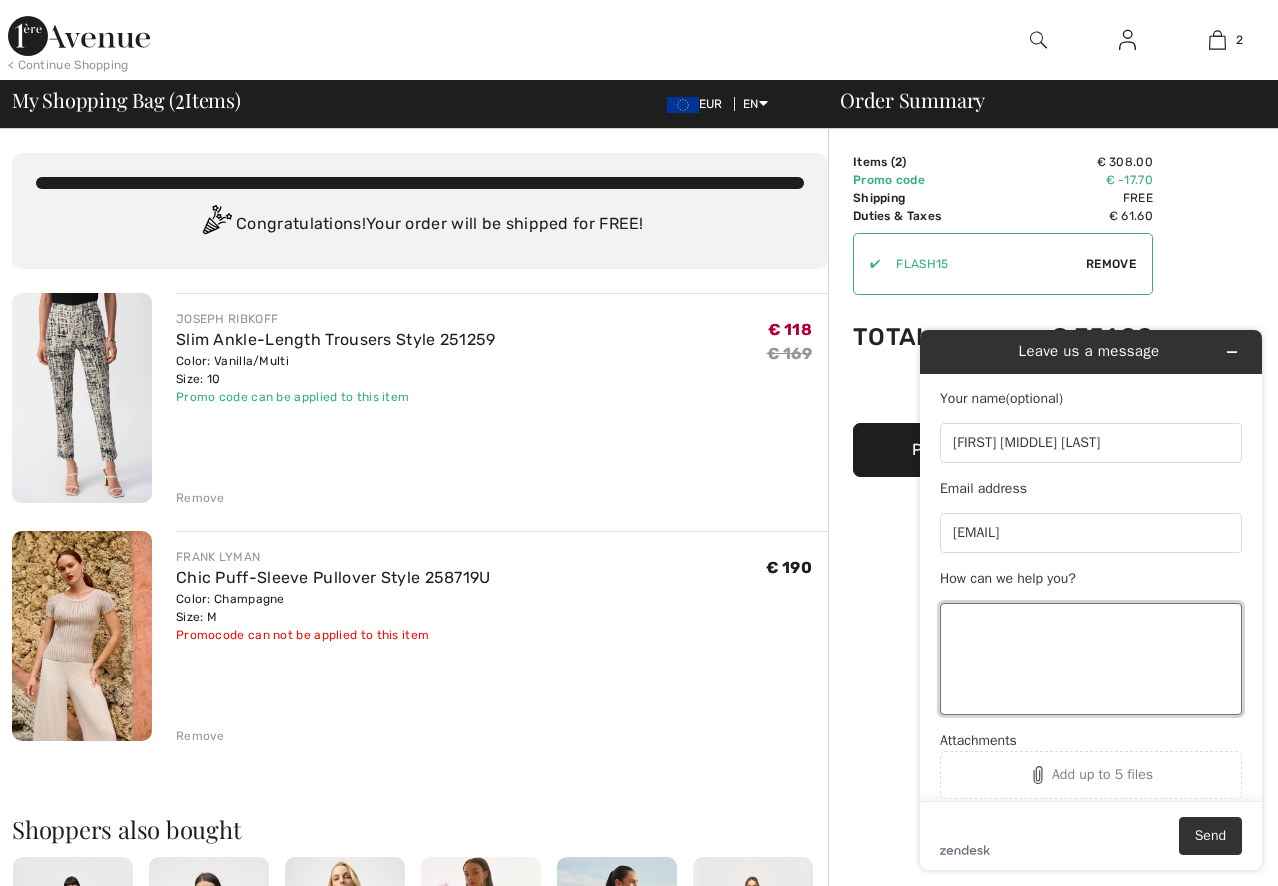 click on "How can we help you?" at bounding box center (1091, 659) 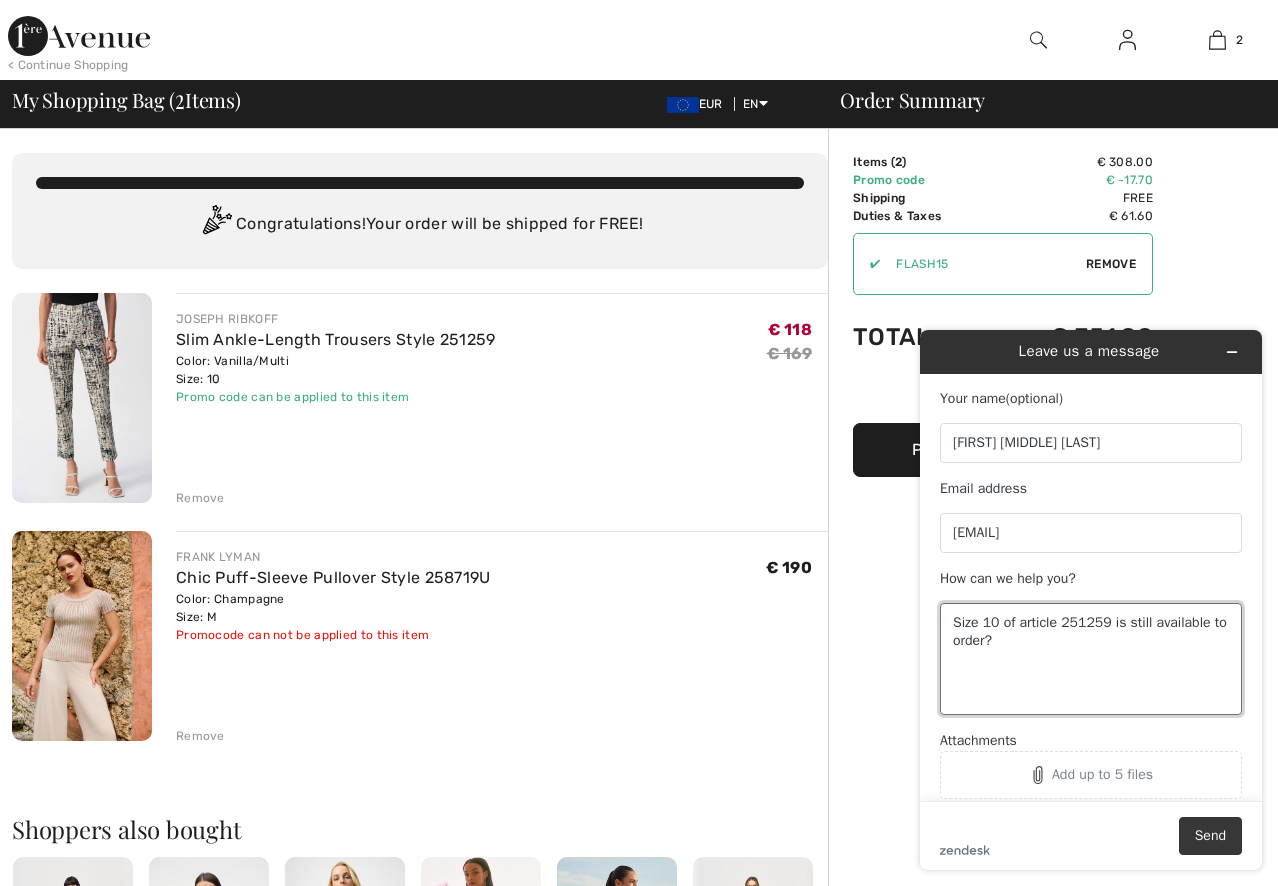 type on "Size 10 of article 251259 is still available to order?" 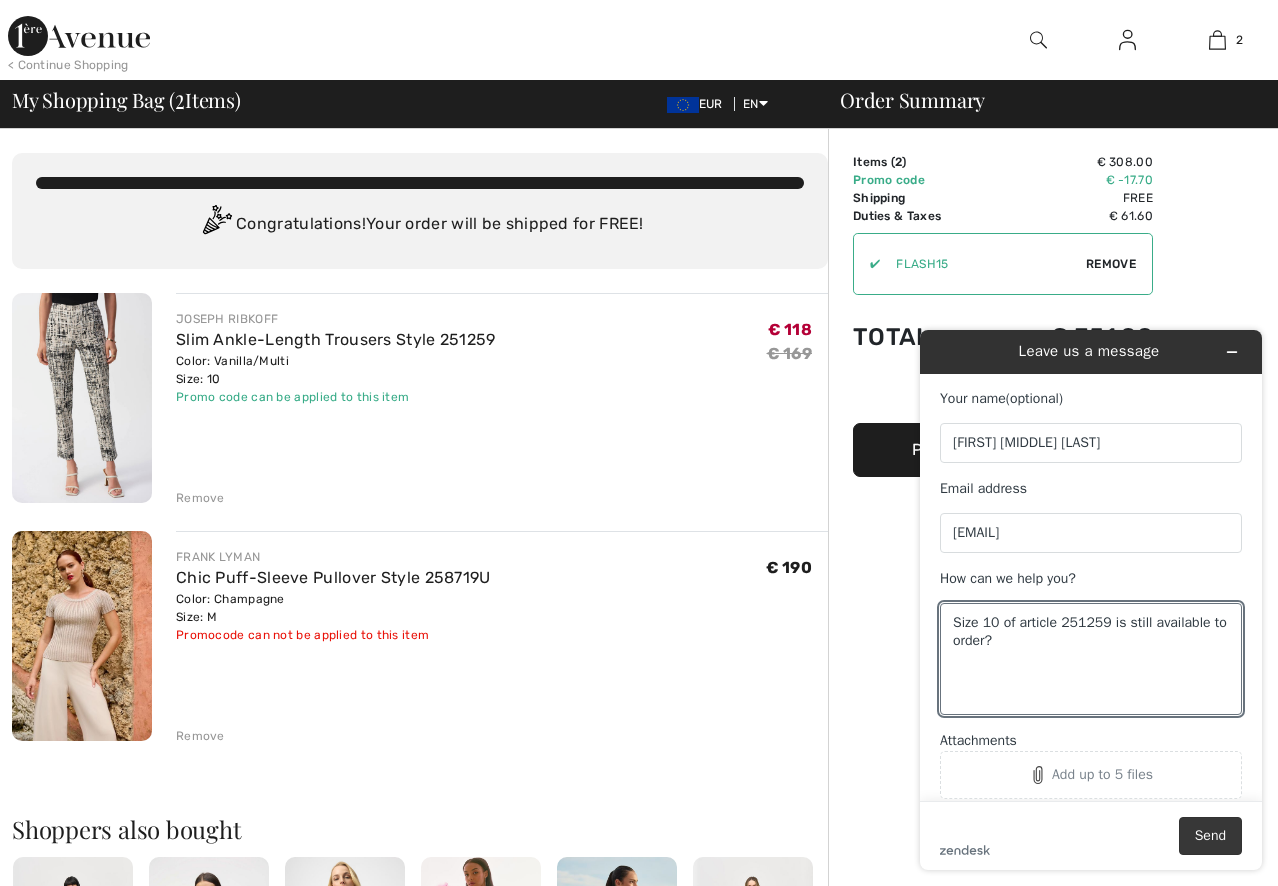 click on "Send" at bounding box center [1210, 836] 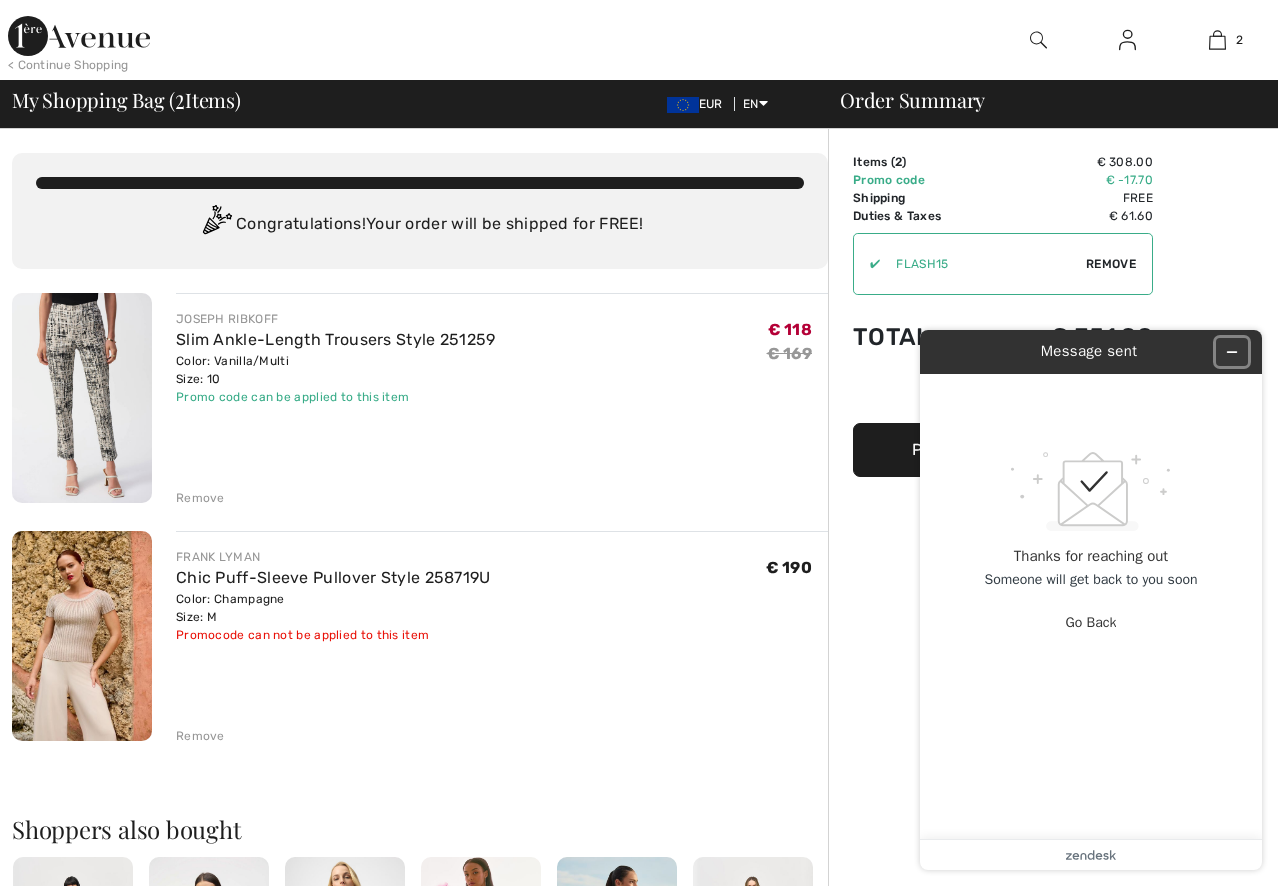 click 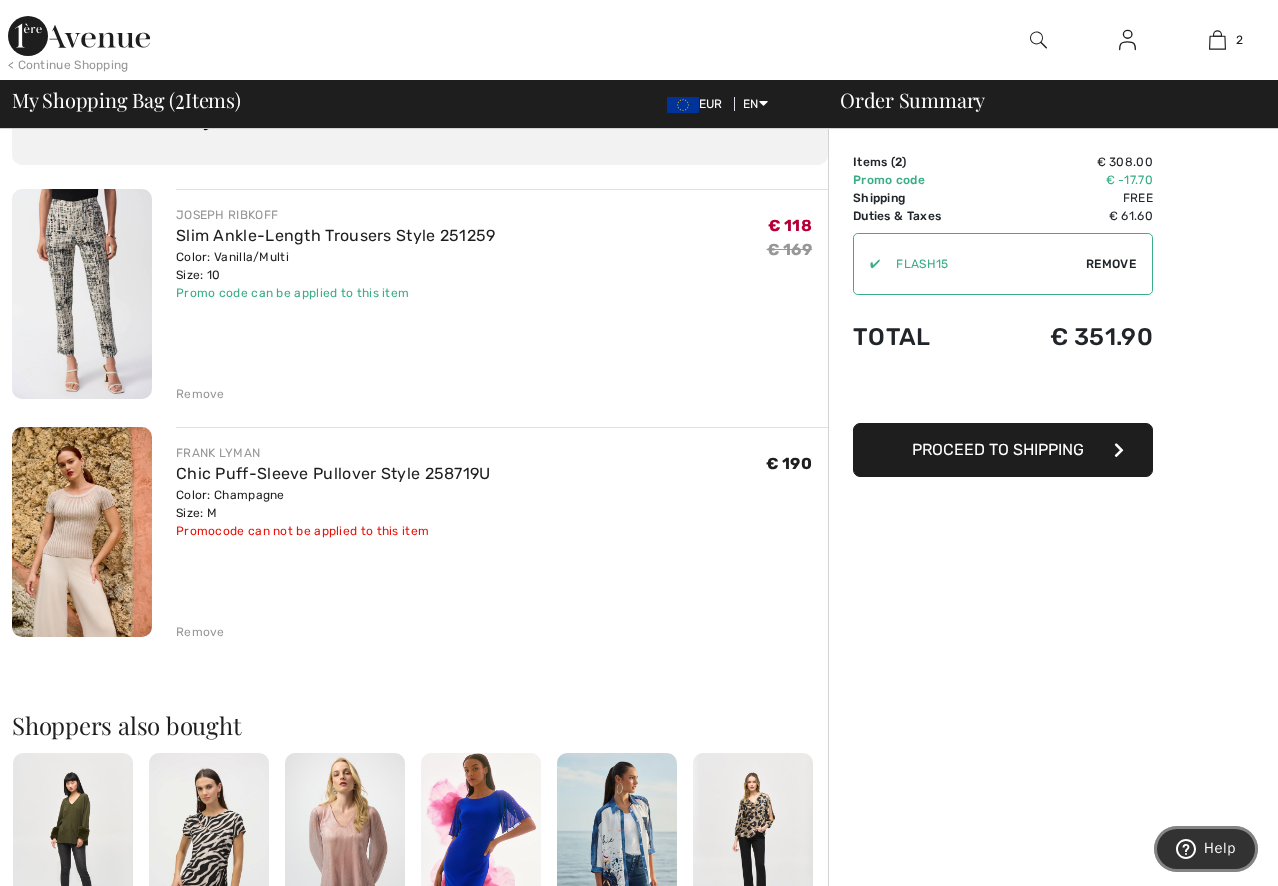 scroll, scrollTop: 0, scrollLeft: 0, axis: both 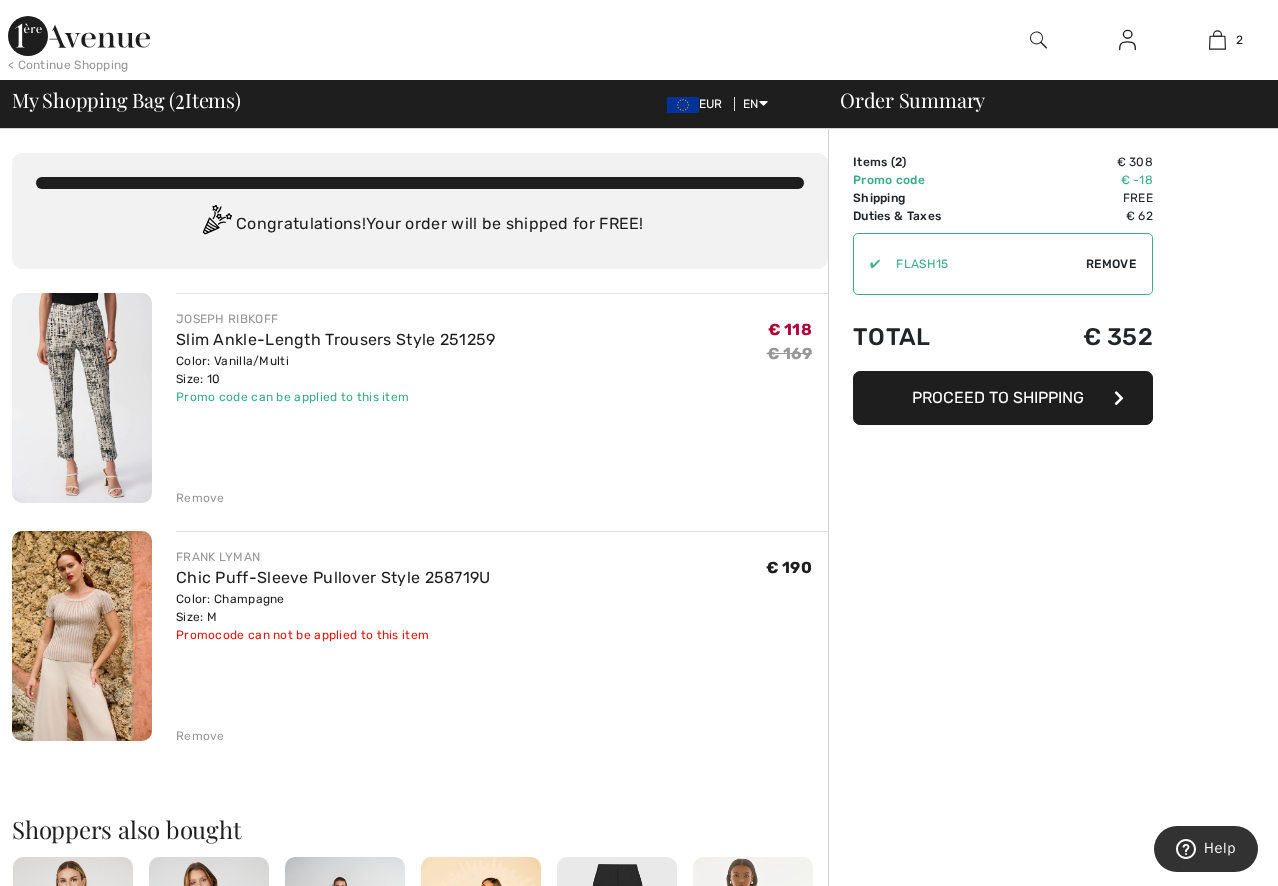 click on "Proceed to Shipping" at bounding box center [998, 397] 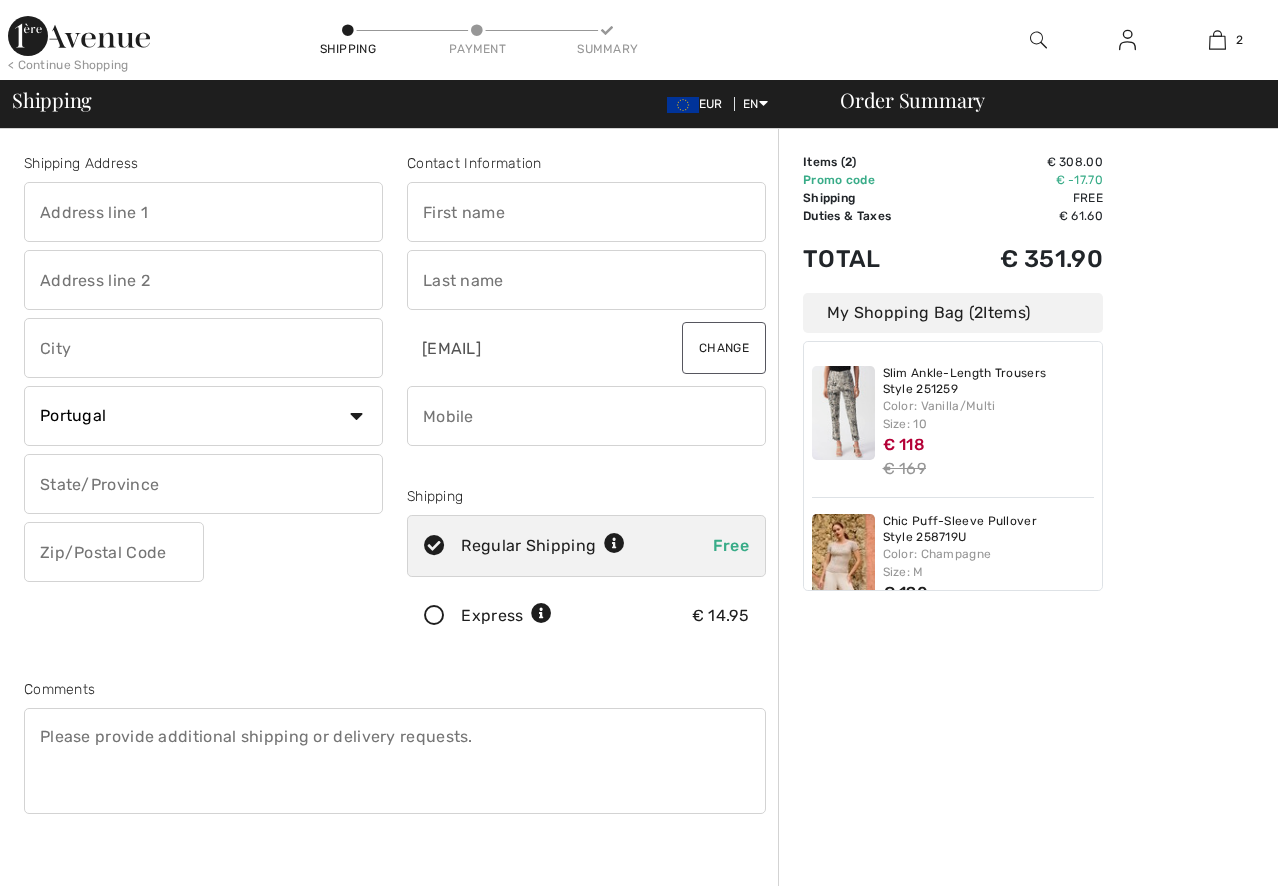 scroll, scrollTop: 0, scrollLeft: 0, axis: both 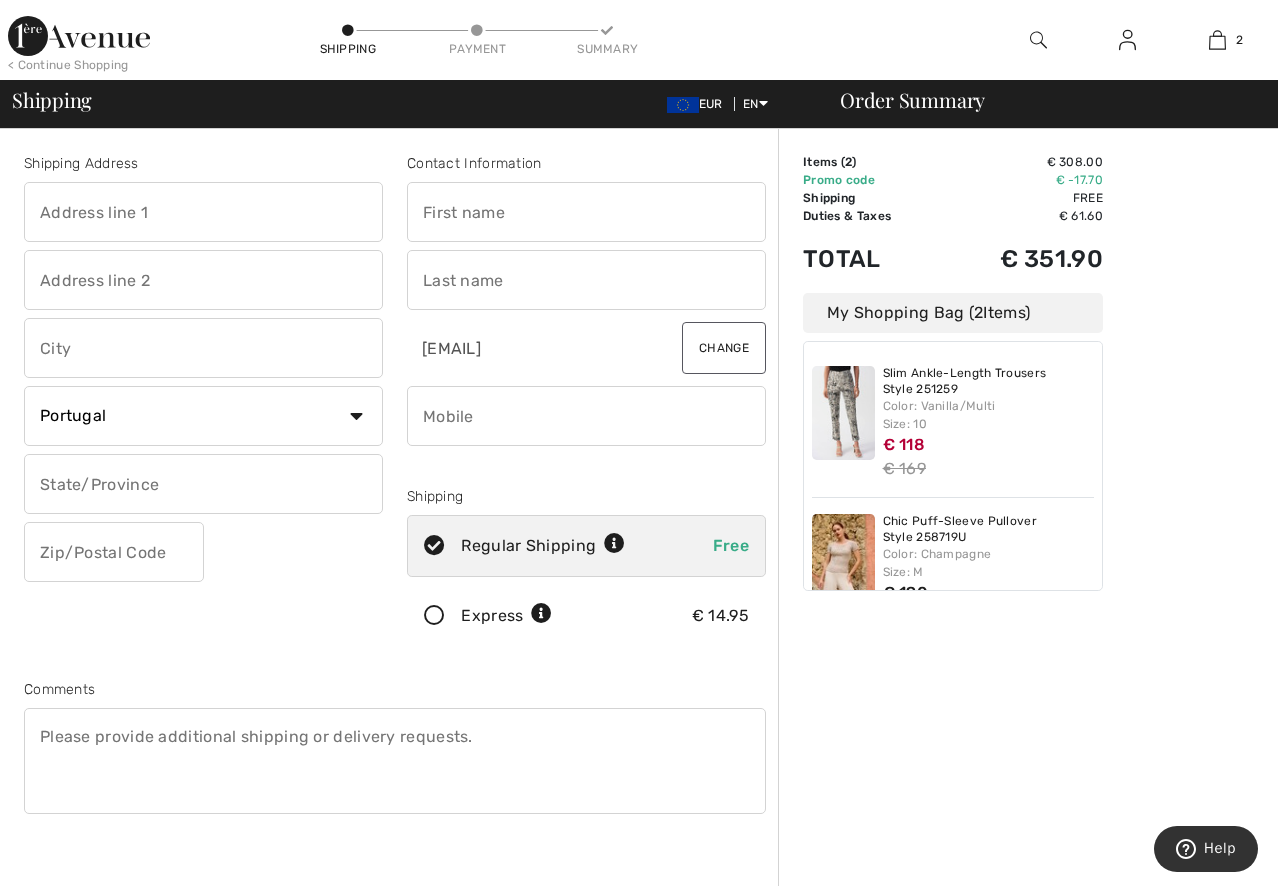 click at bounding box center (203, 212) 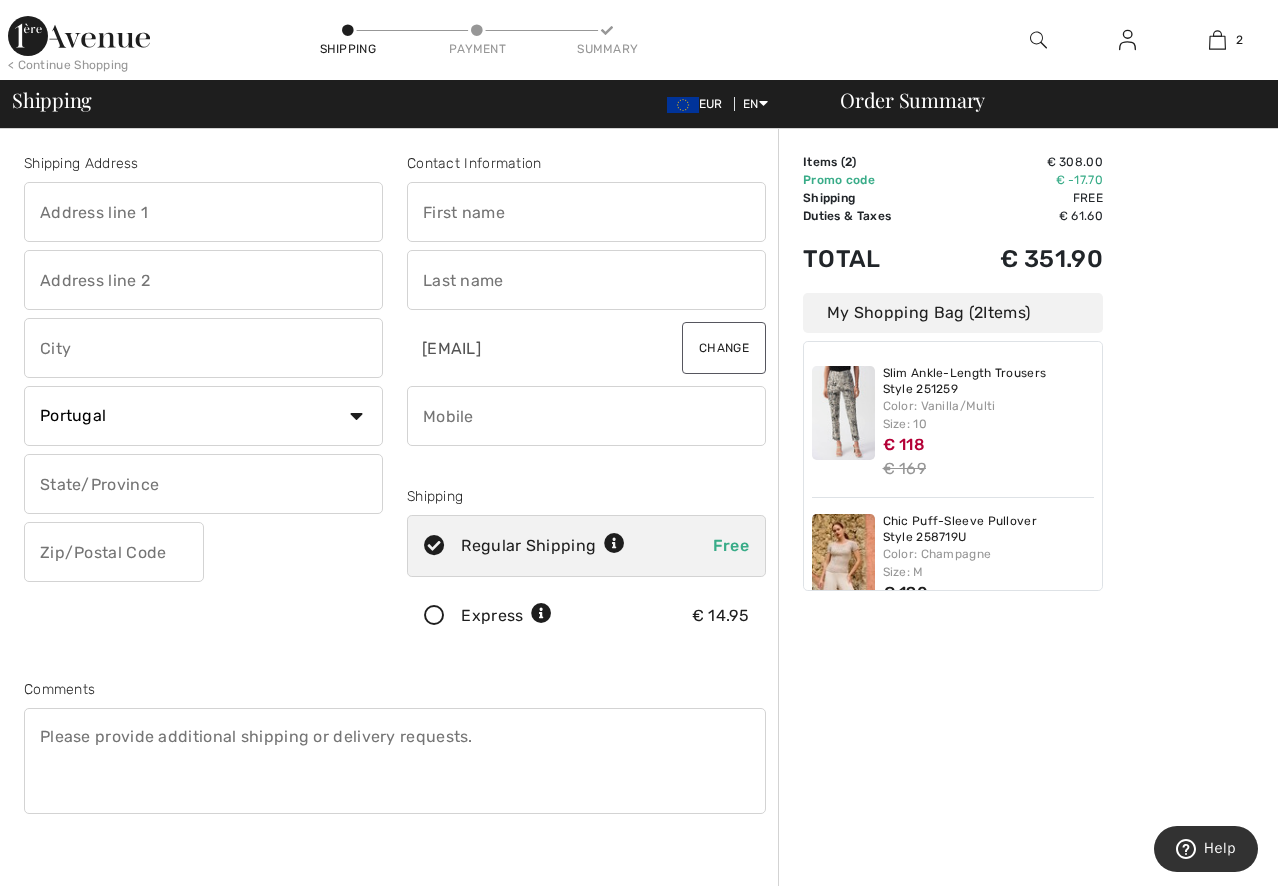 type on "Rua Nossa Senhora de Fátima 6, Aguda" 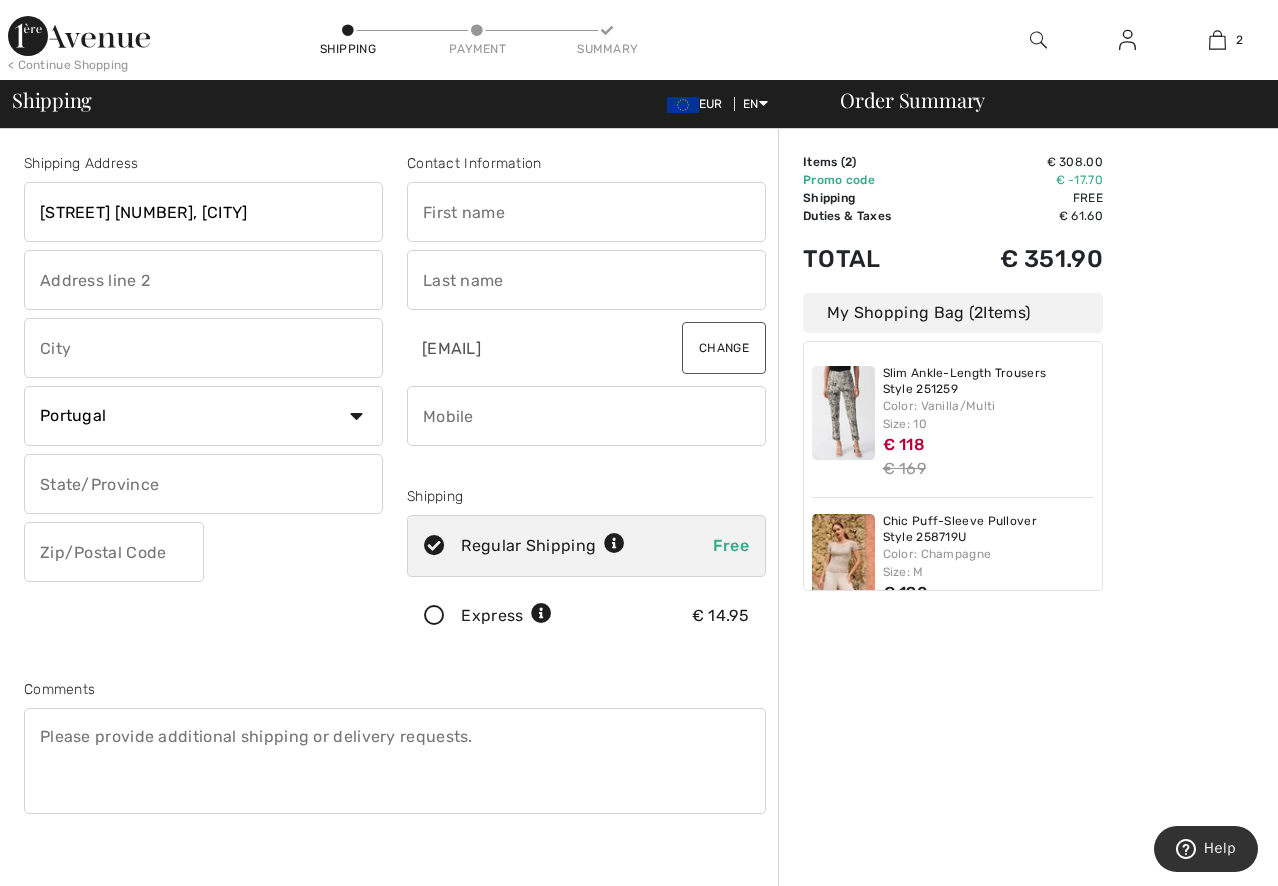 type on "Aguda" 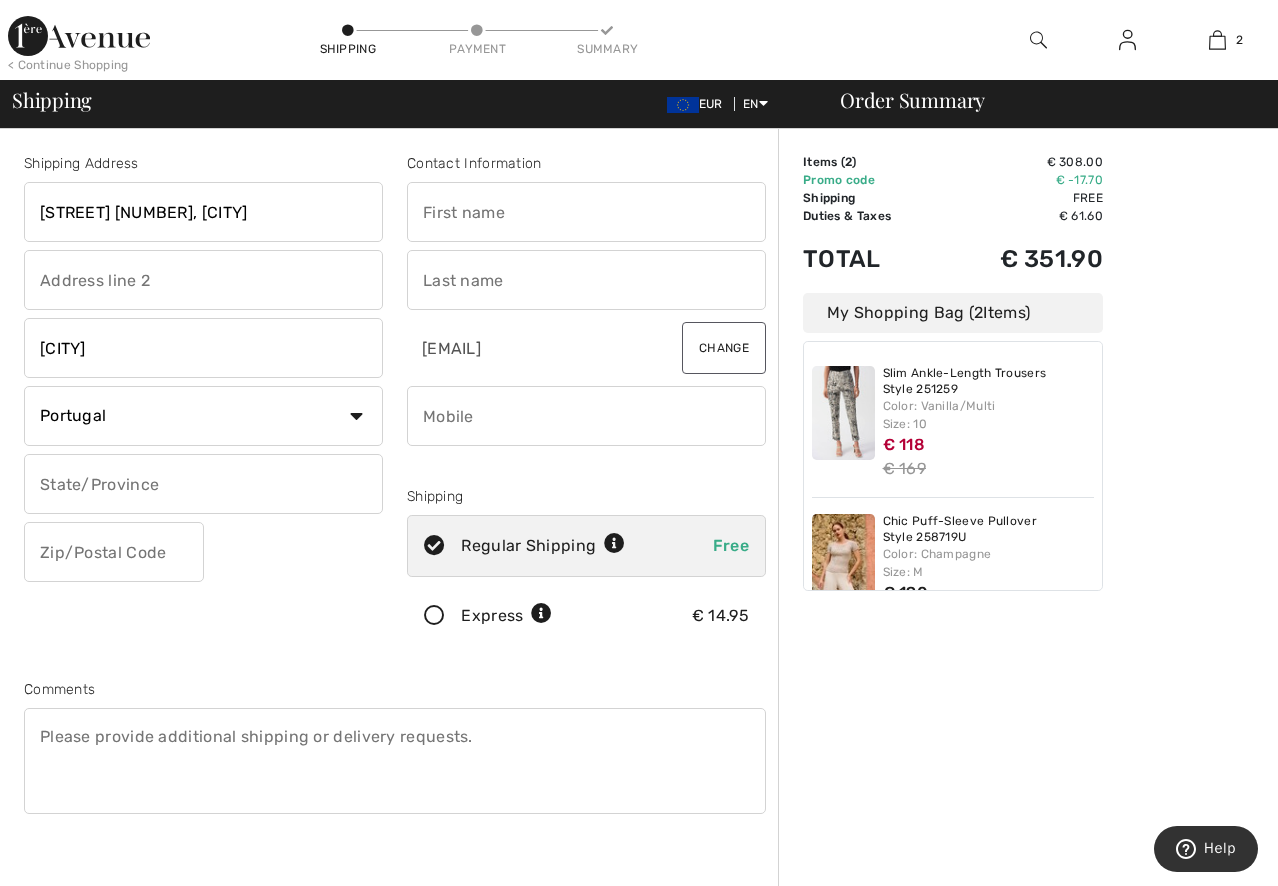 type on "3260-021" 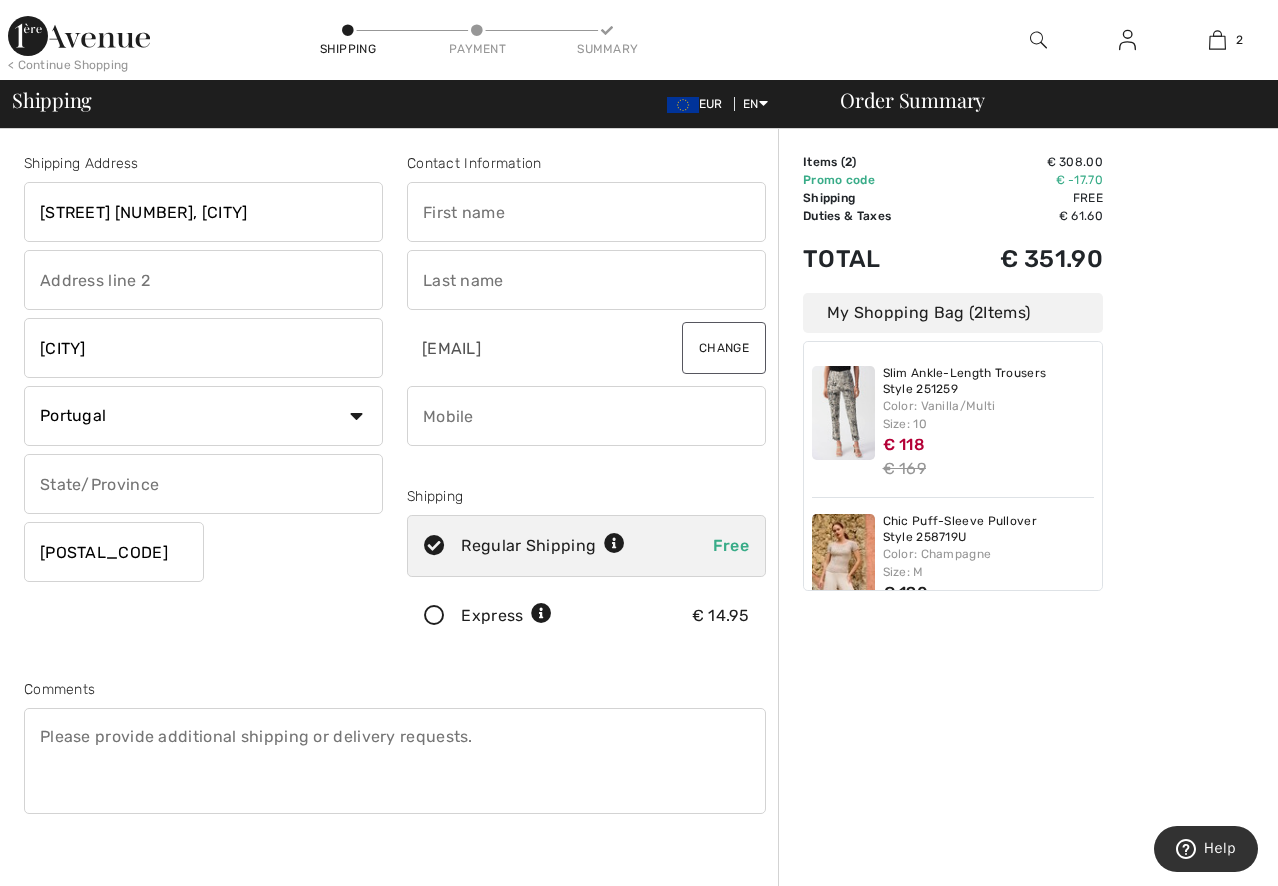 type on "Maria Gracinda" 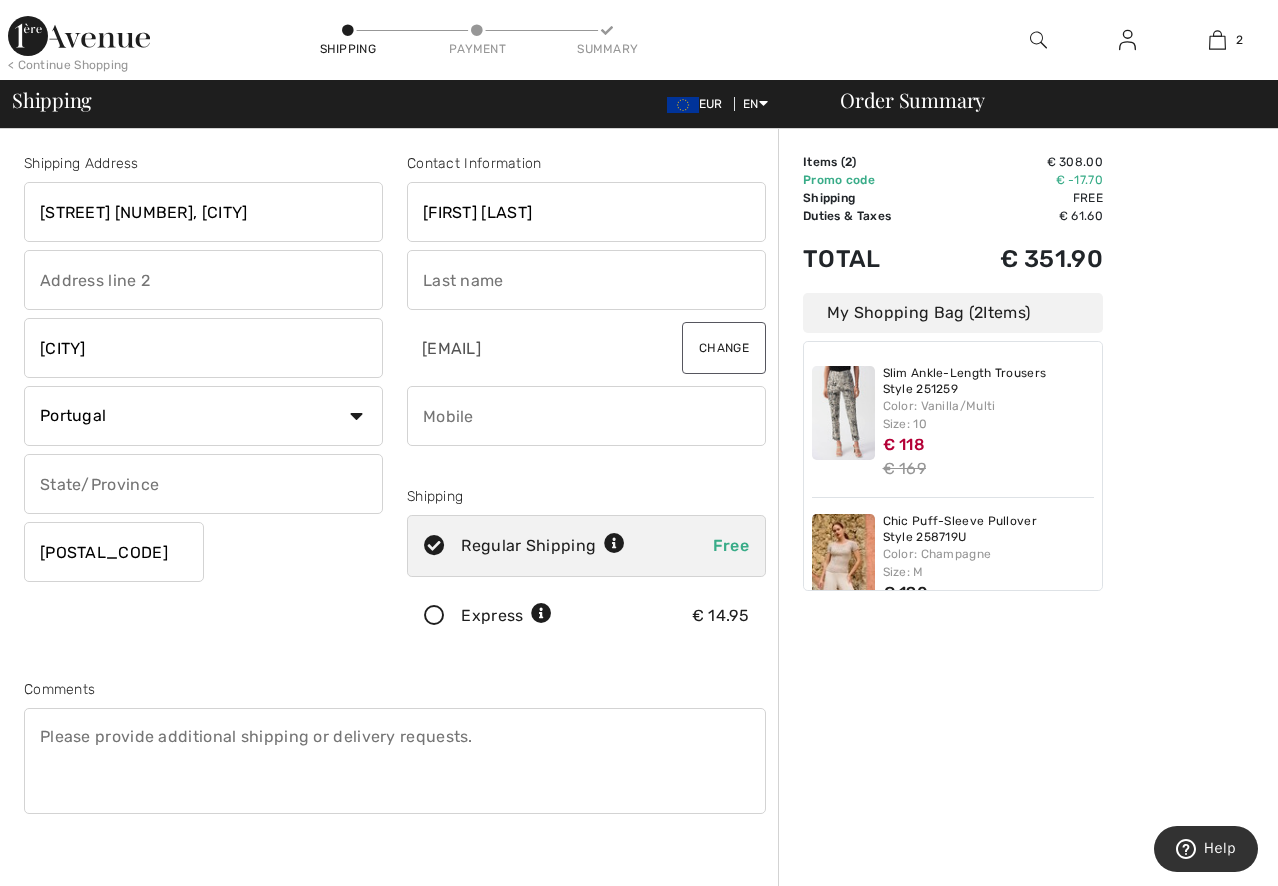 type on "Ferreira Lopes" 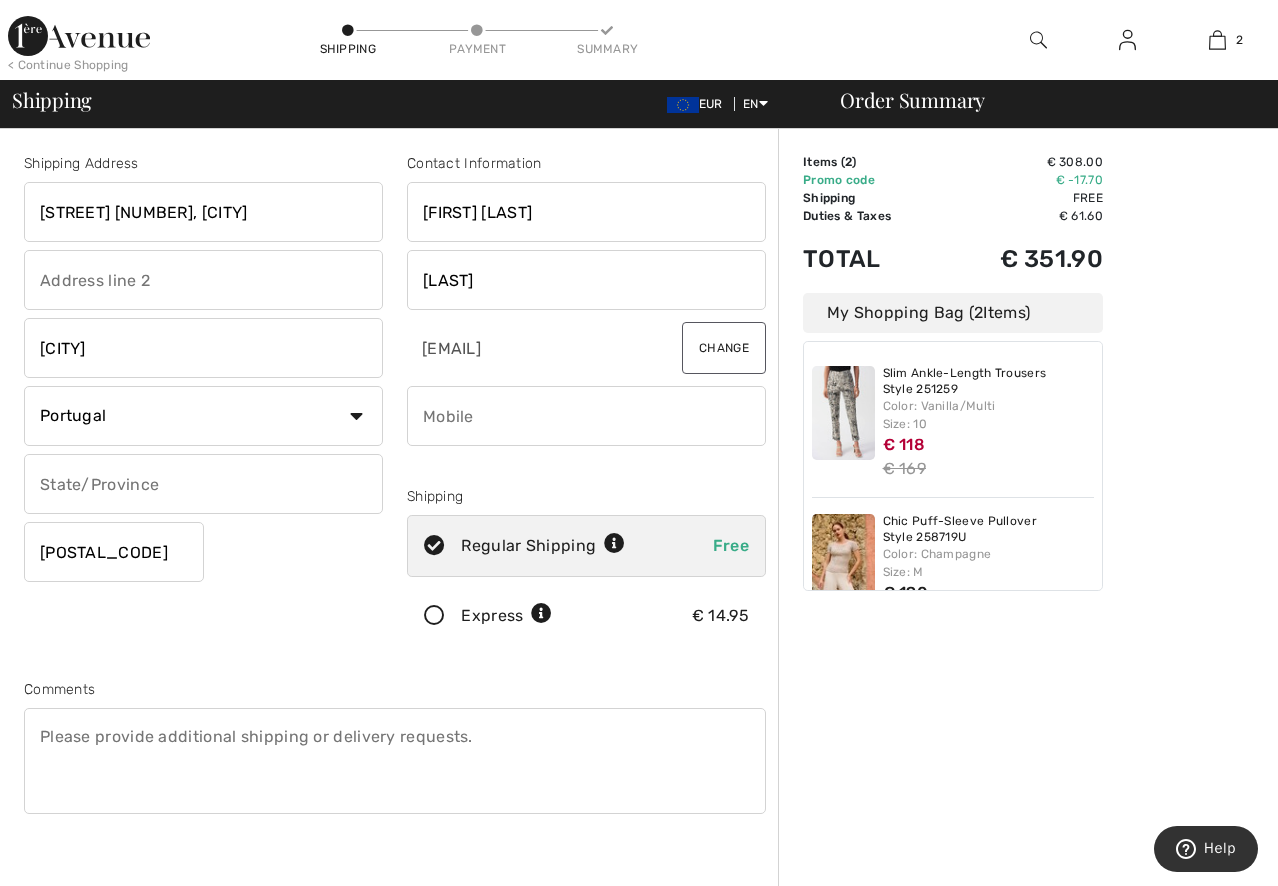 type on "912076675" 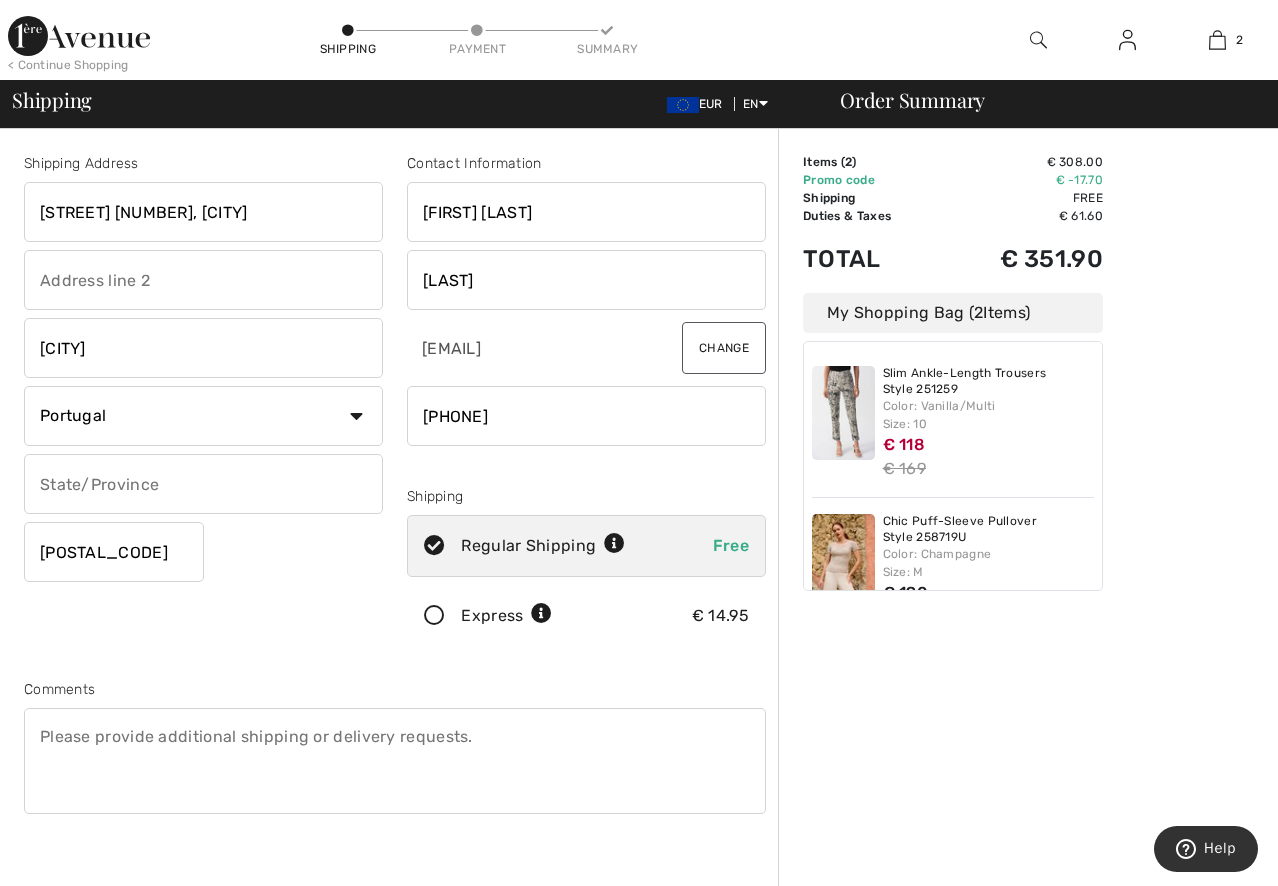 type on "3260021" 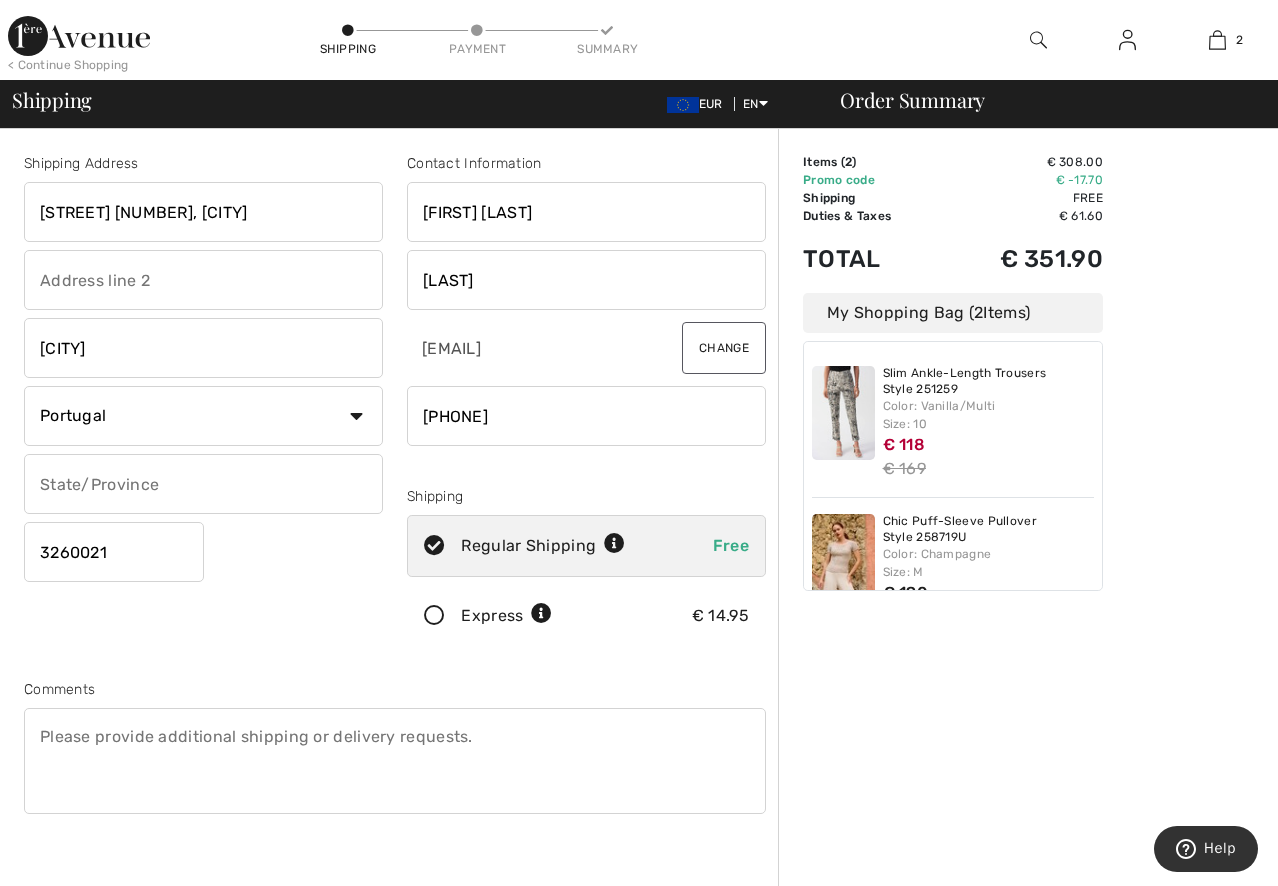 click at bounding box center (203, 484) 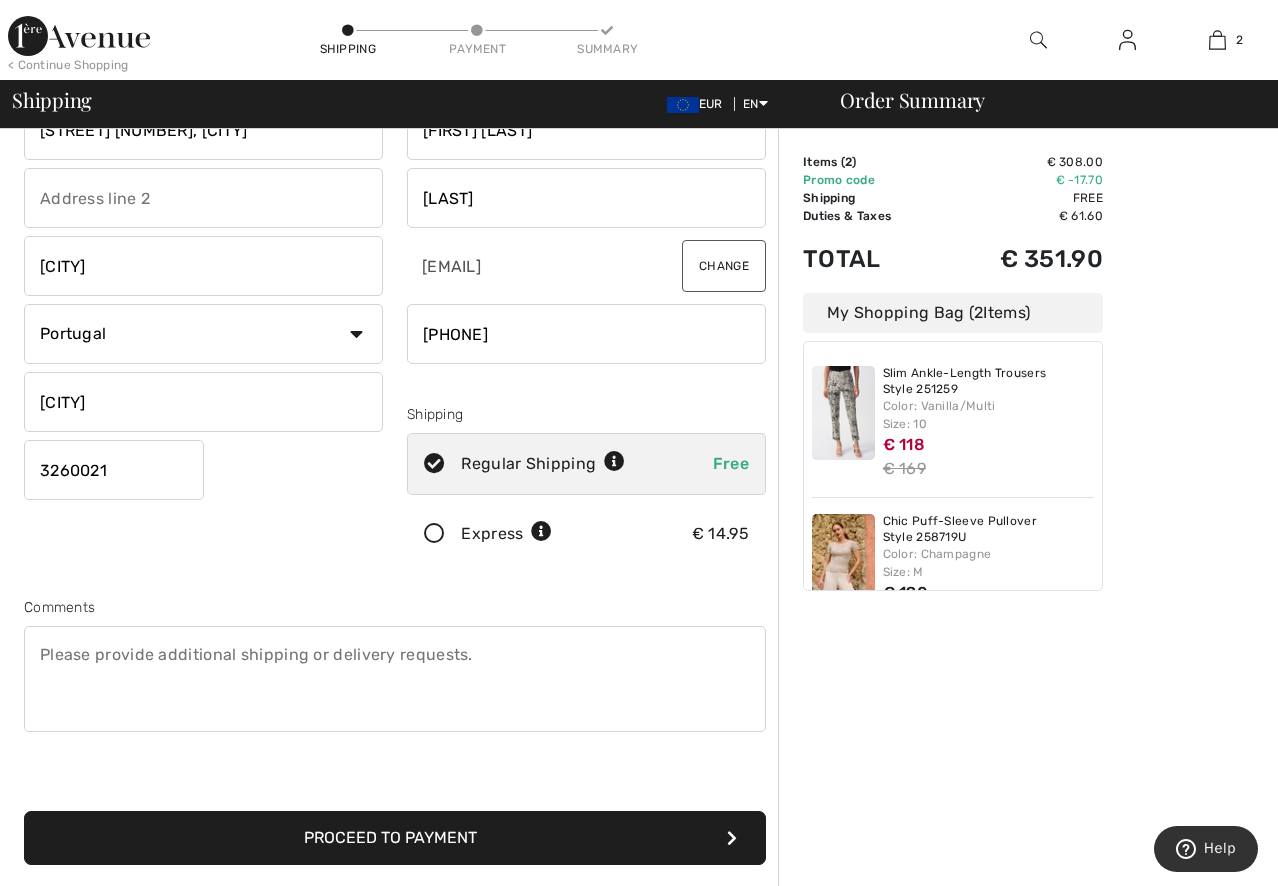 scroll, scrollTop: 200, scrollLeft: 0, axis: vertical 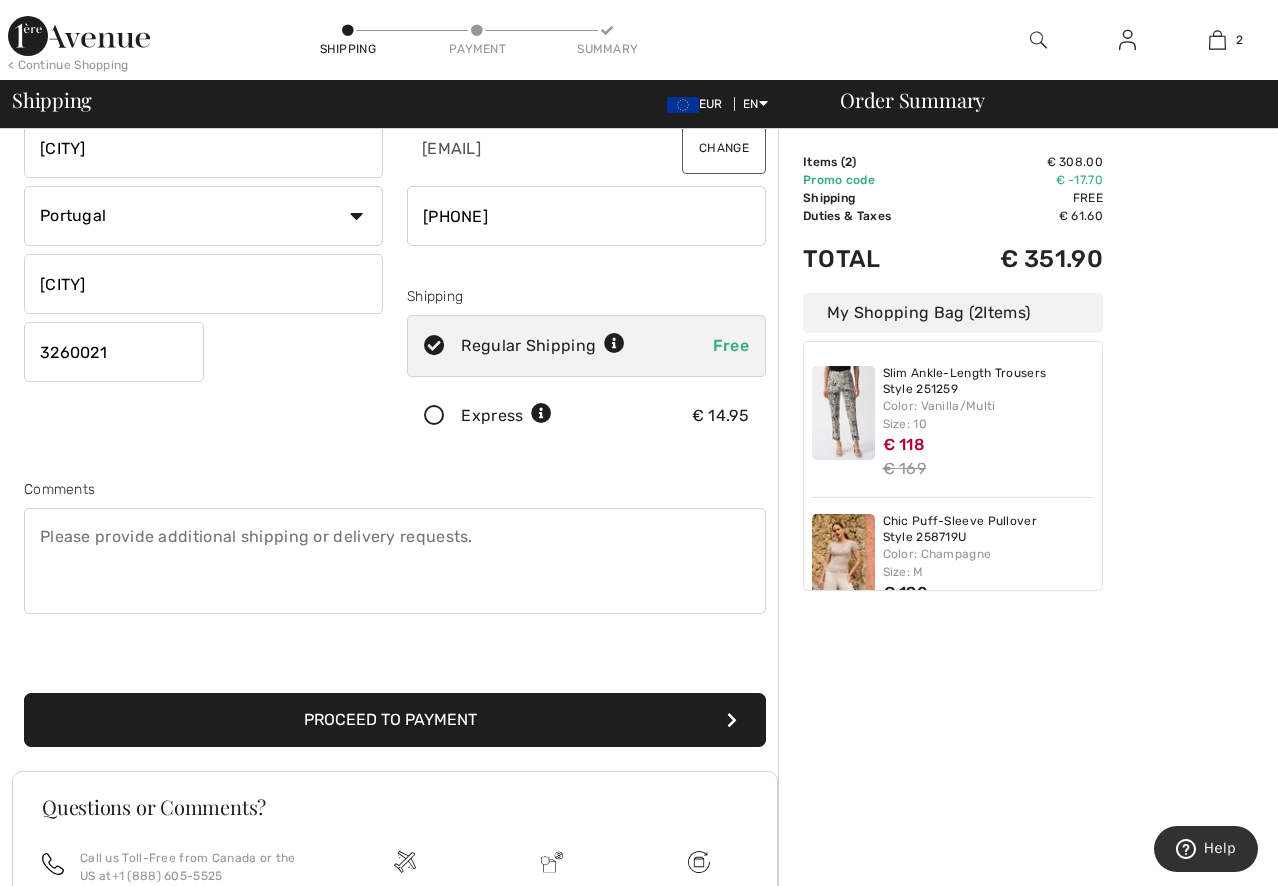 type on "Leiria" 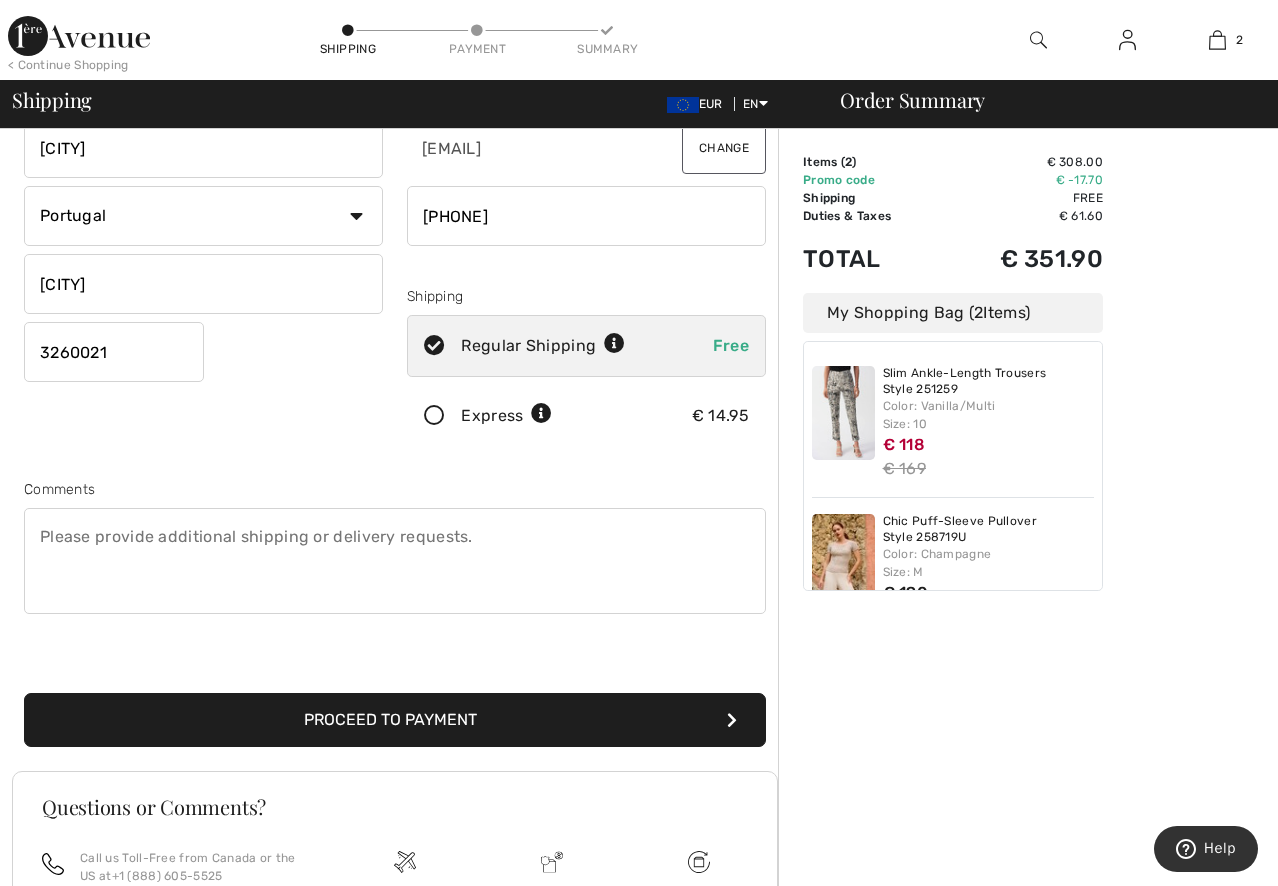 click on "Proceed to Payment" at bounding box center (395, 720) 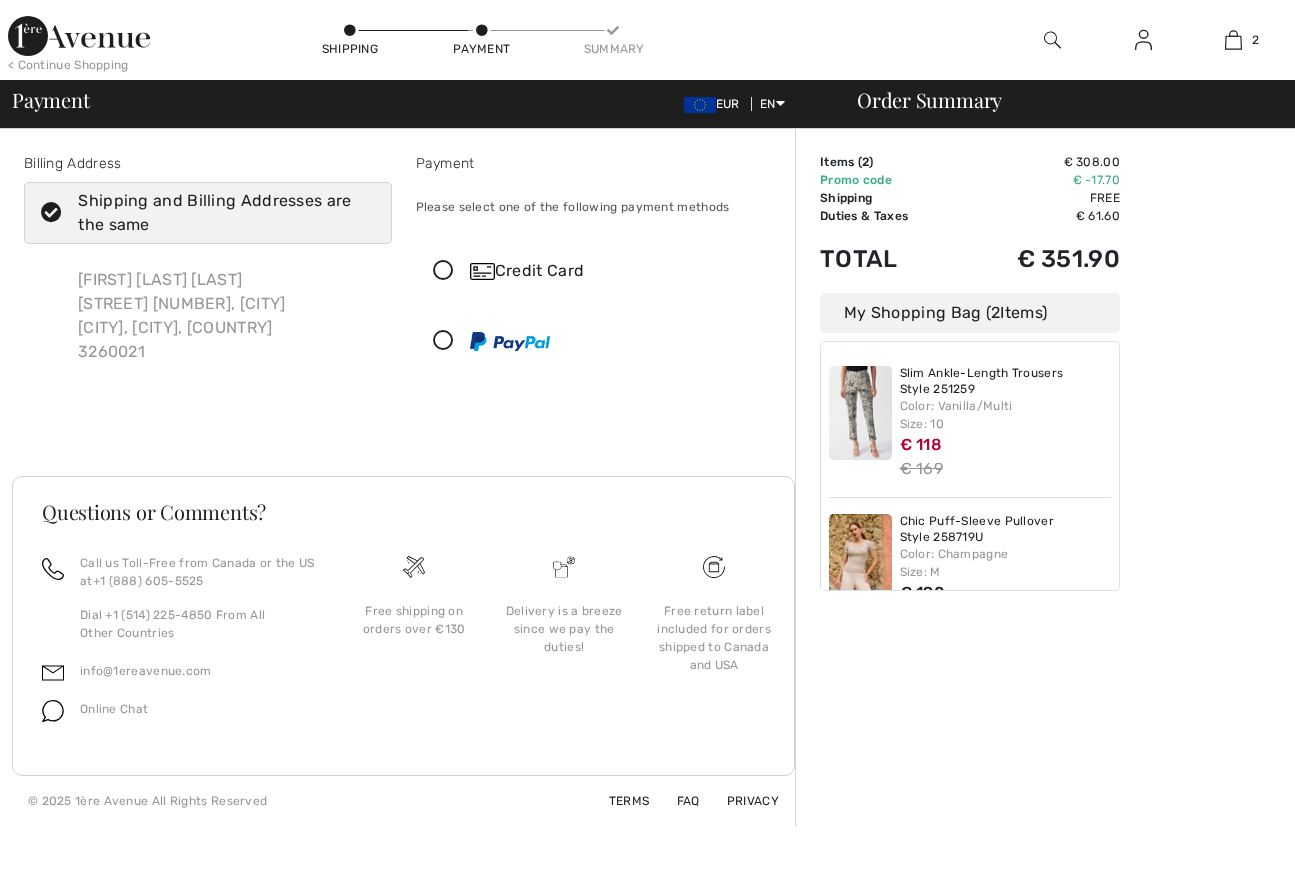 scroll, scrollTop: 0, scrollLeft: 0, axis: both 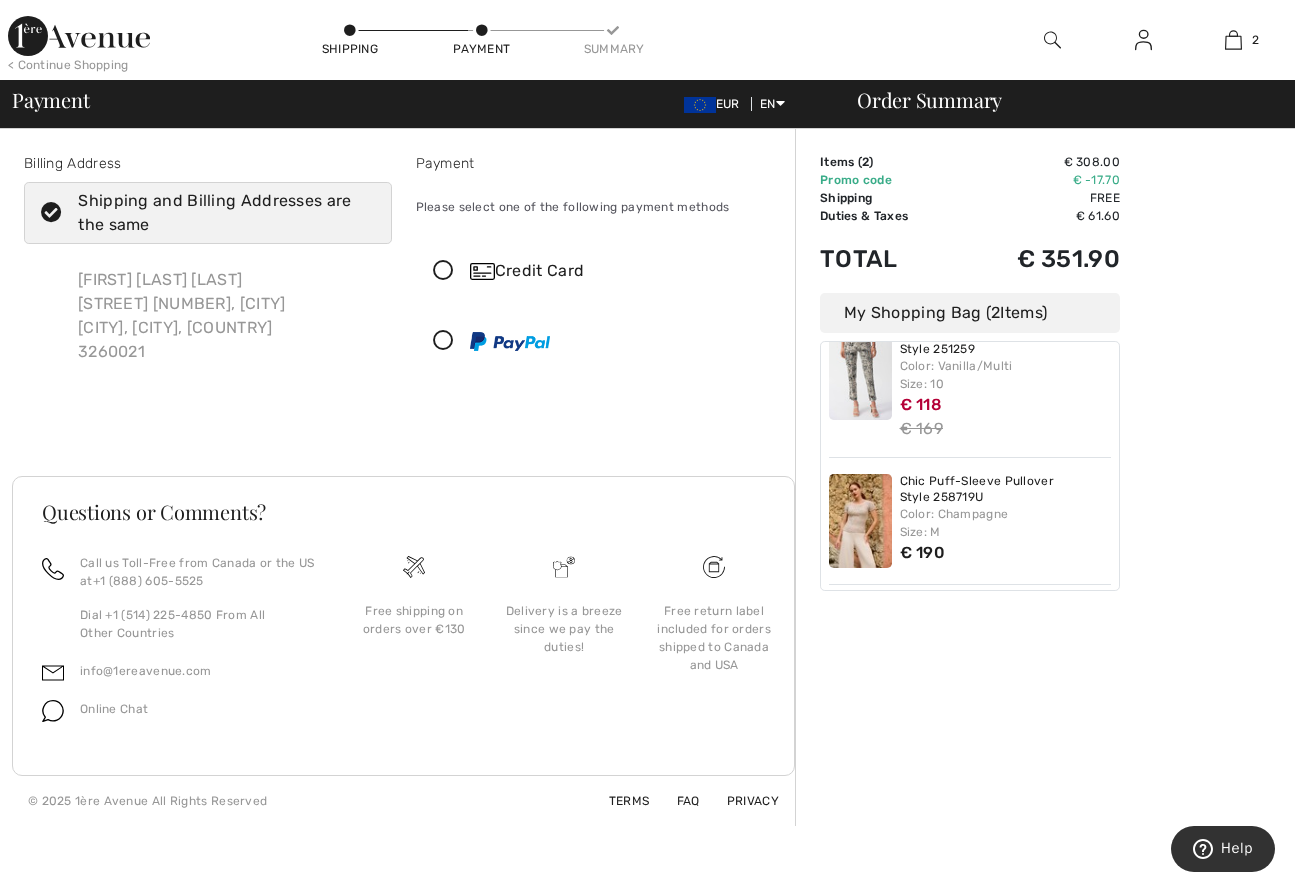 click at bounding box center (443, 341) 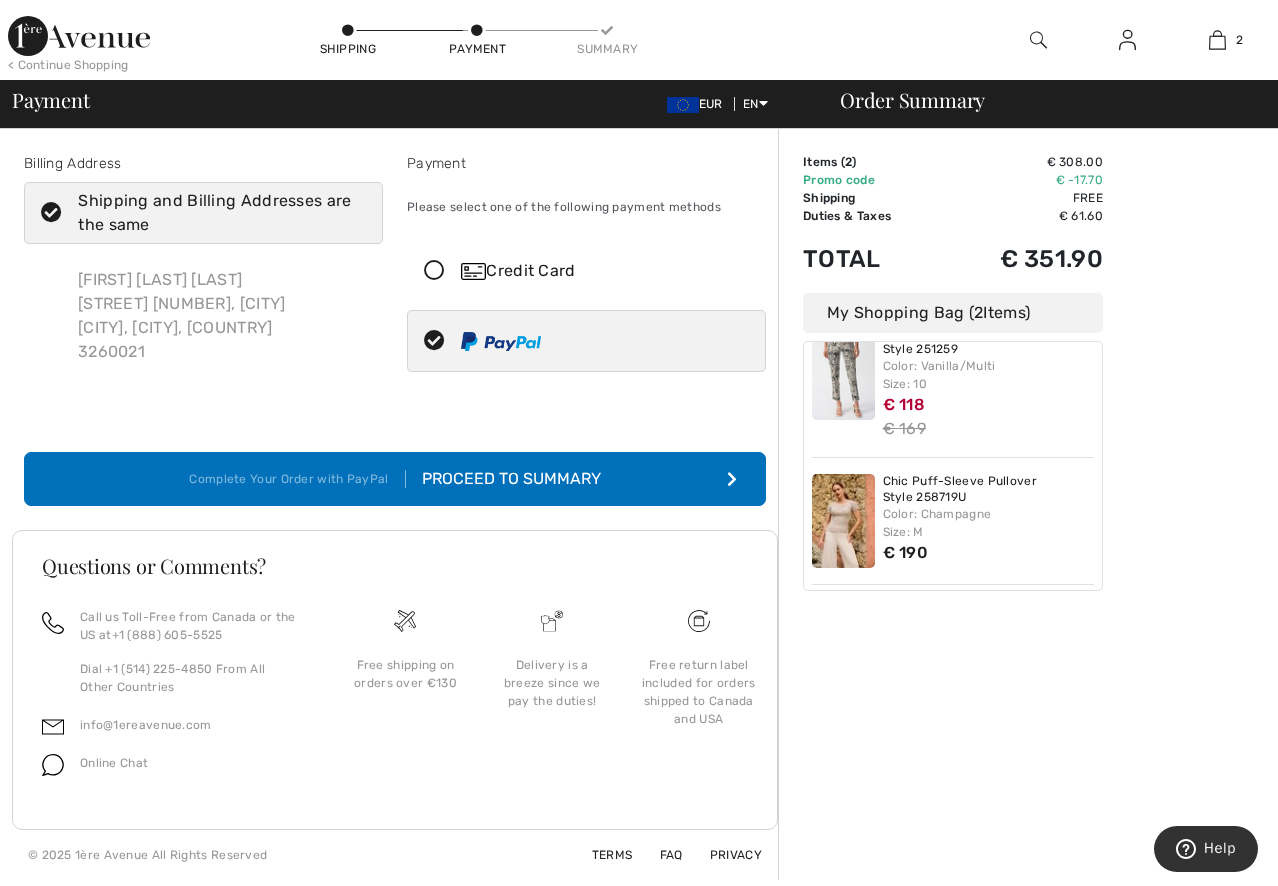 click on "Proceed to Summary" at bounding box center (503, 479) 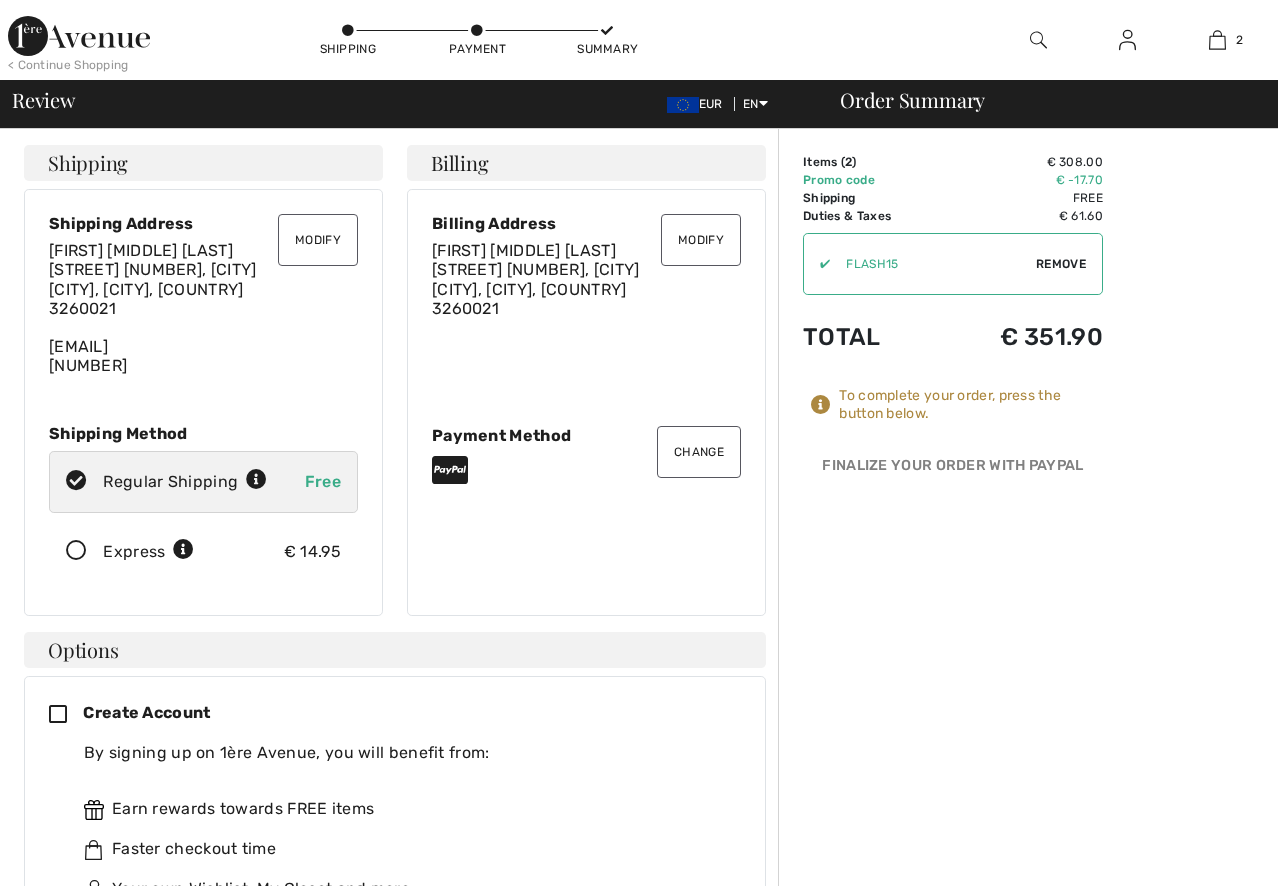 scroll, scrollTop: 0, scrollLeft: 0, axis: both 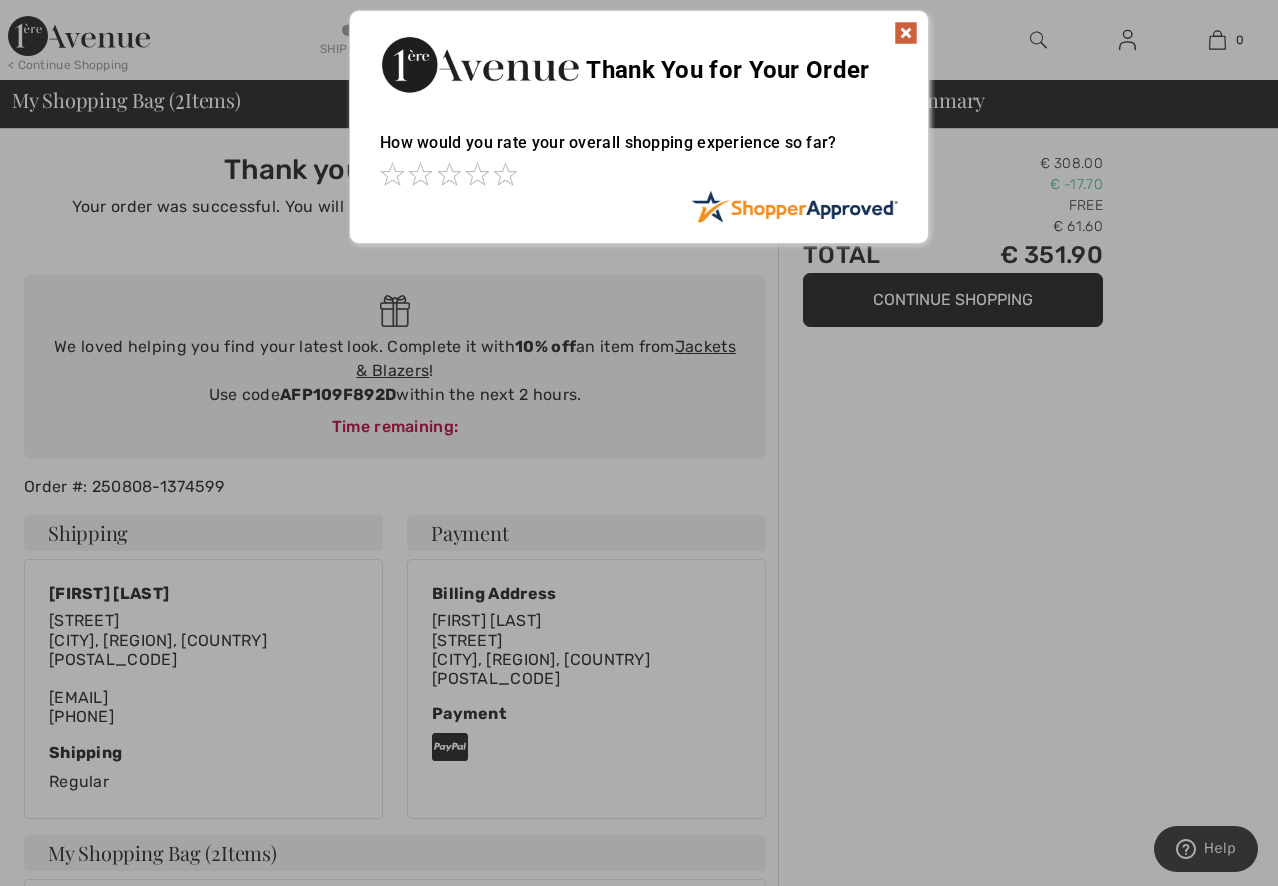 click at bounding box center [906, 33] 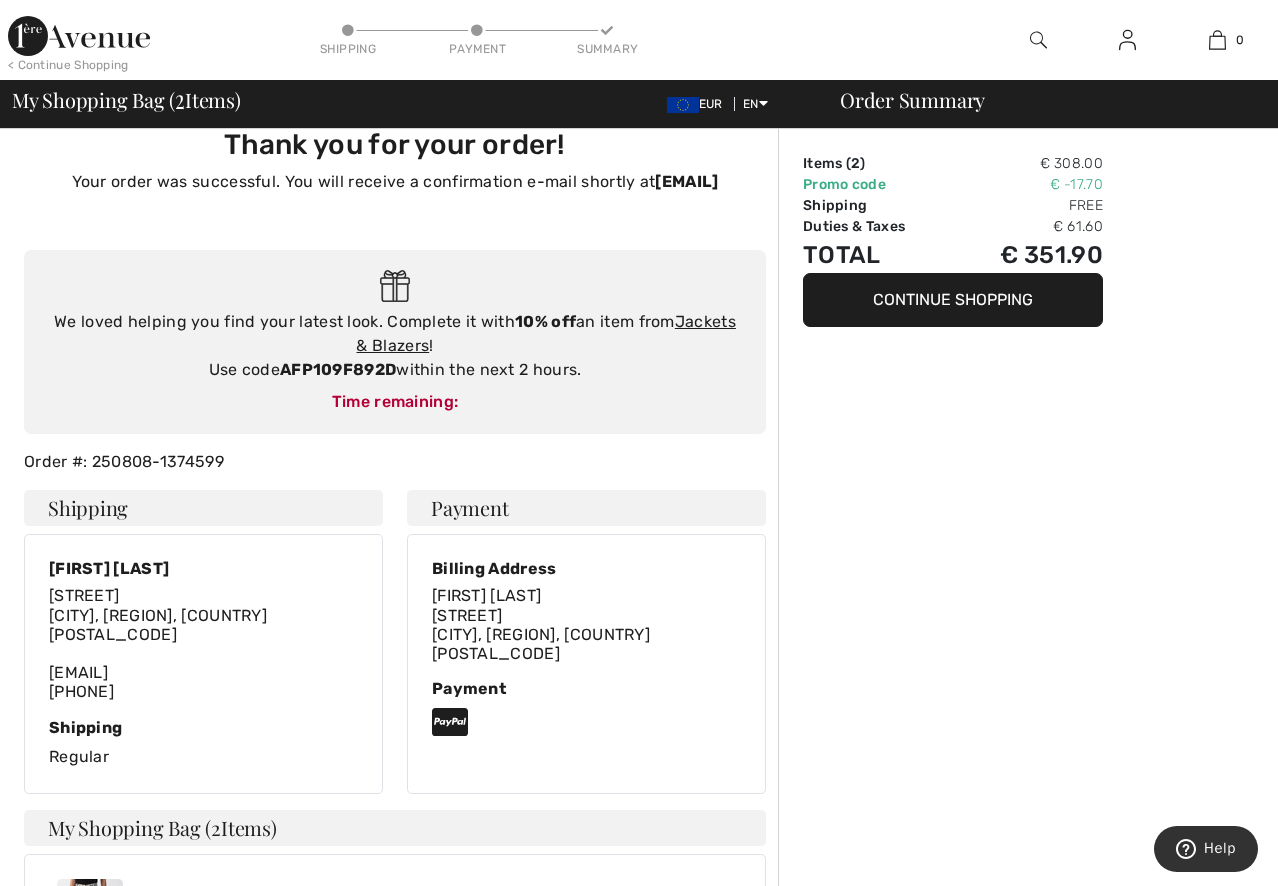 scroll, scrollTop: 0, scrollLeft: 0, axis: both 